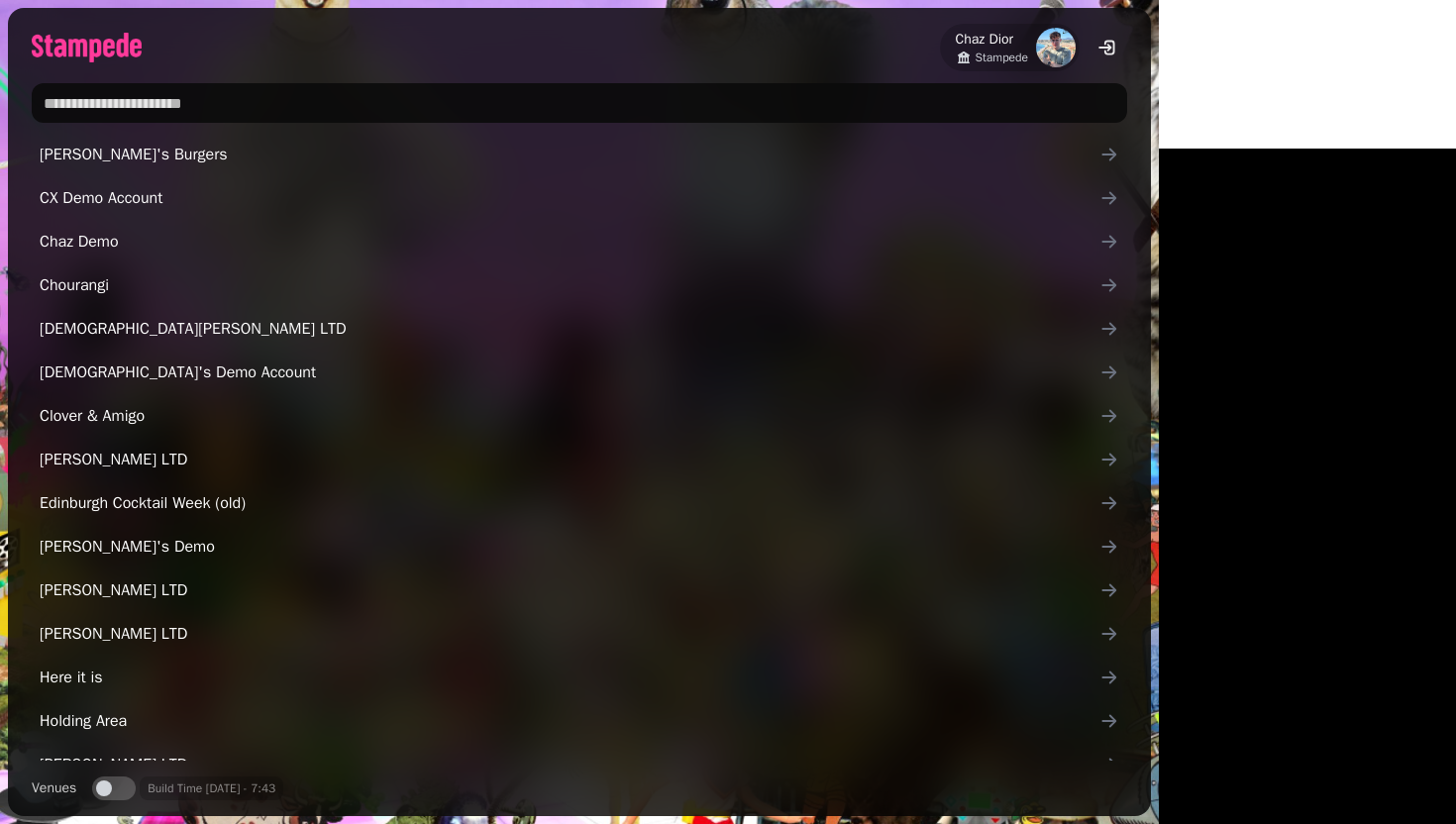 scroll, scrollTop: 0, scrollLeft: 0, axis: both 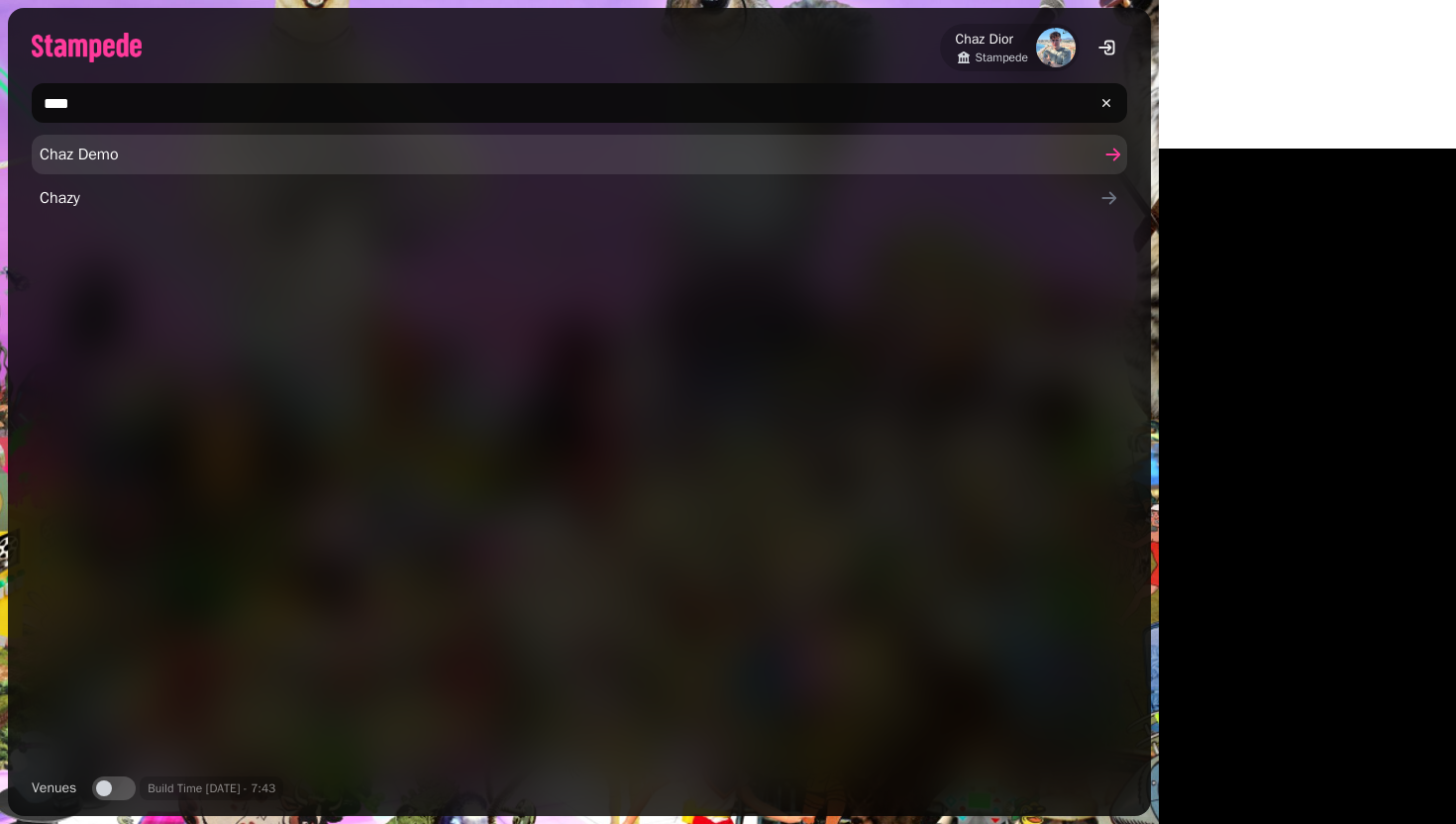 type on "****" 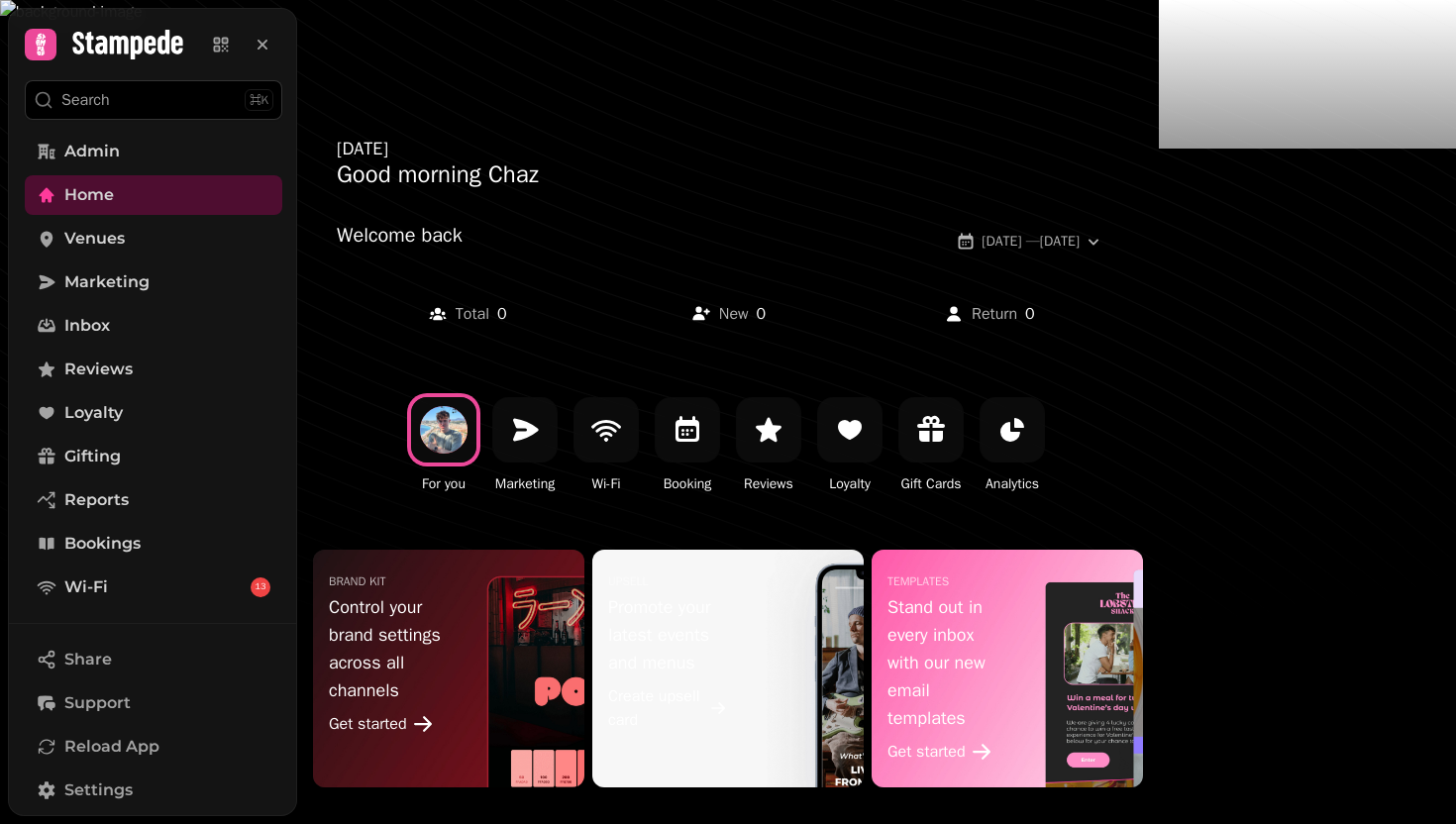 click on "Admin Home Venues Marketing Inbox Reviews Loyalty Gifting Reports Bookings Wi-Fi 13" at bounding box center (154, 369) 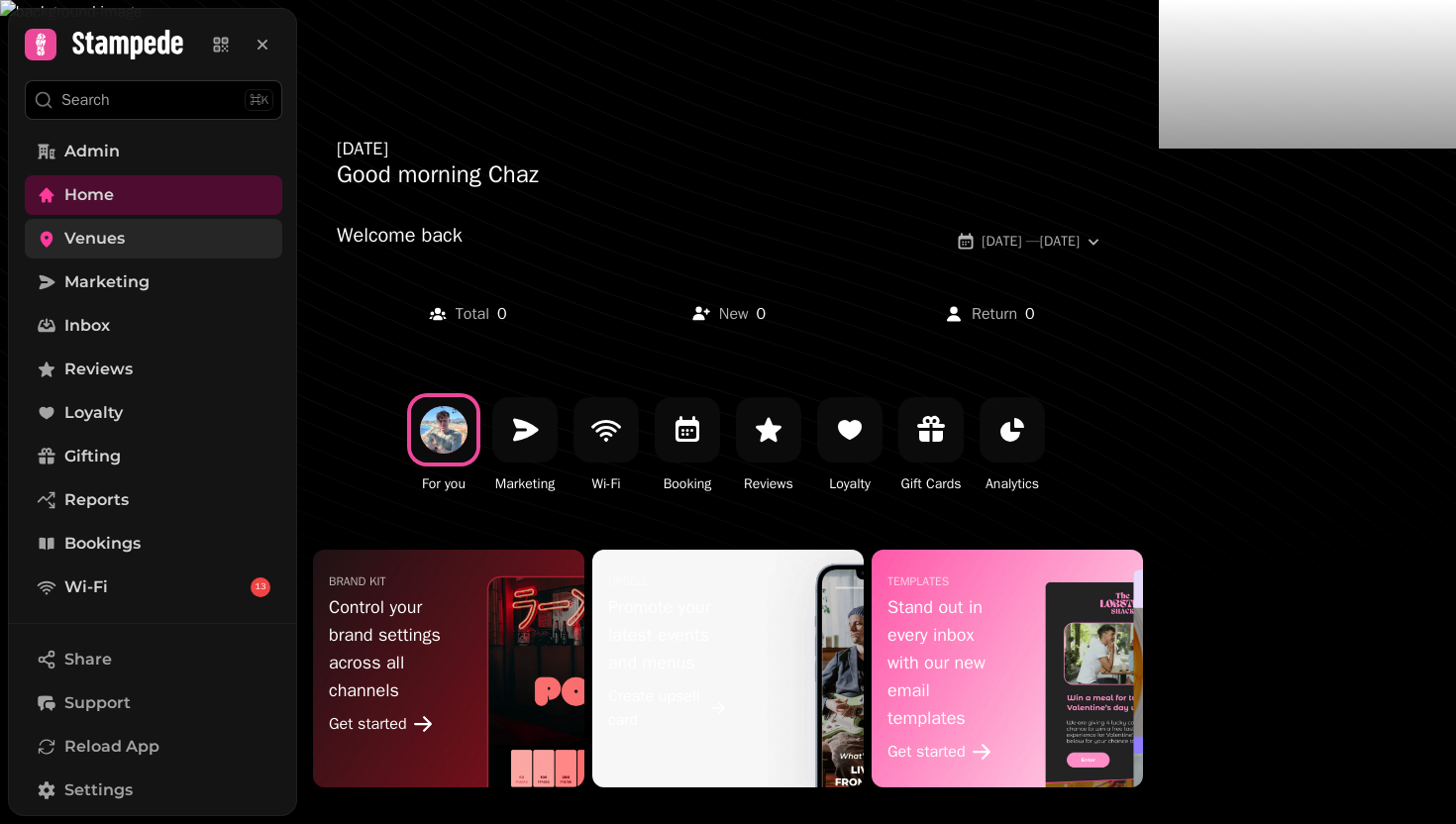 click on "Venues" at bounding box center [154, 239] 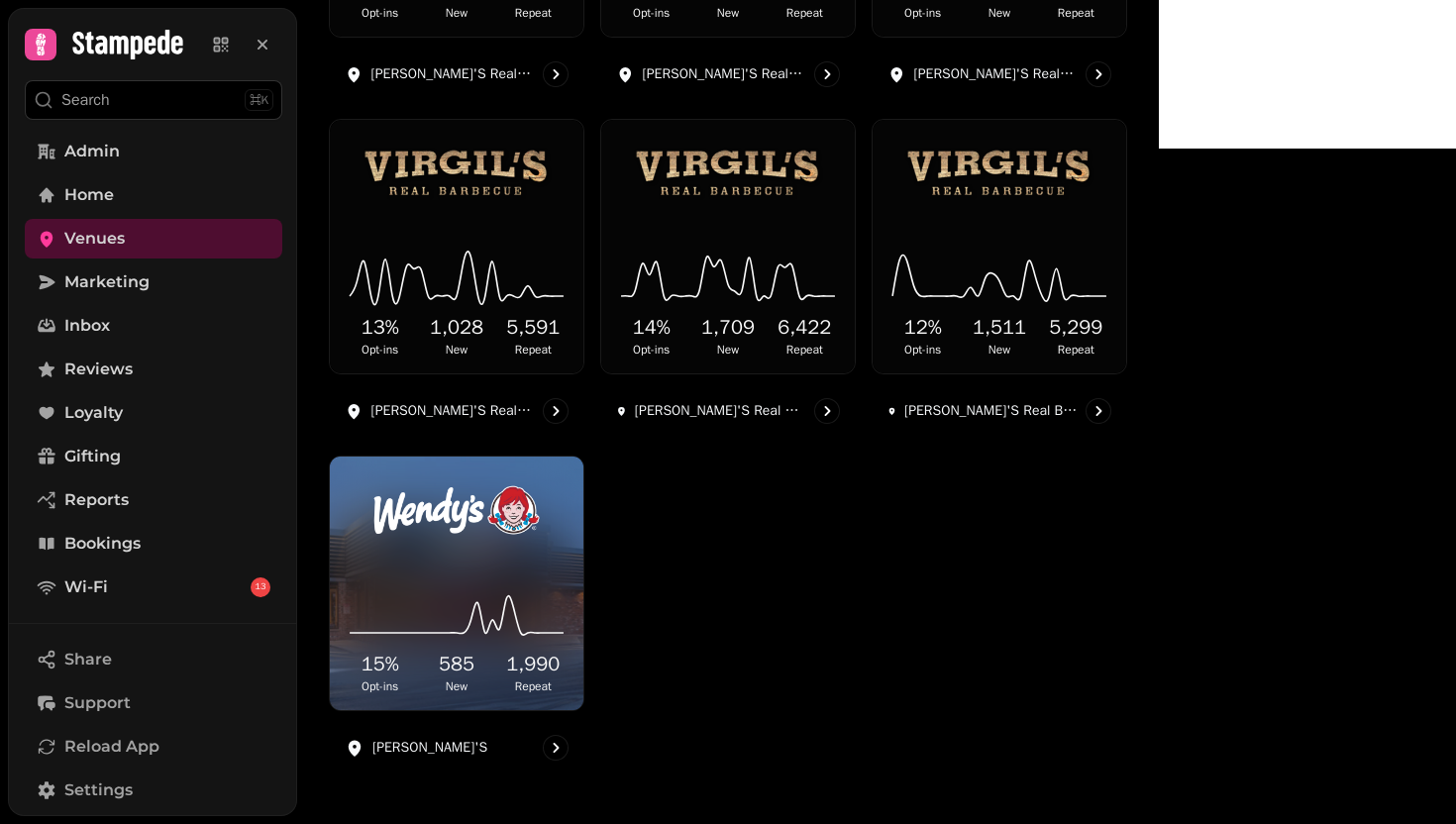 scroll, scrollTop: 1438, scrollLeft: 0, axis: vertical 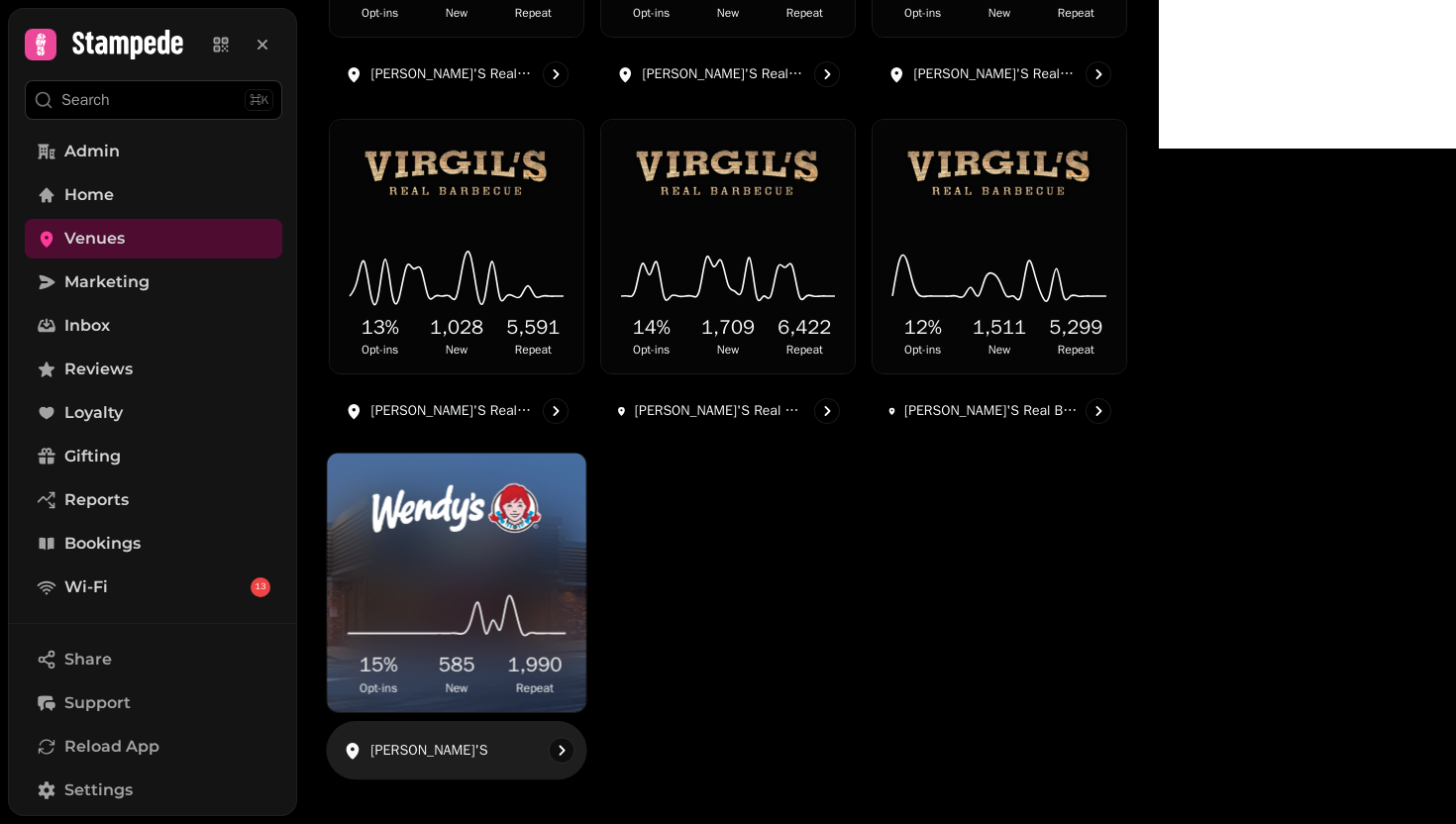 click at bounding box center (457, 508) 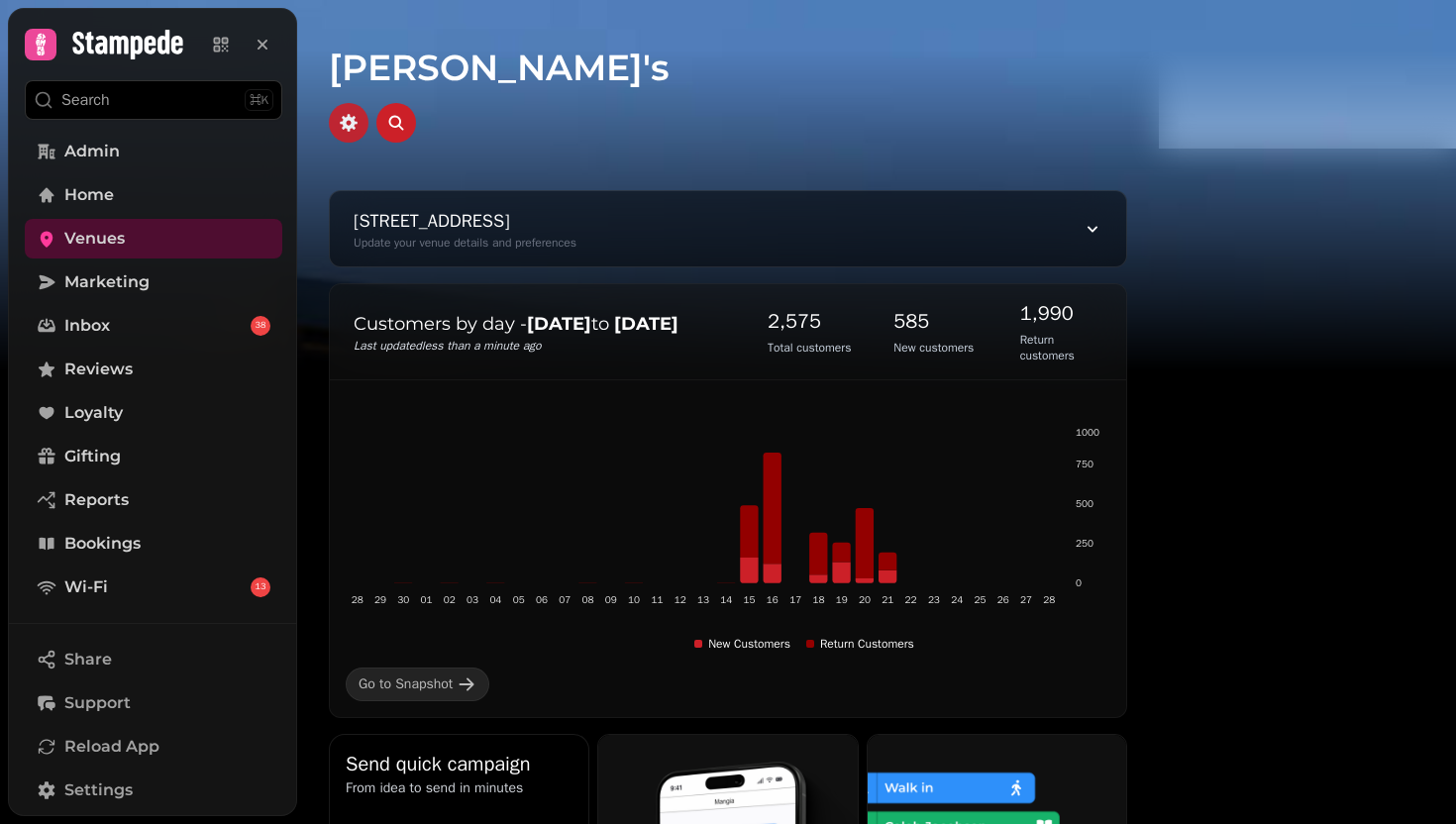 click 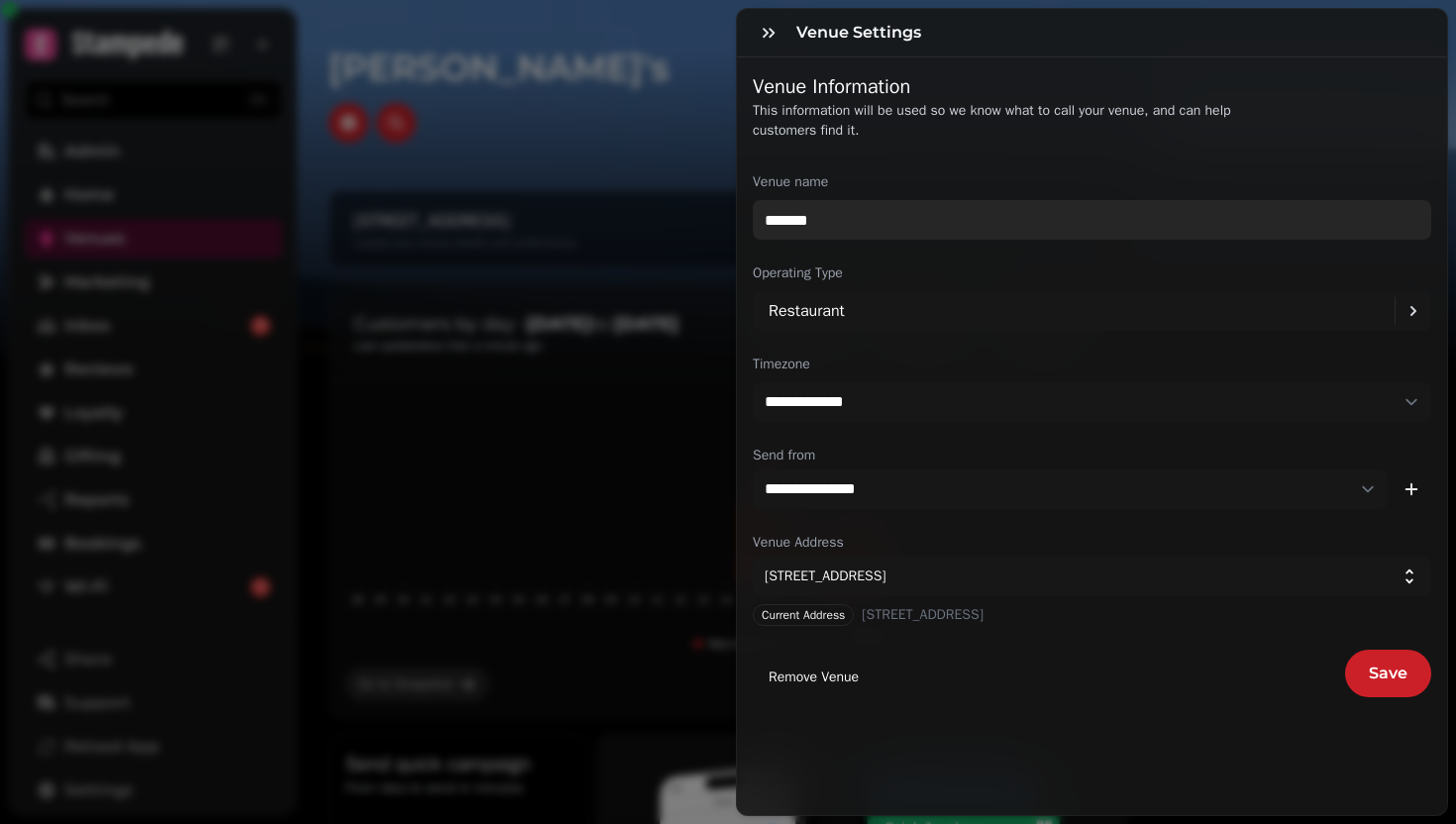 click on "*******" at bounding box center (1092, 220) 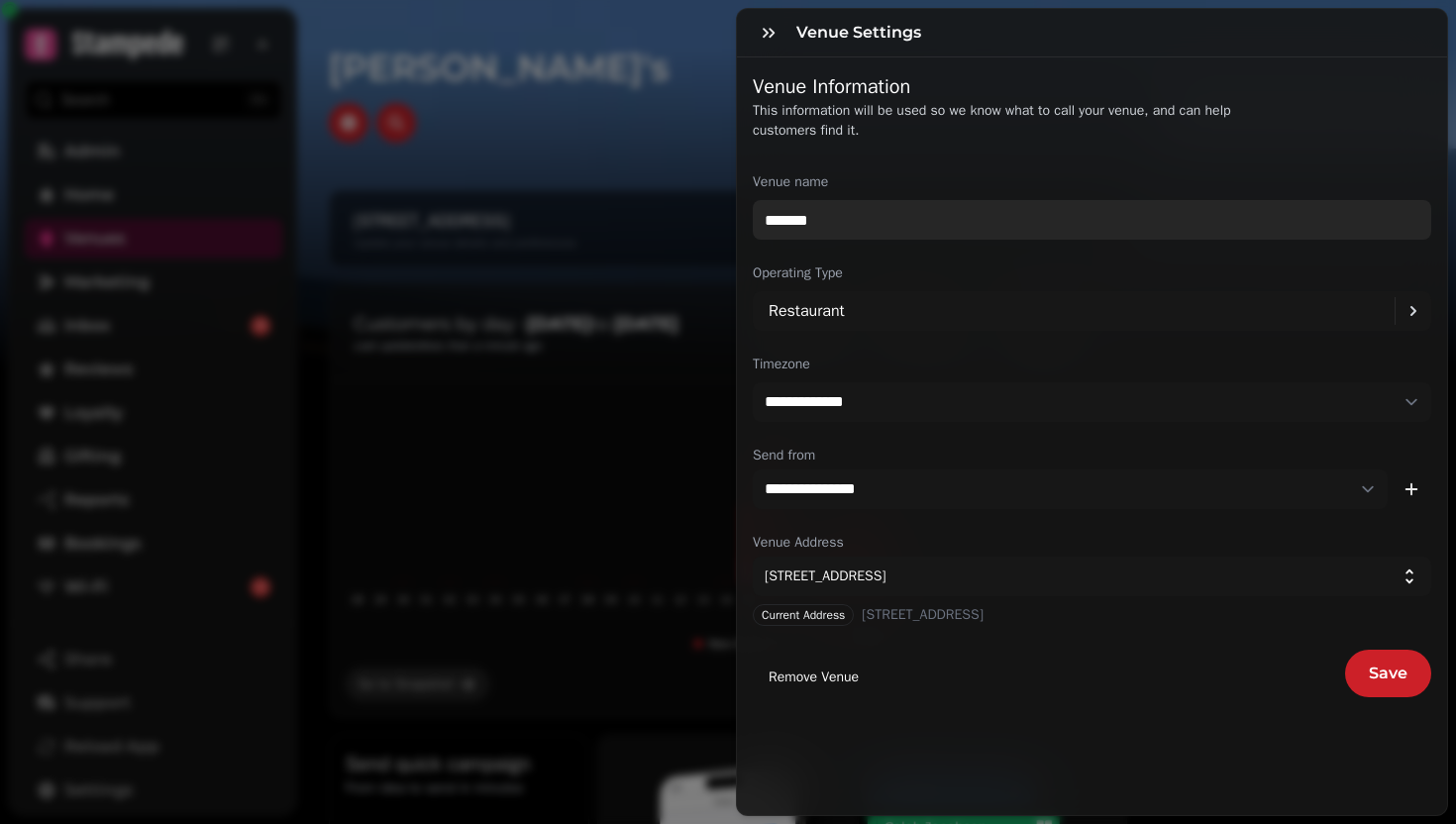 click on "*******" at bounding box center (1092, 220) 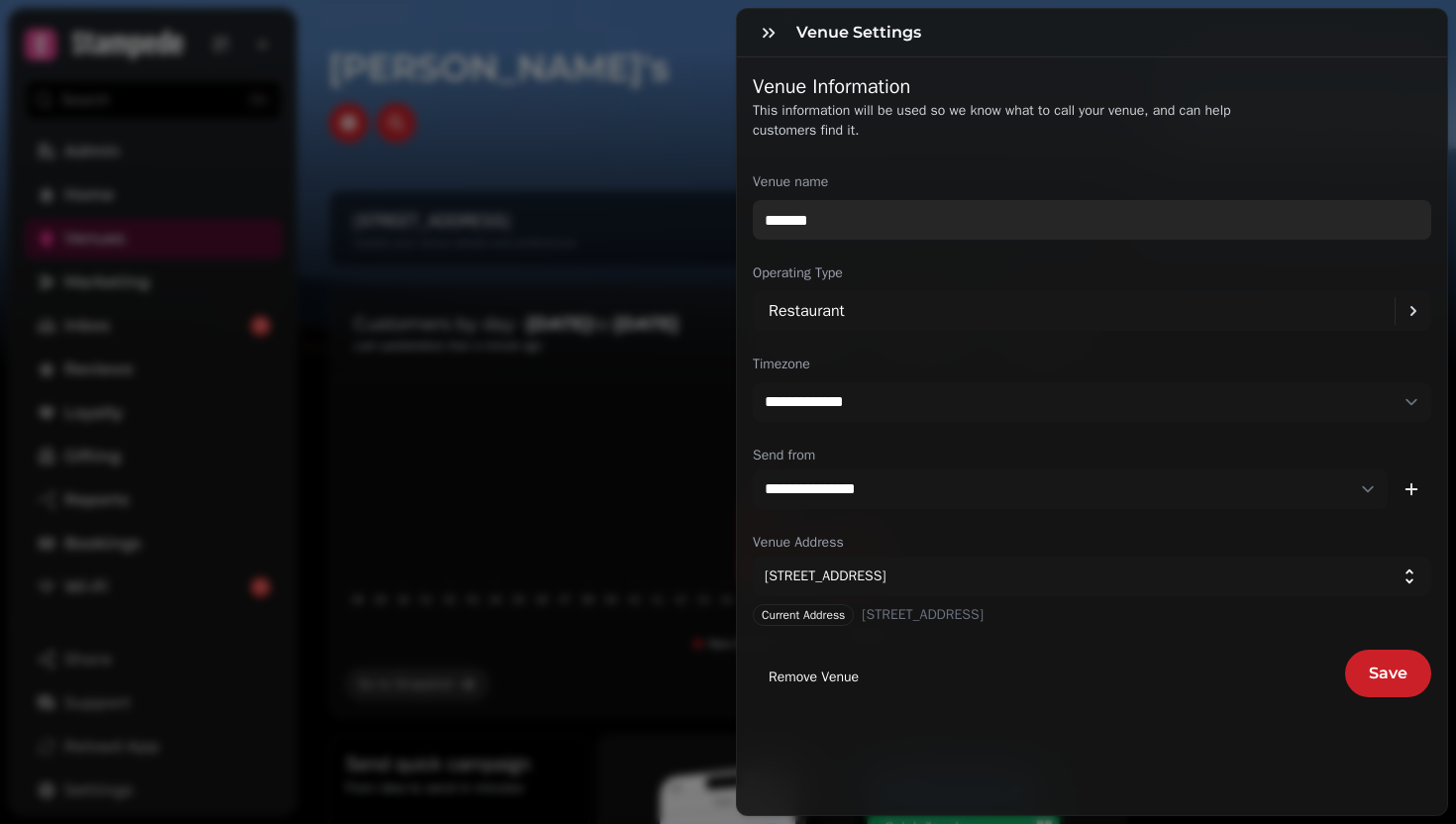 type on "*********" 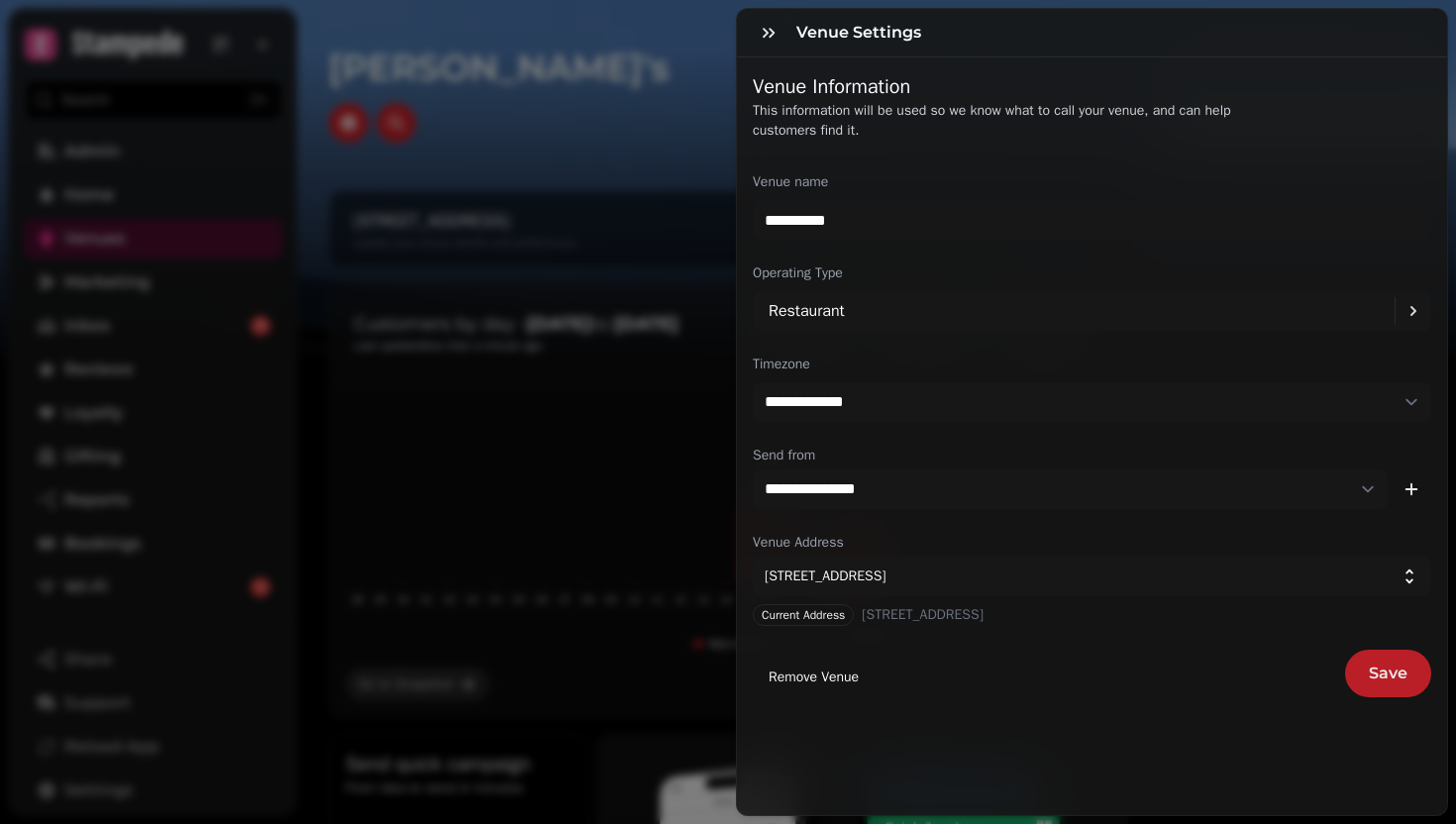 click on "Save" at bounding box center (1388, 673) 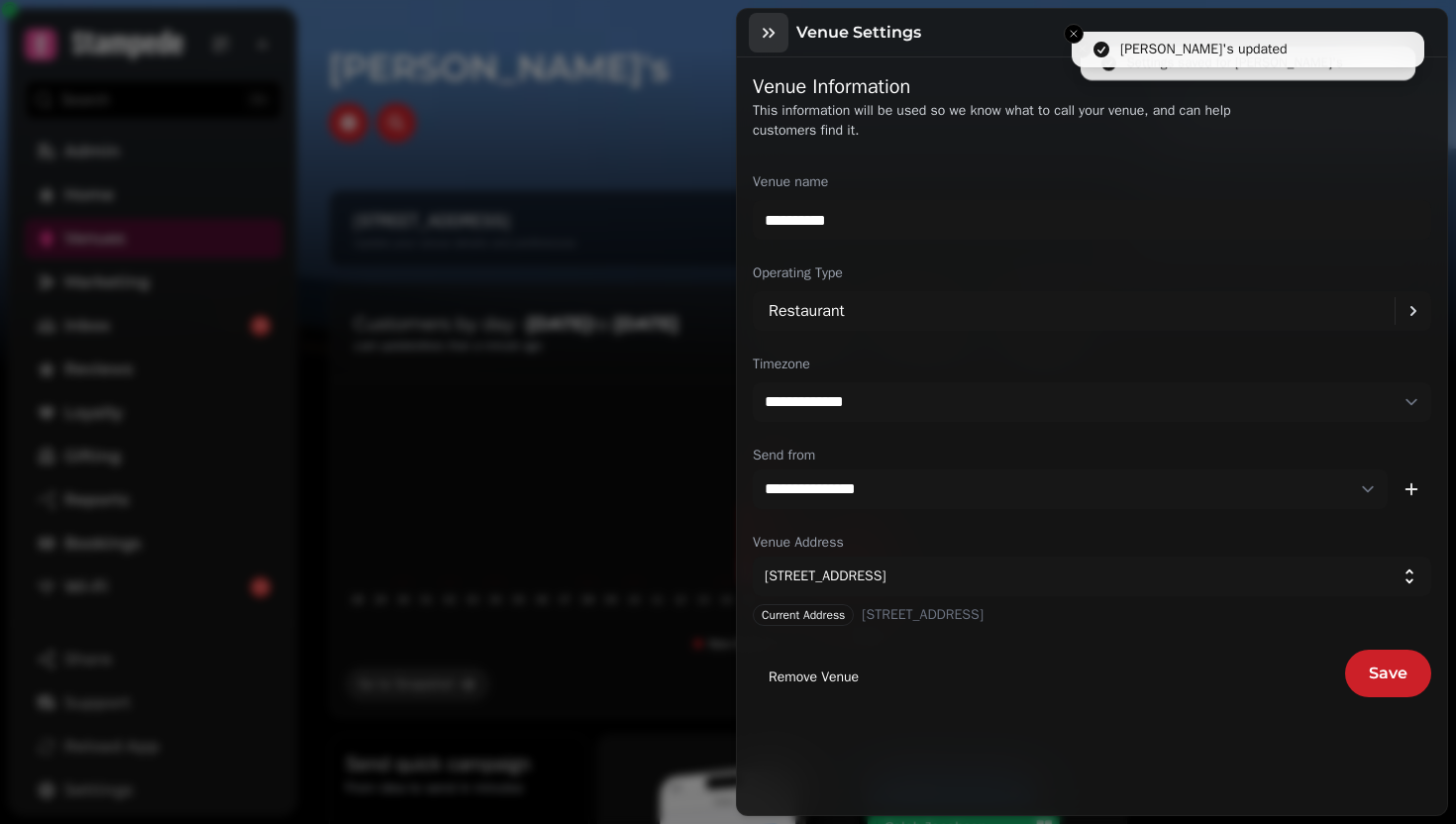 click 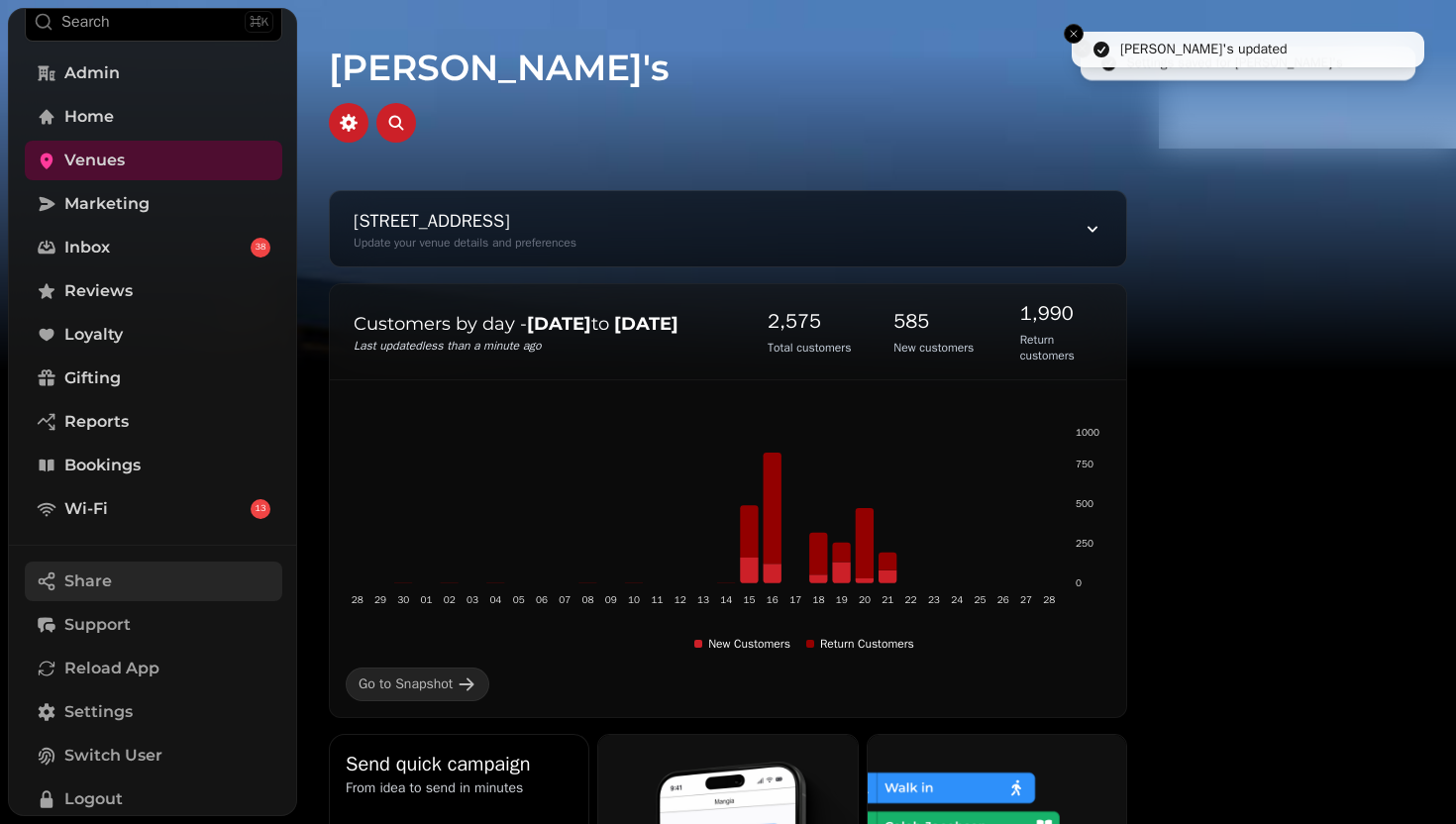scroll, scrollTop: 100, scrollLeft: 0, axis: vertical 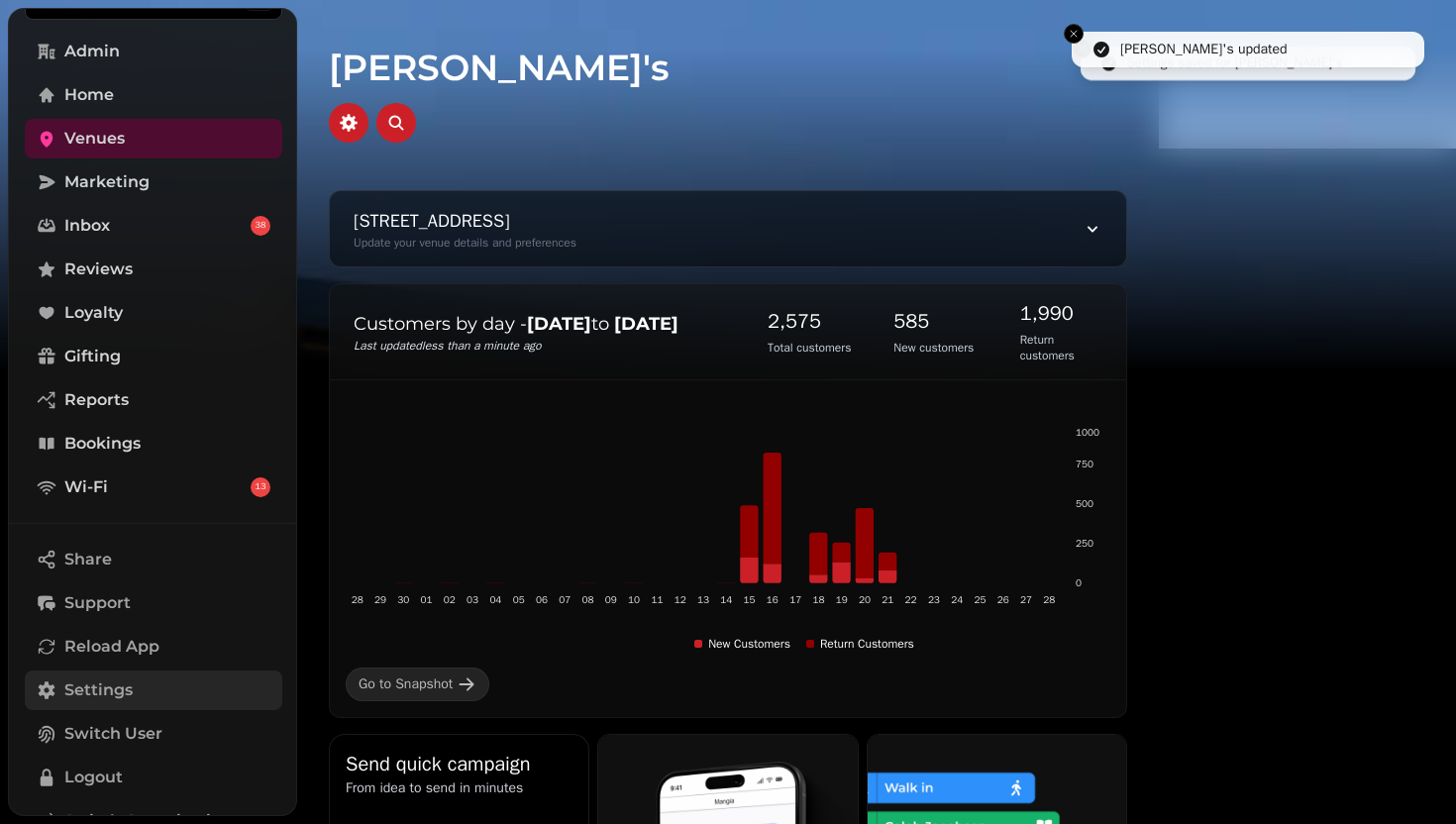 click on "Settings" at bounding box center [154, 690] 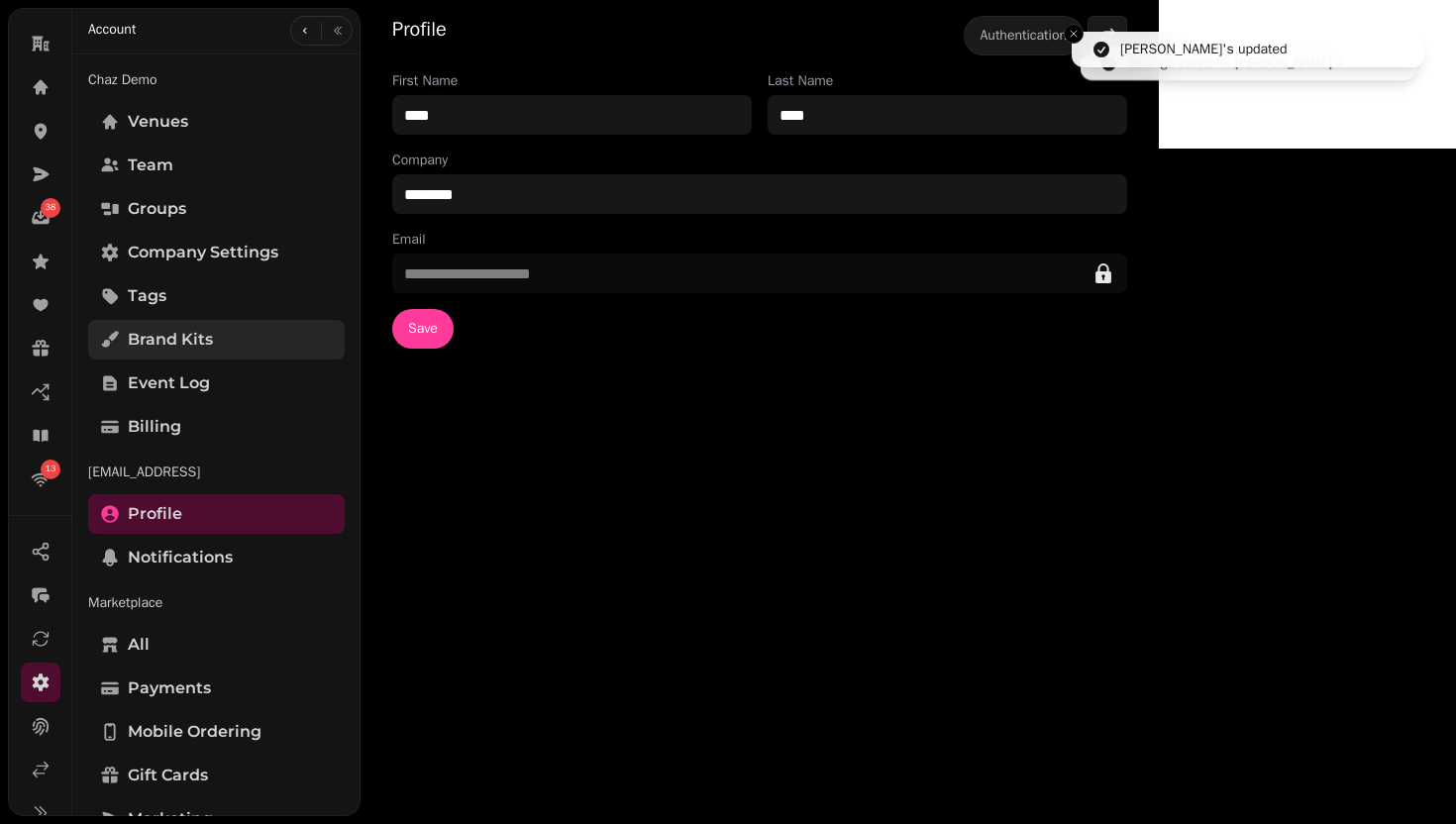 click on "Brand Kits" at bounding box center [216, 340] 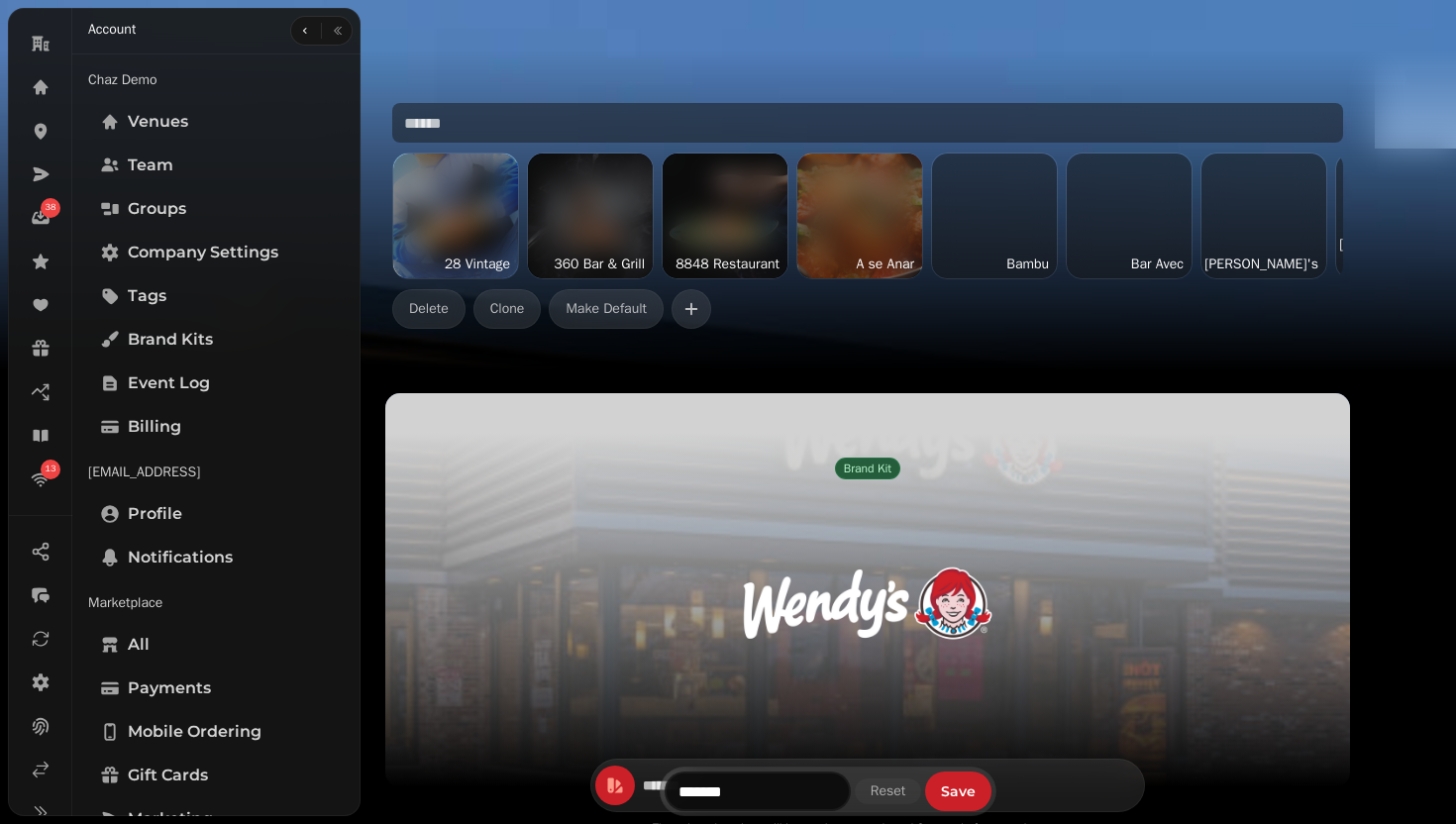 scroll, scrollTop: 1, scrollLeft: 0, axis: vertical 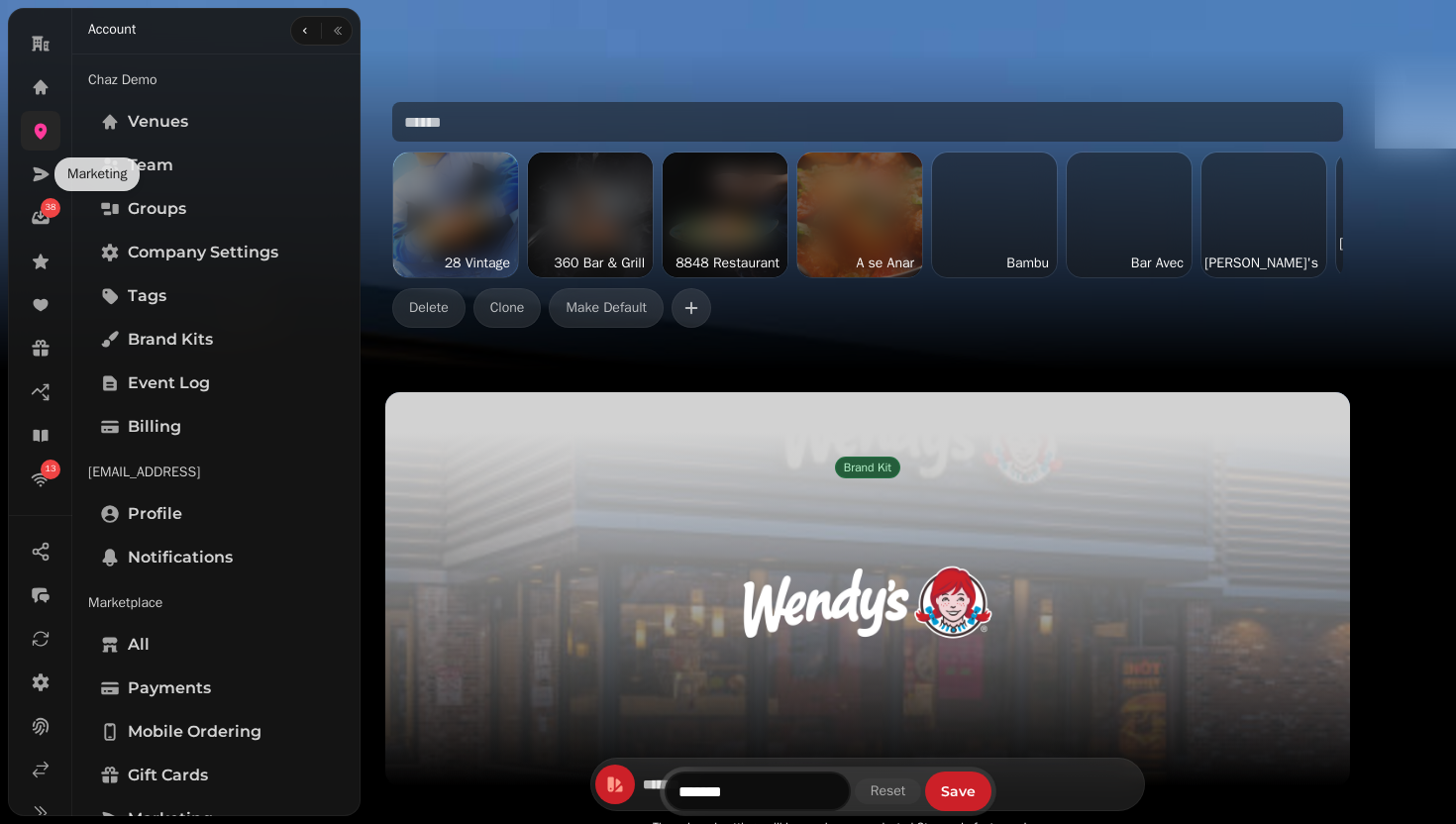 click 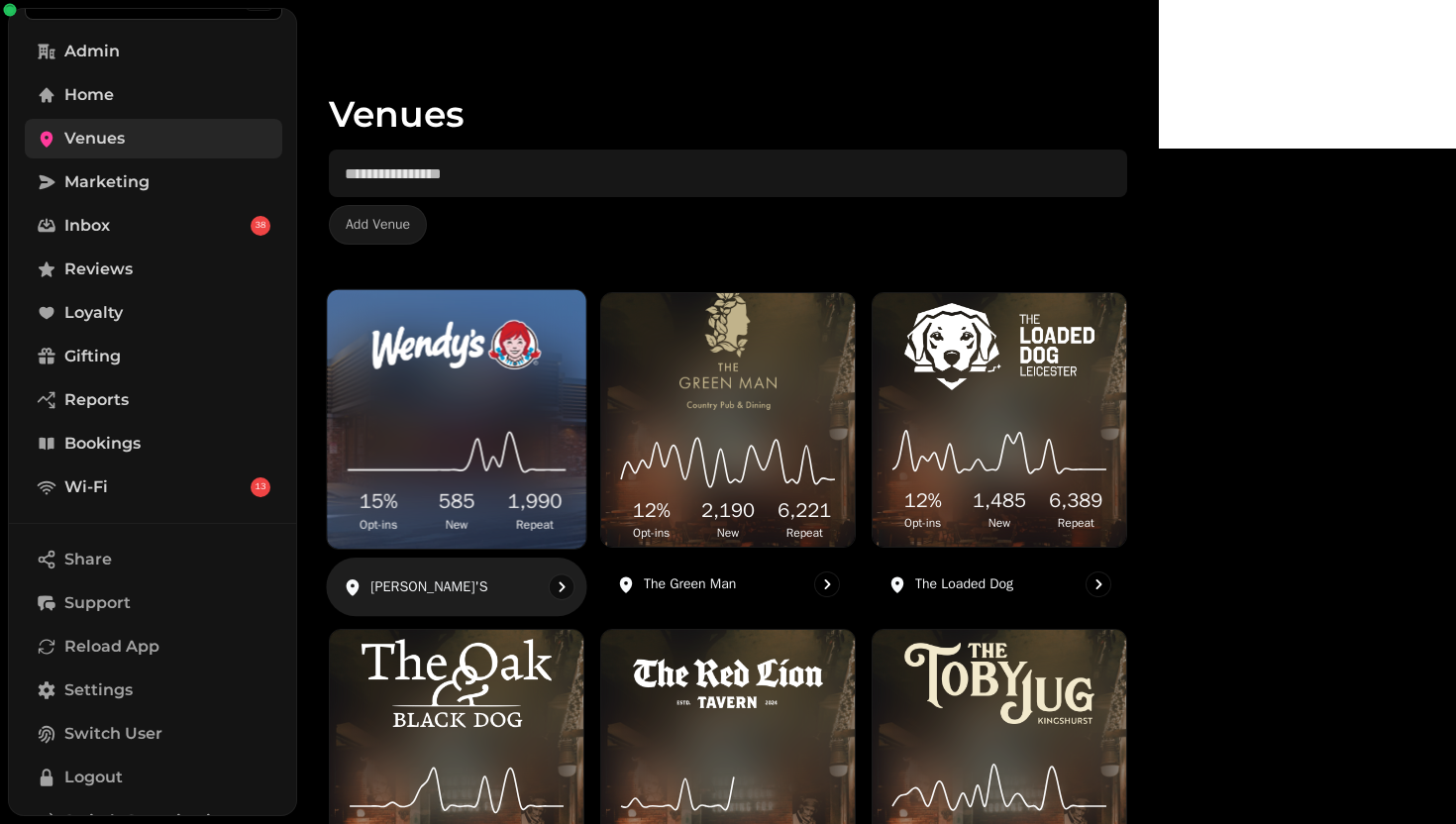 click 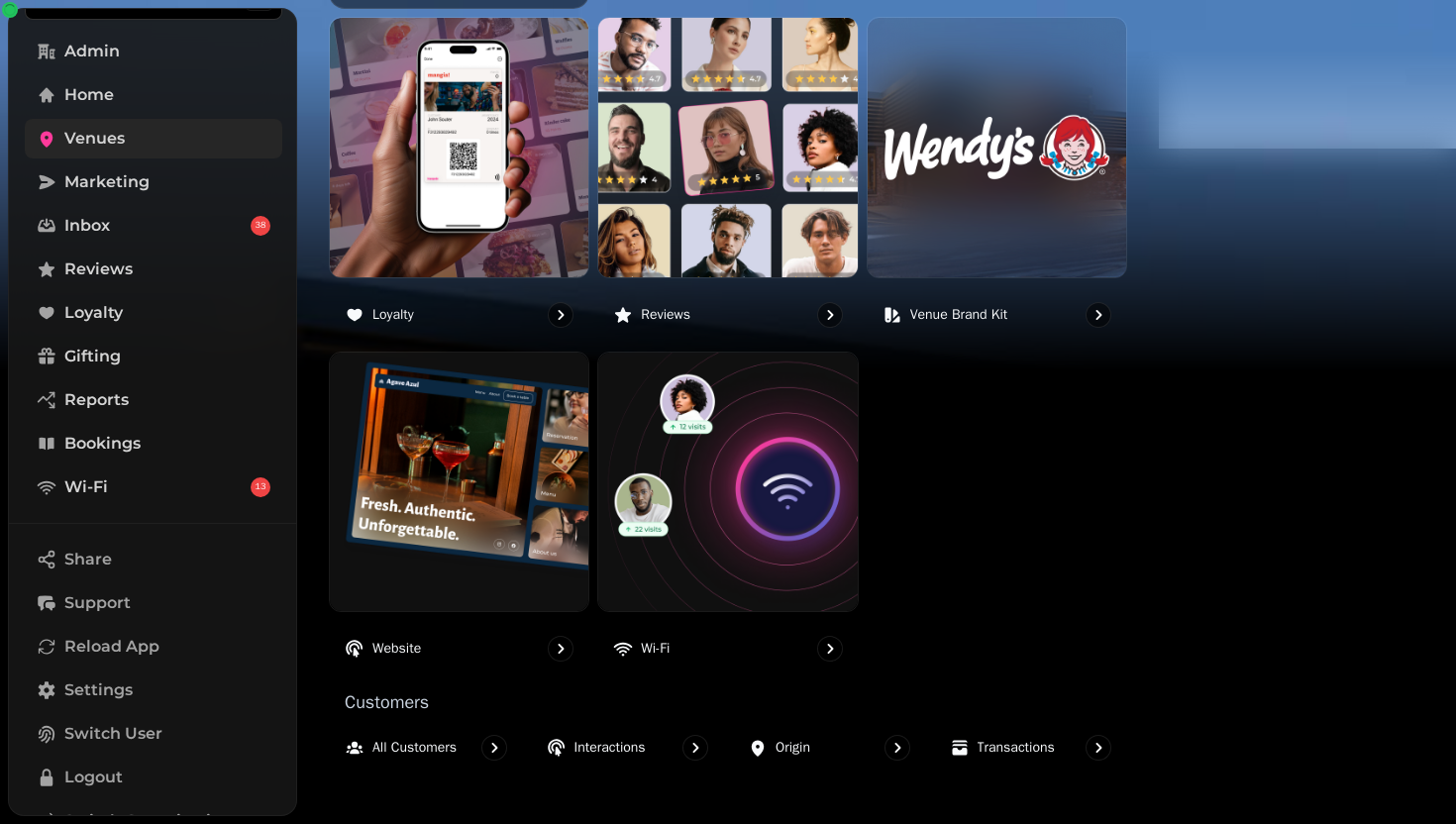scroll, scrollTop: 1187, scrollLeft: 0, axis: vertical 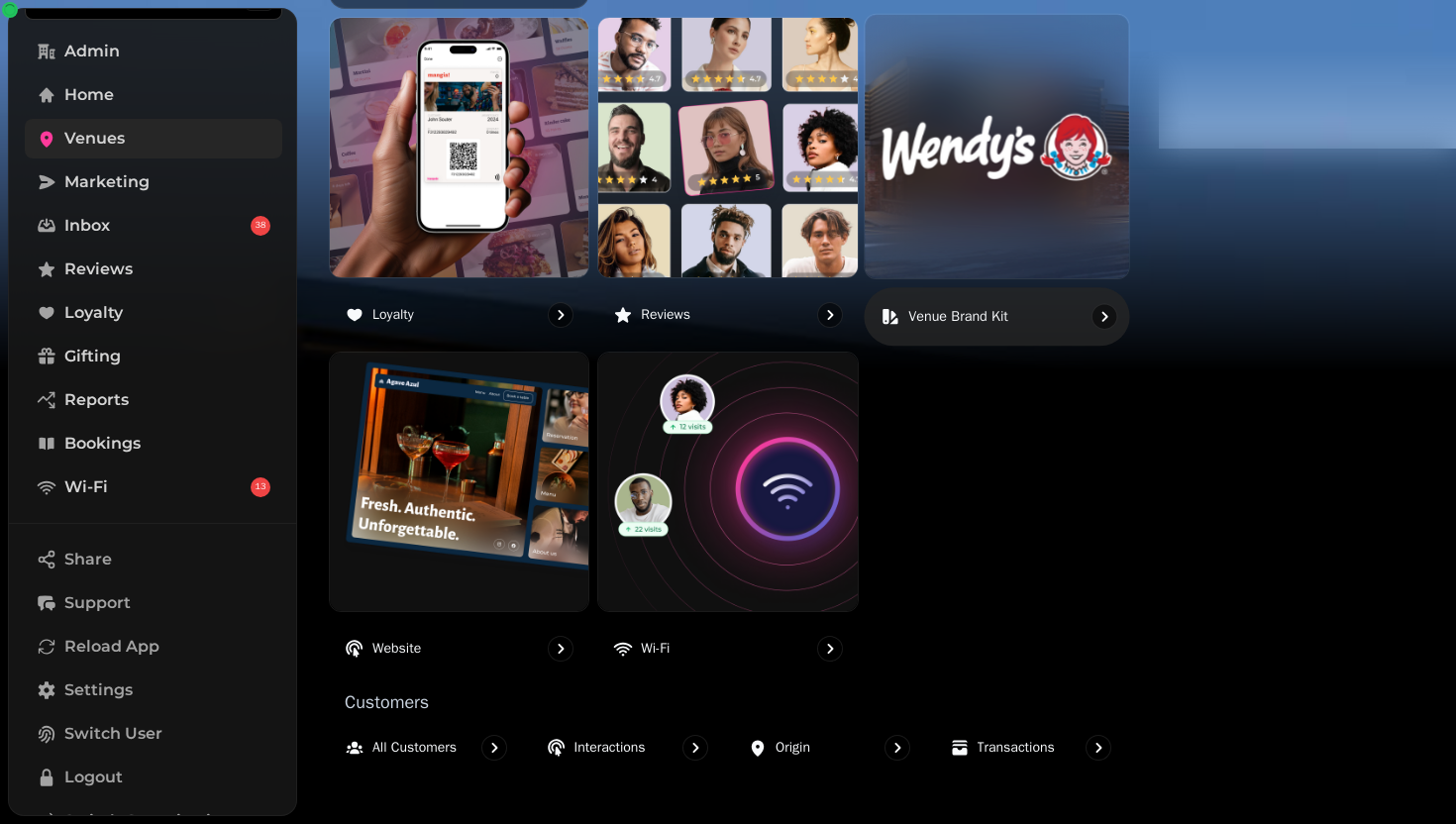 click at bounding box center (996, 147) 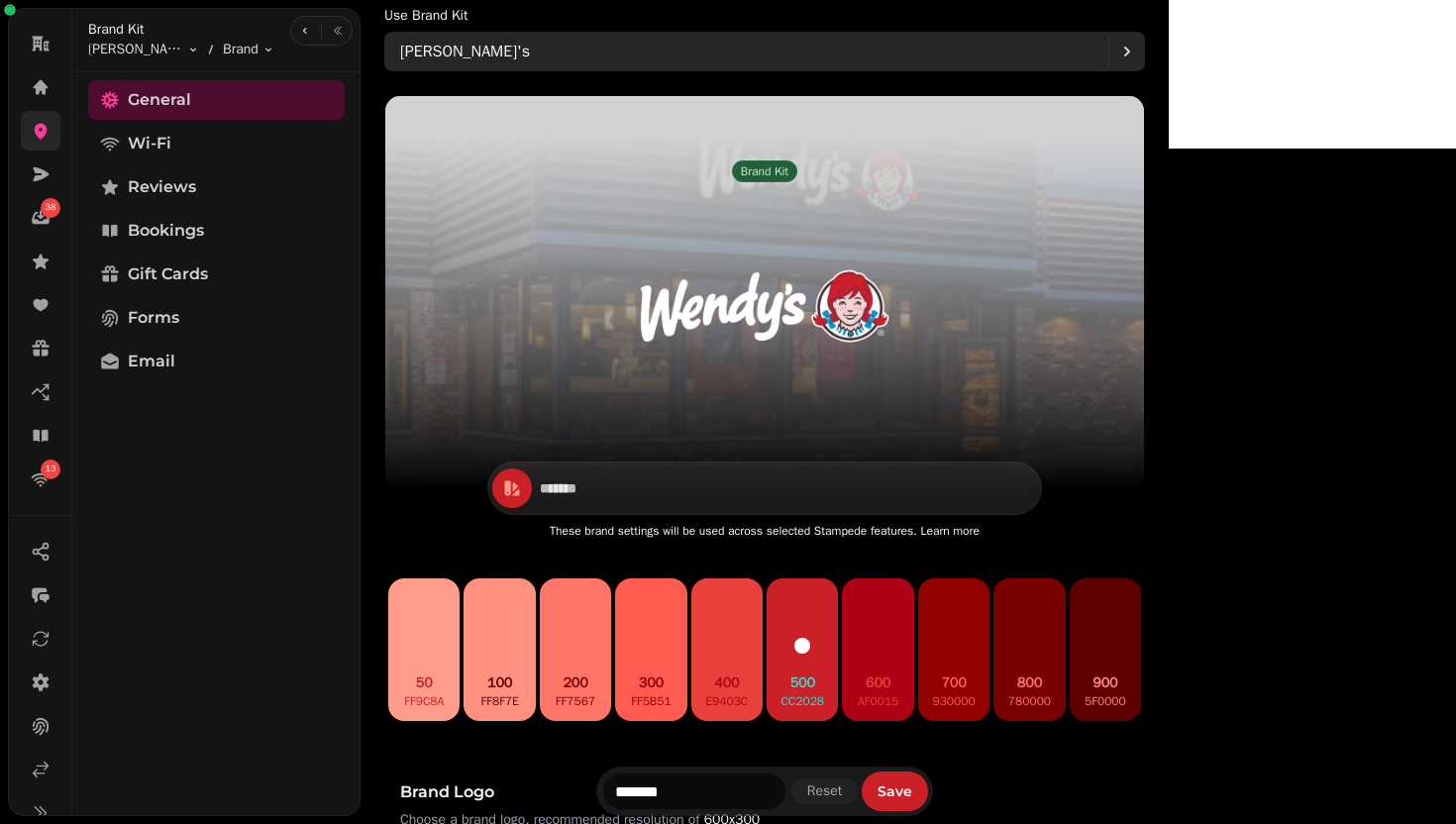 click on "[PERSON_NAME]'s" at bounding box center [754, 52] 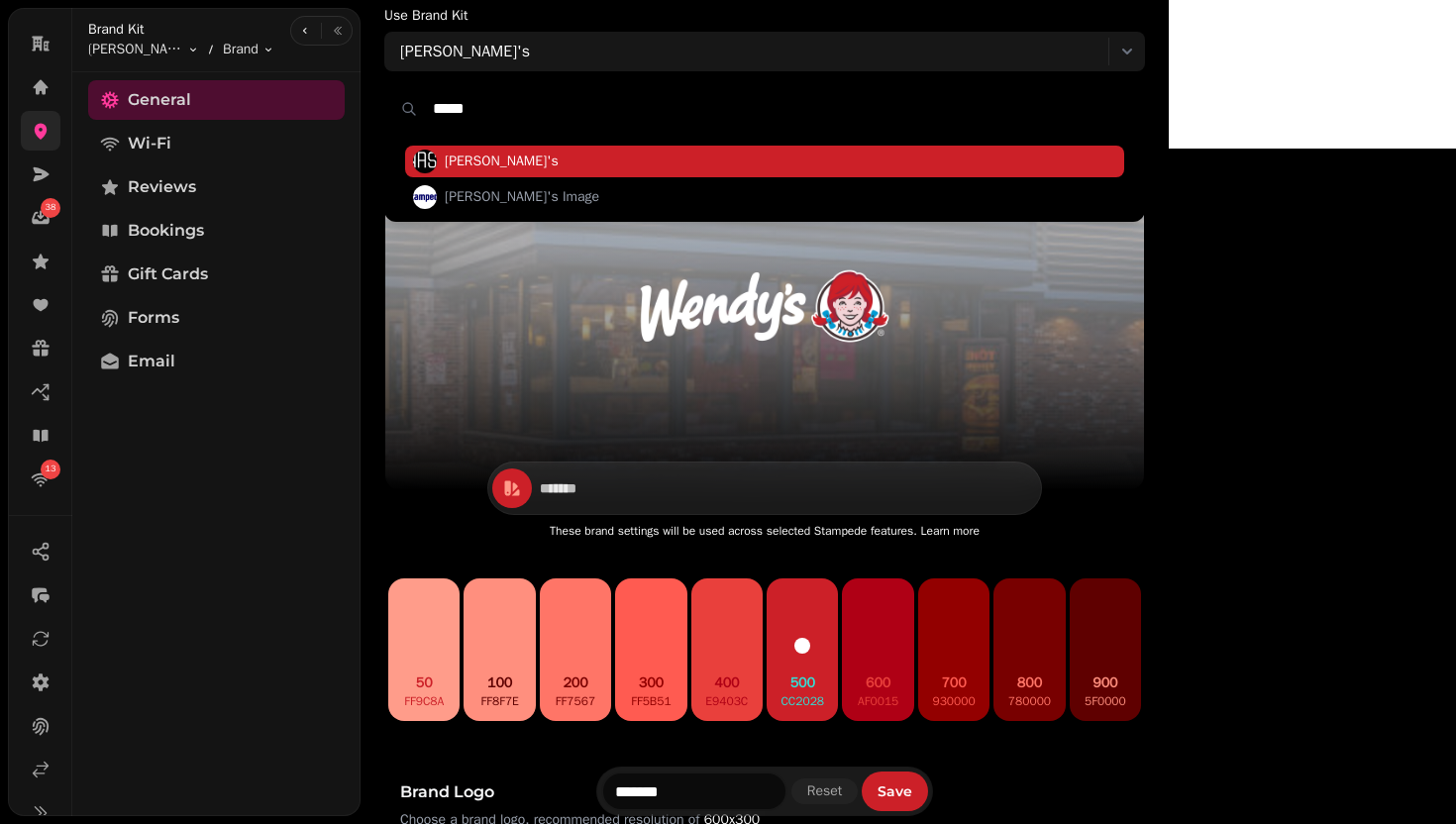type on "*****" 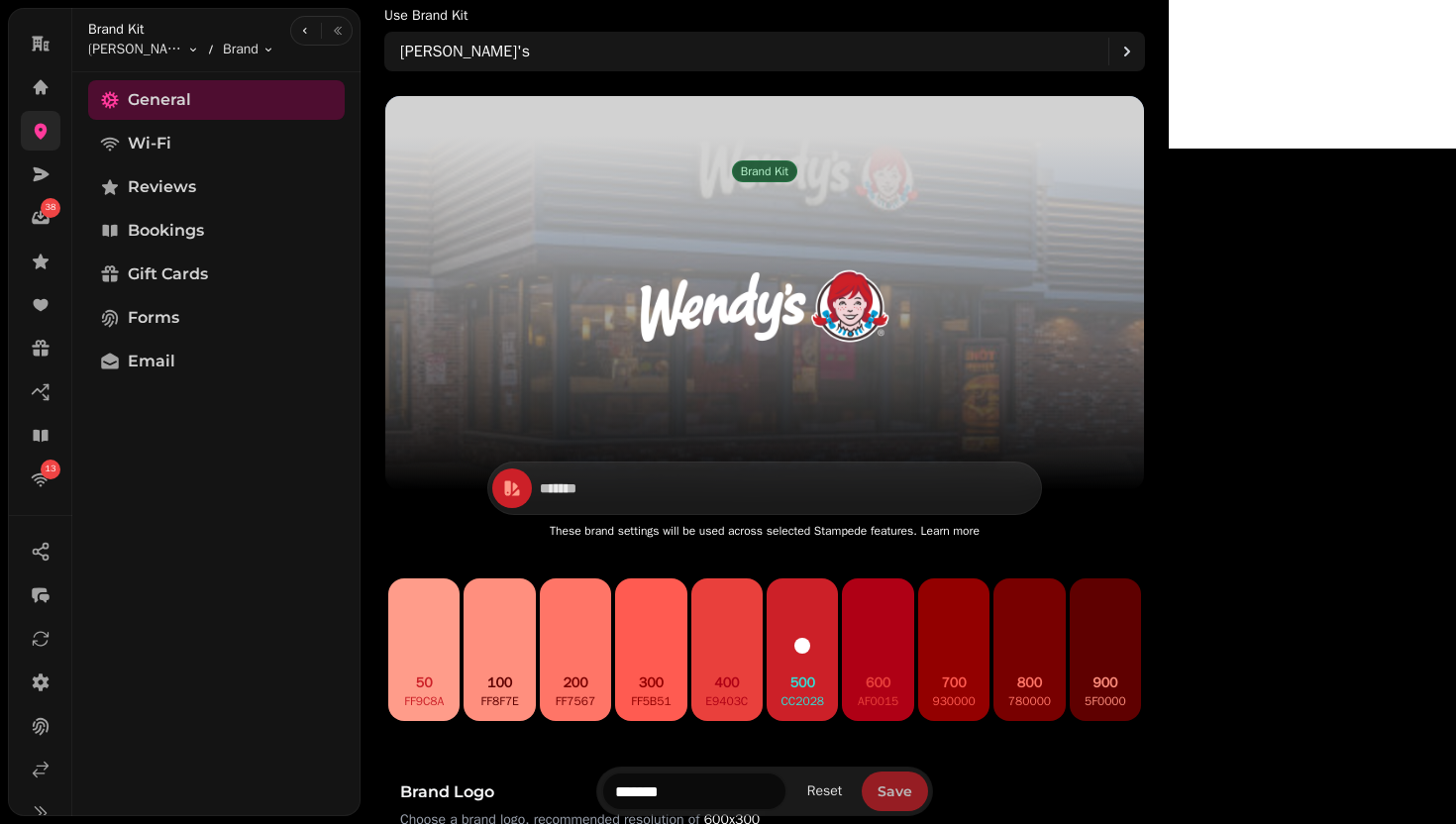 type on "*********" 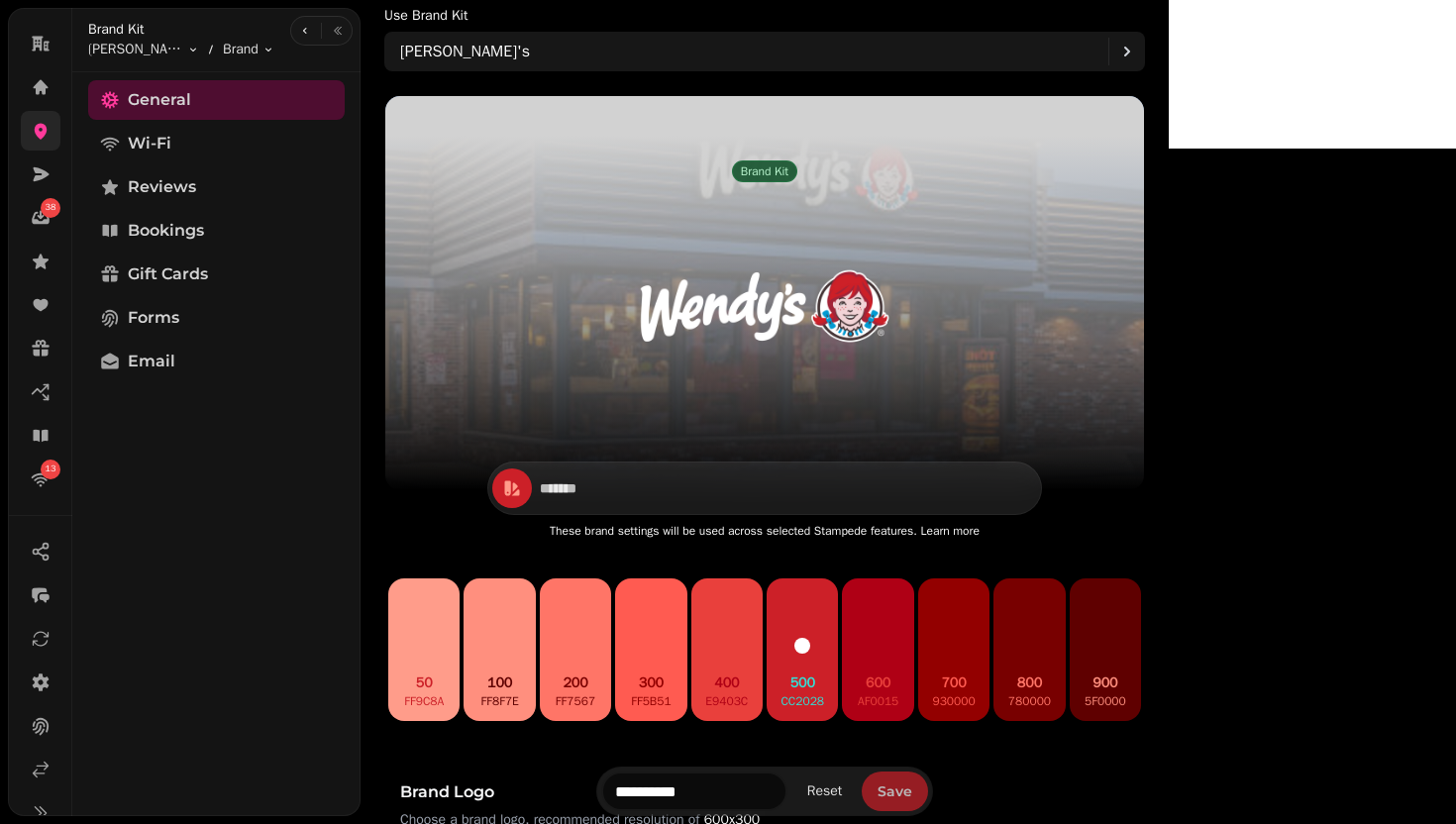 type on "*******" 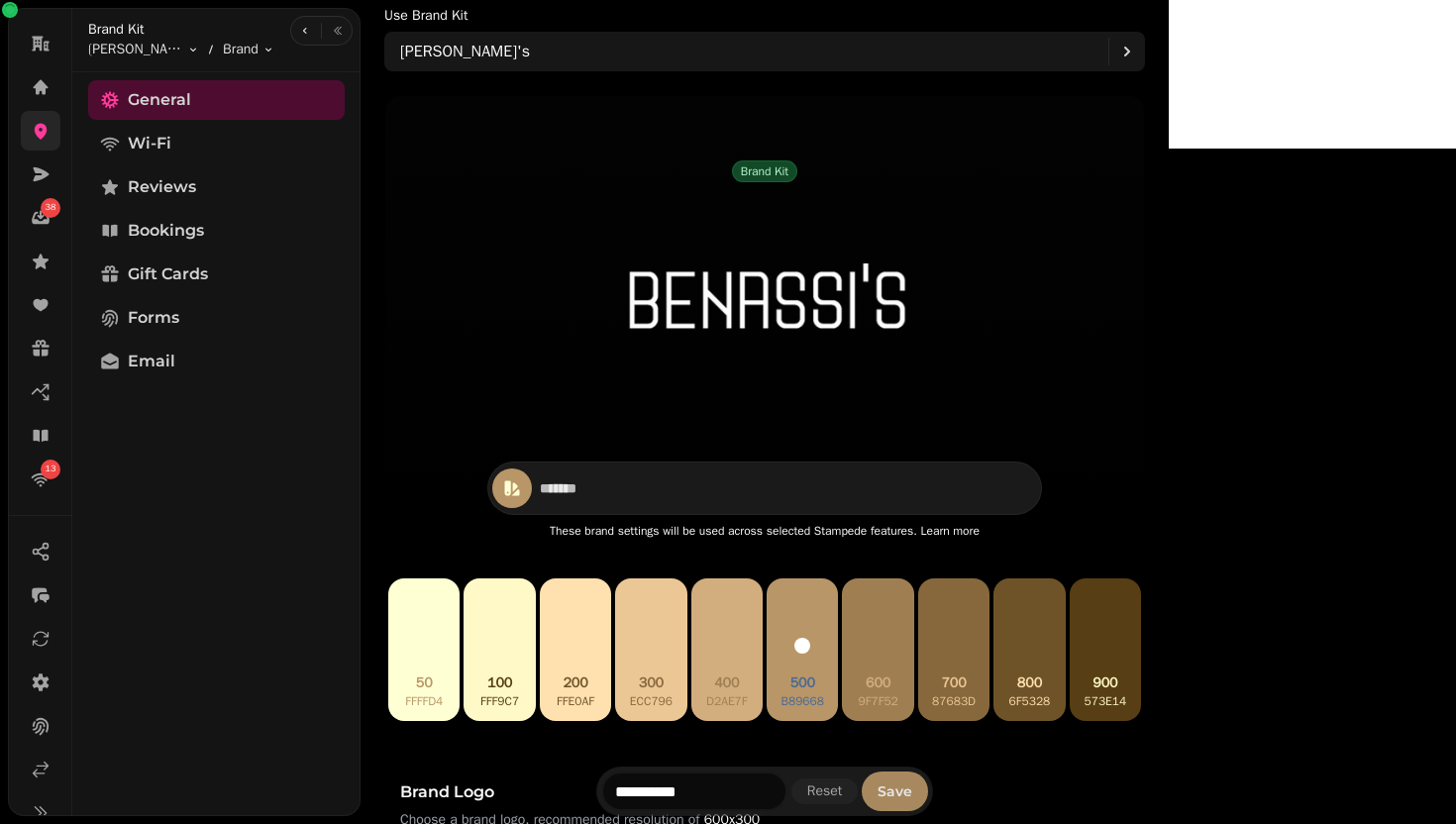 click on "Save" at bounding box center (894, 791) 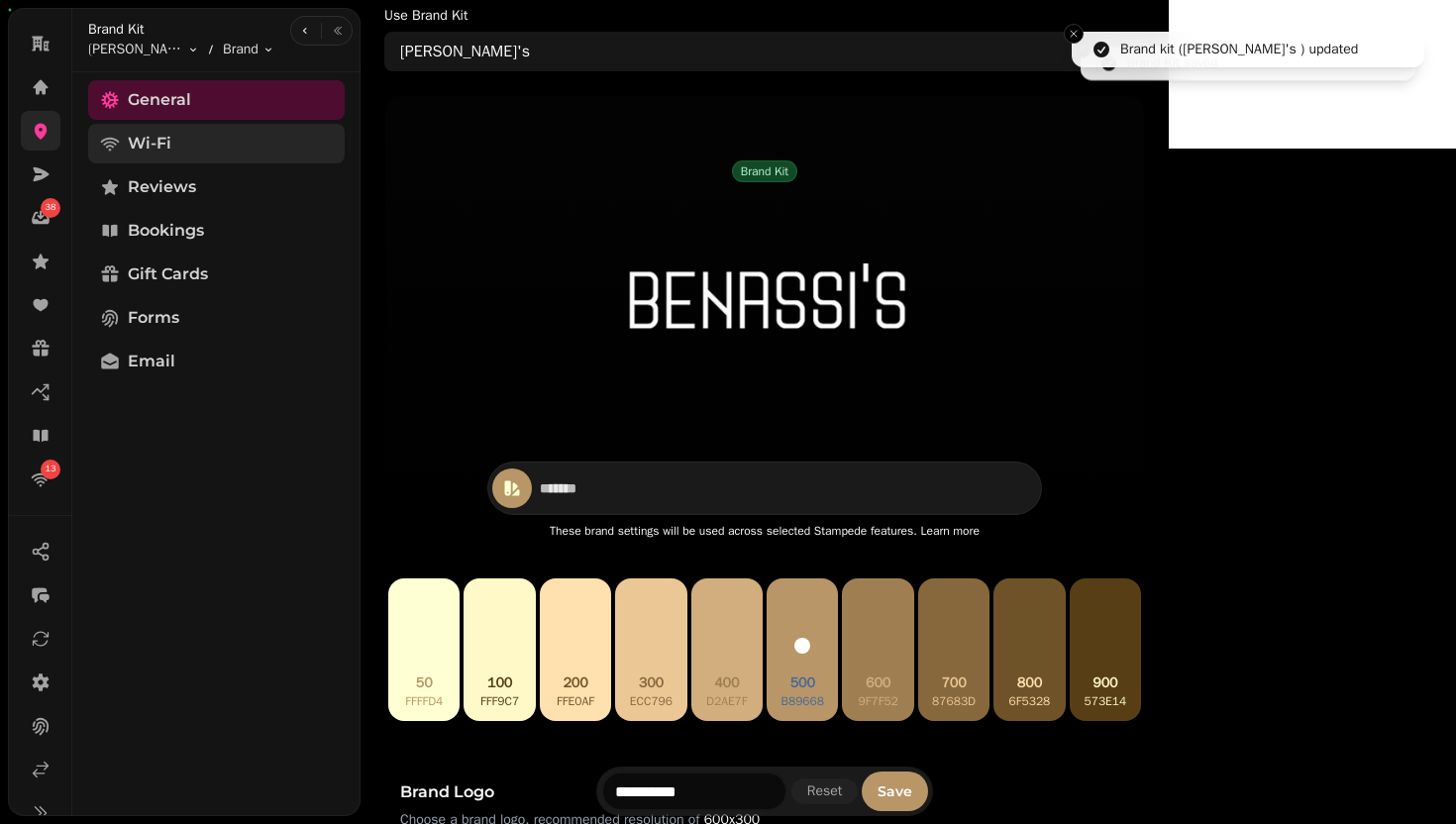 click on "Wi-Fi" at bounding box center (216, 144) 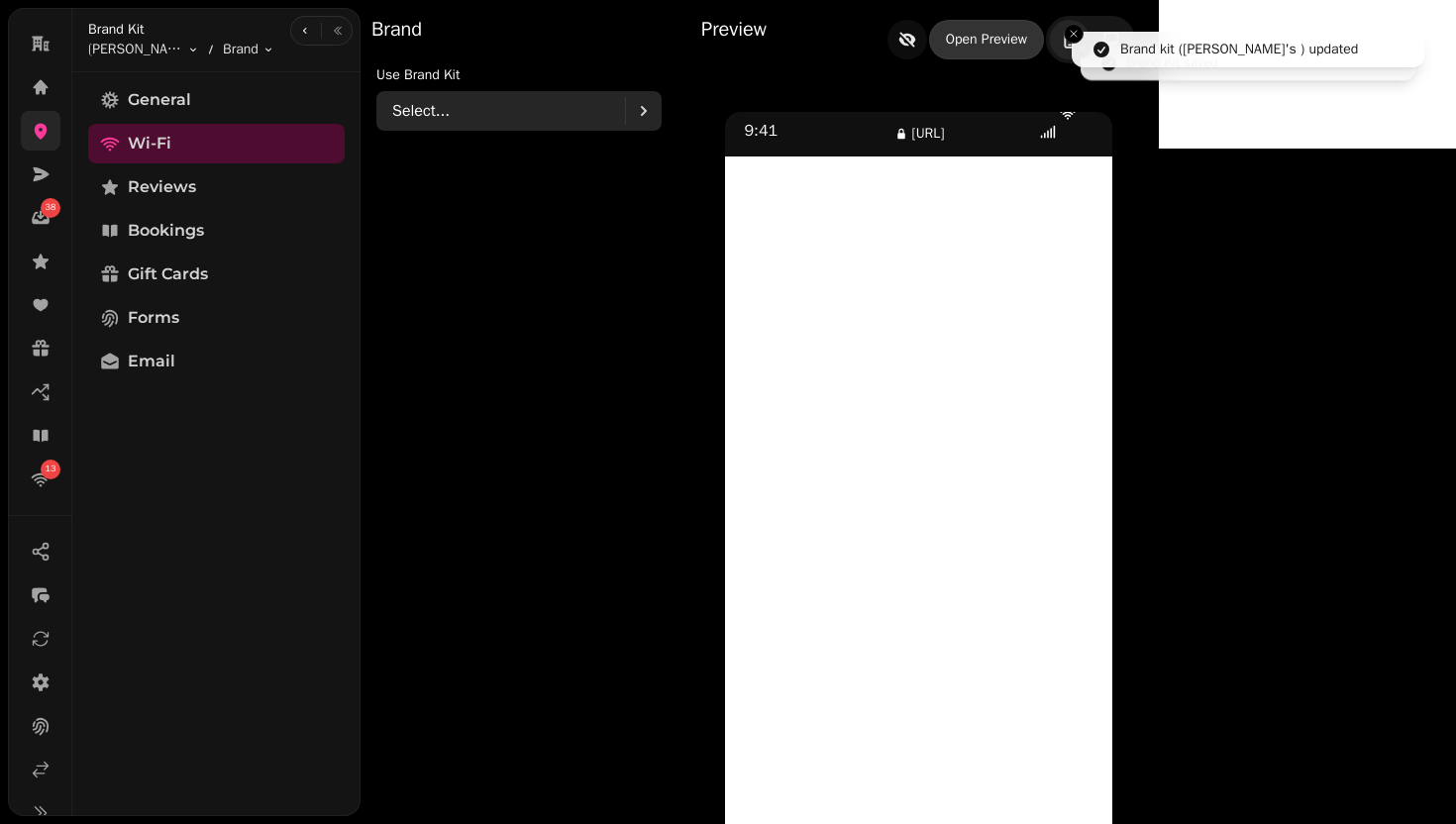 click on "Select..." at bounding box center [508, 111] 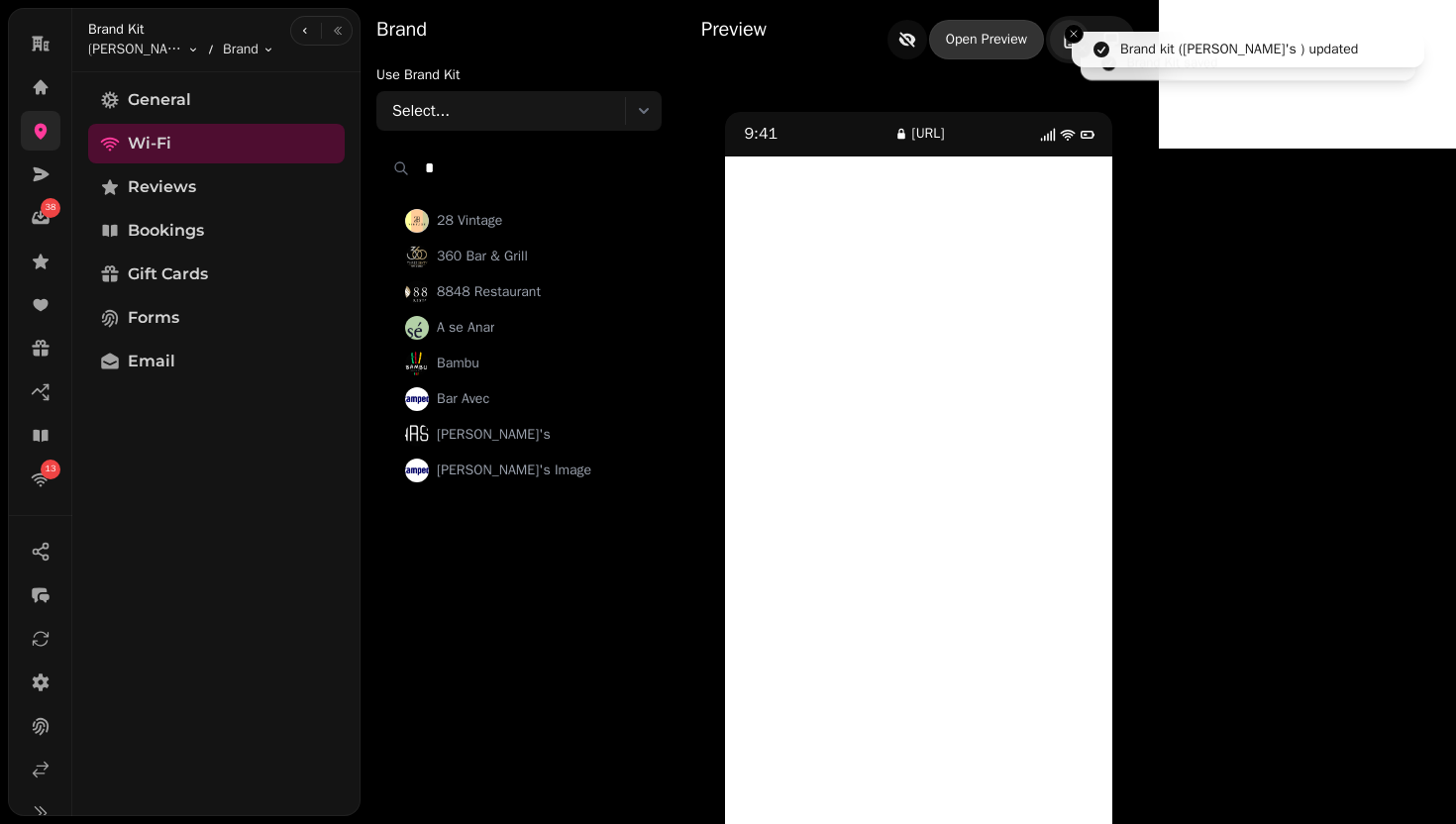 type on "**" 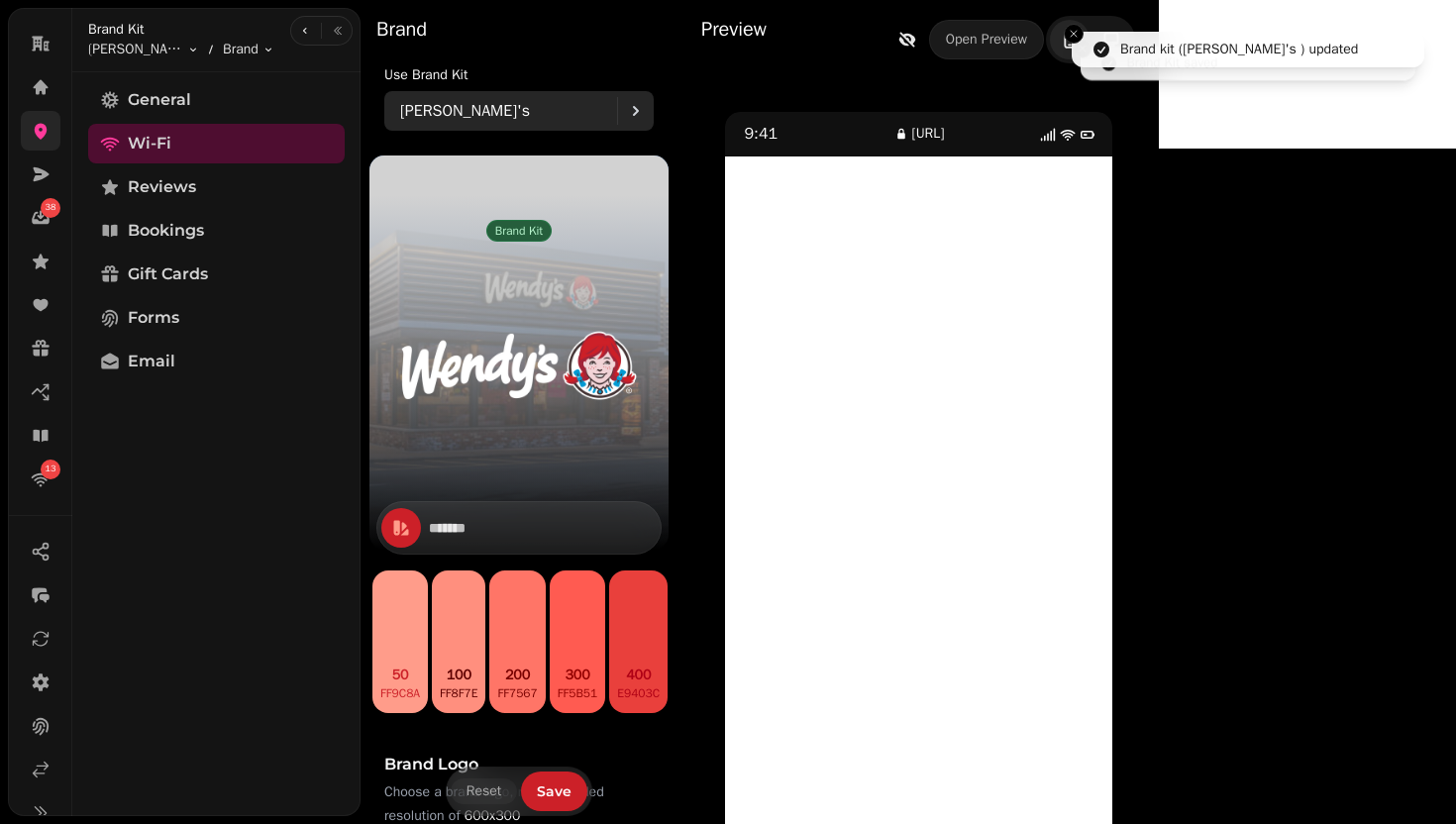 click on "[PERSON_NAME]'s" at bounding box center (508, 111) 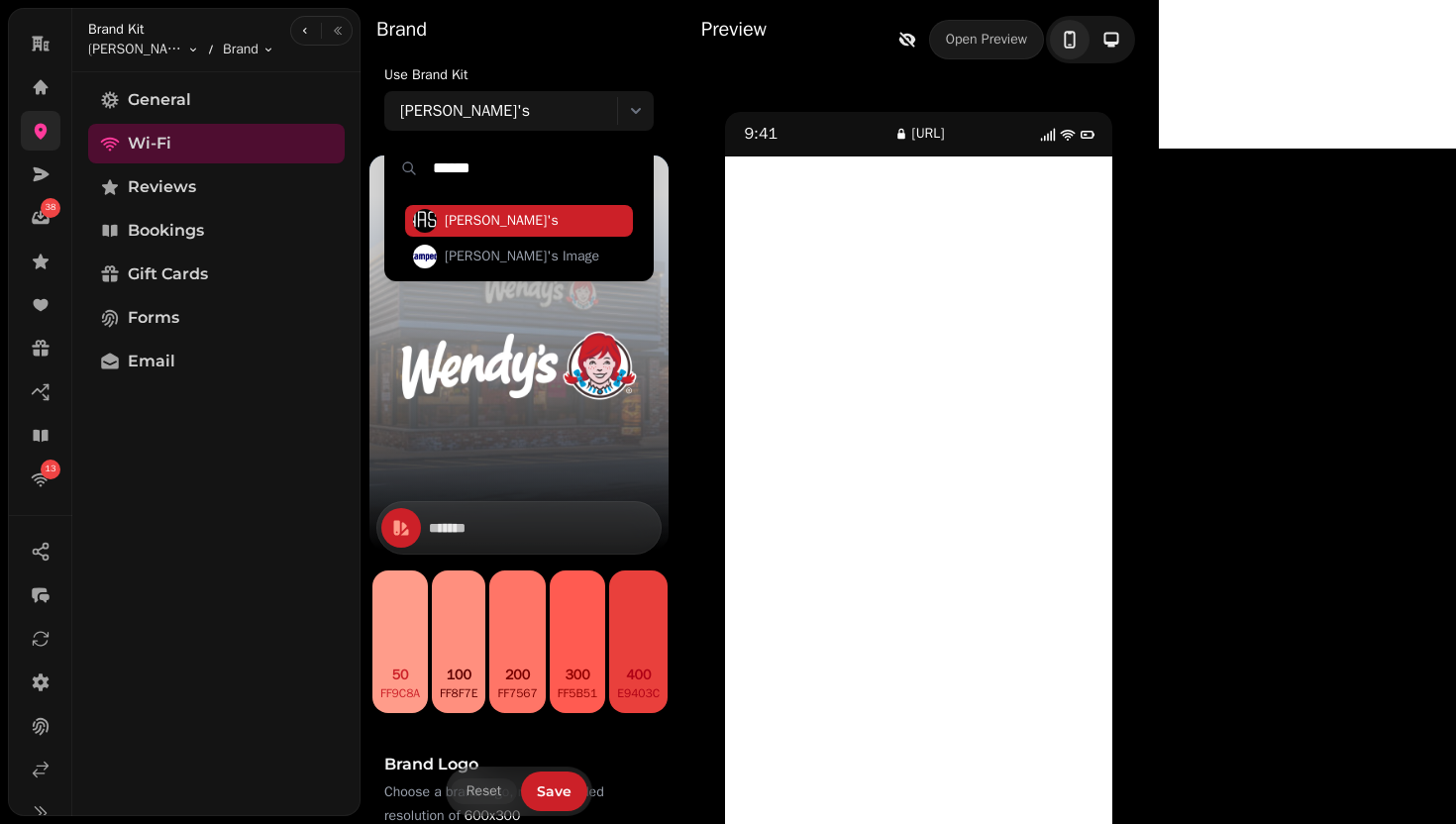 type on "******" 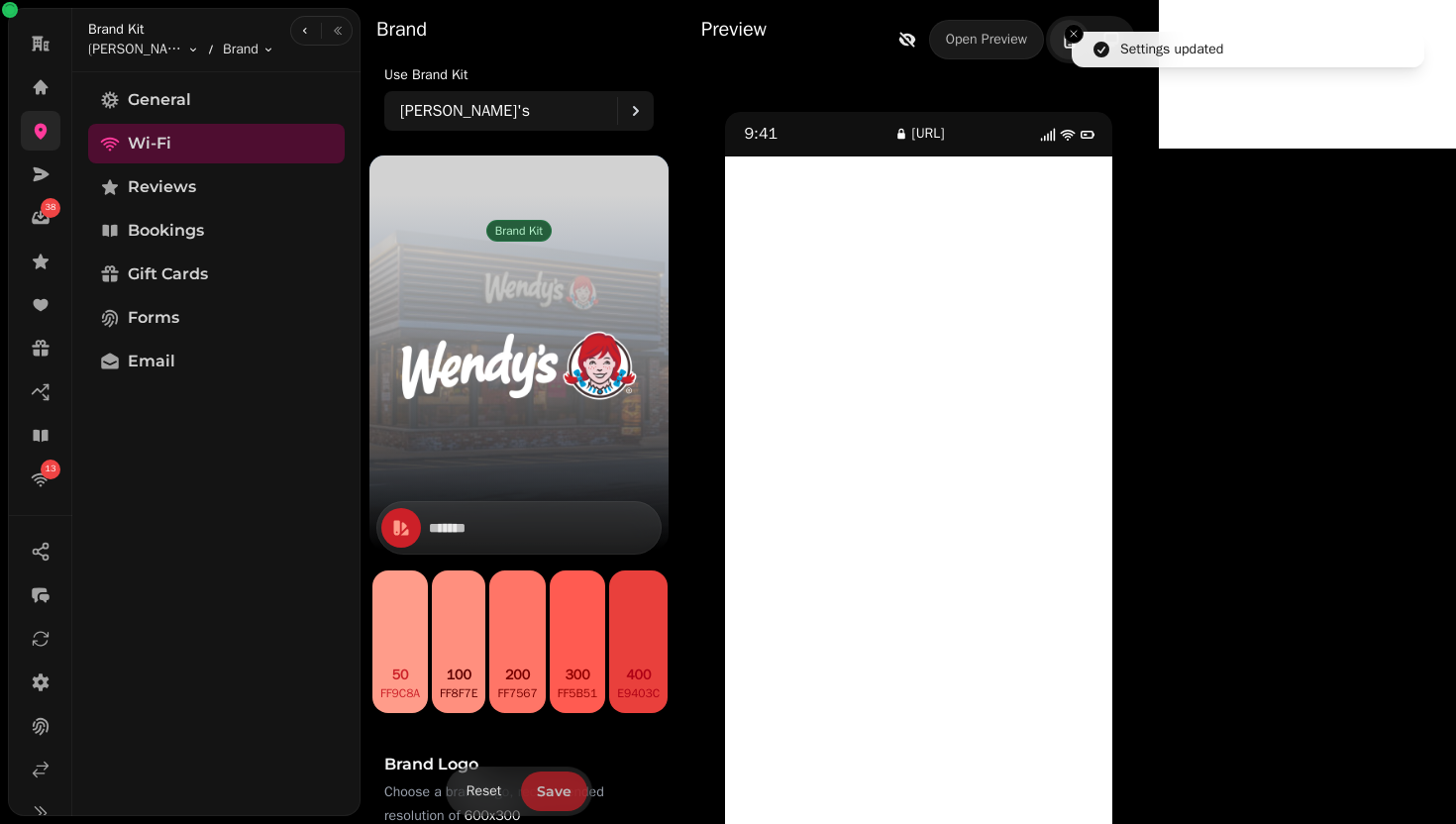 type on "*******" 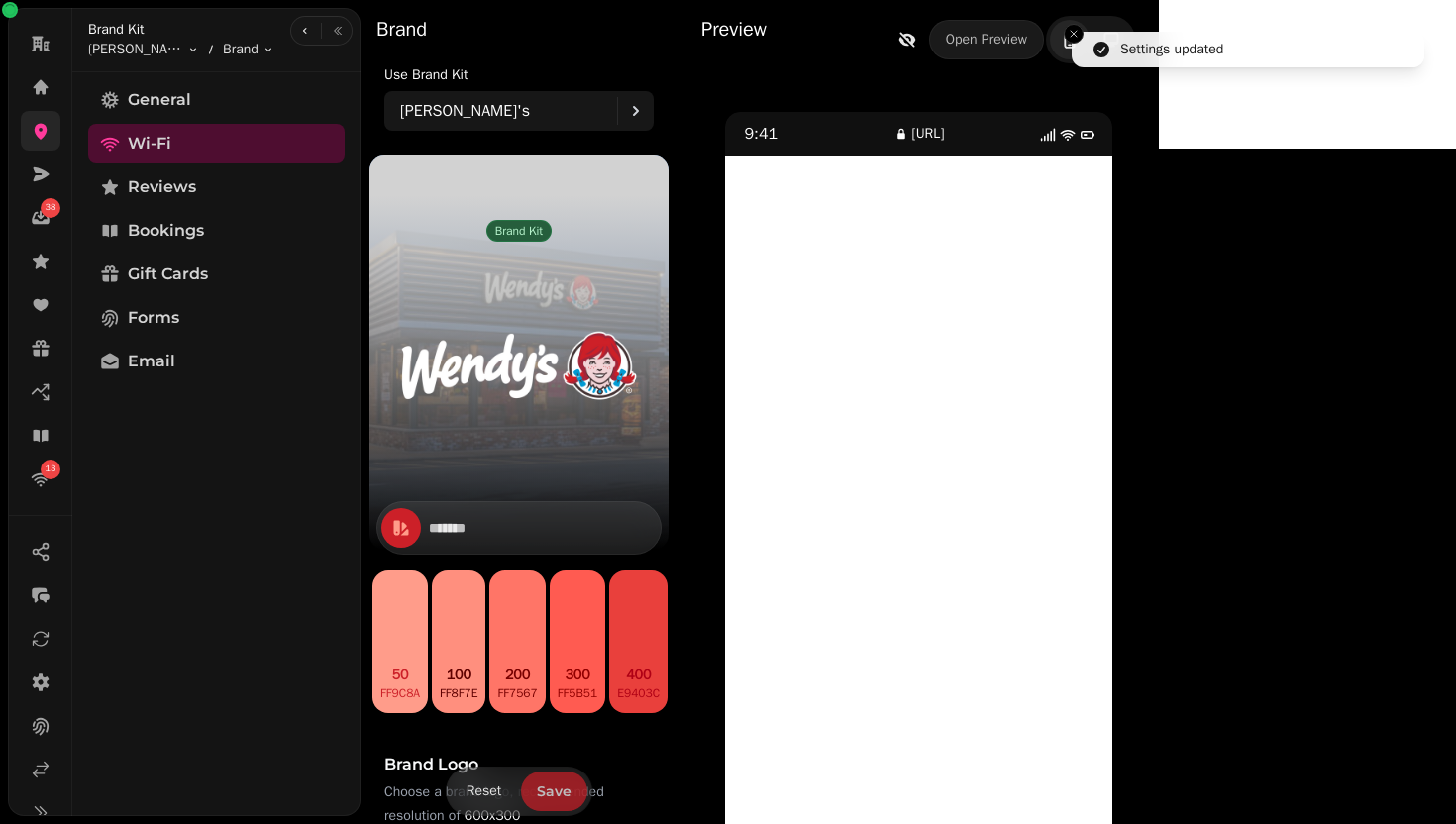 type on "*******" 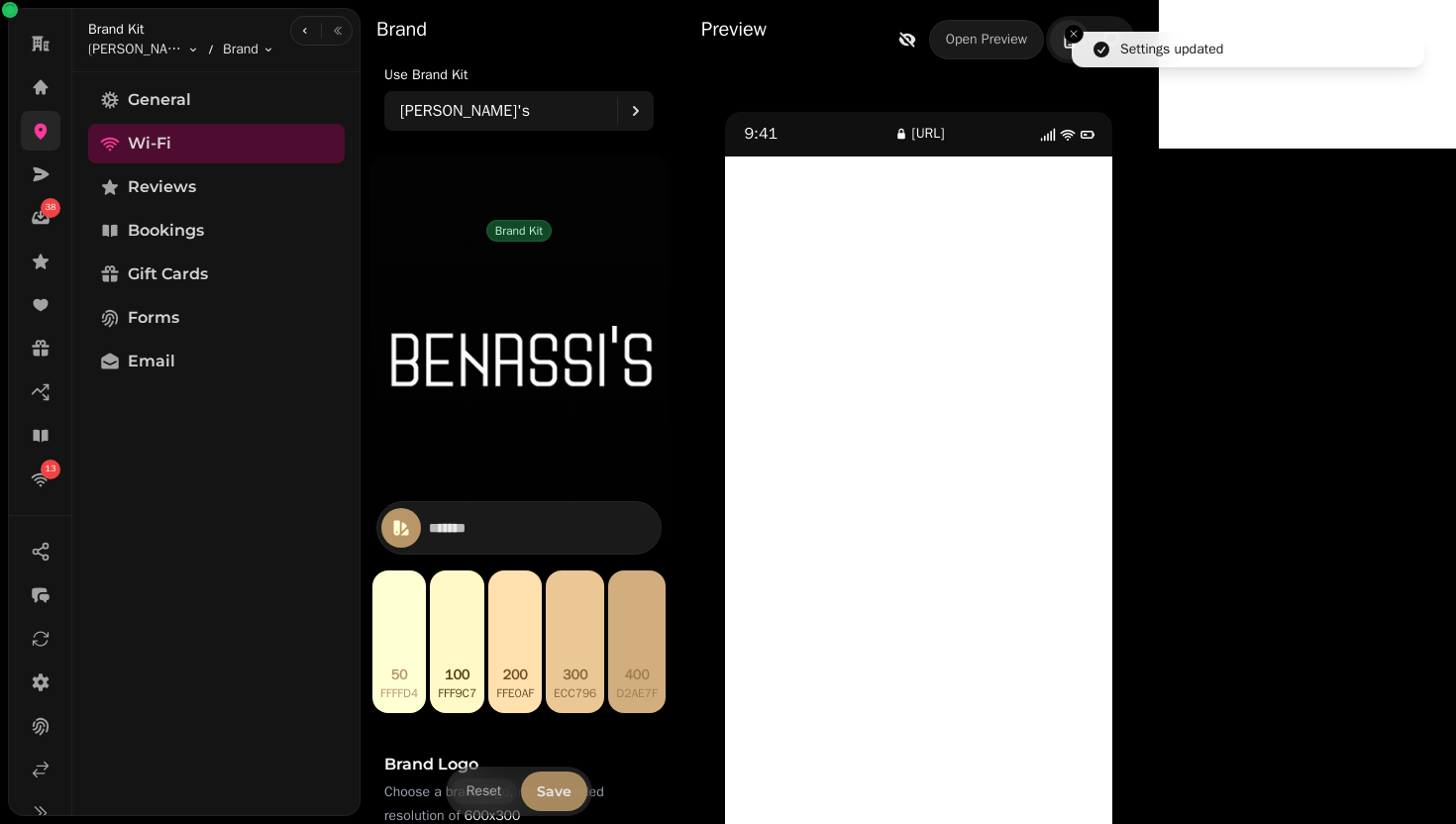 click on "Save" at bounding box center (554, 791) 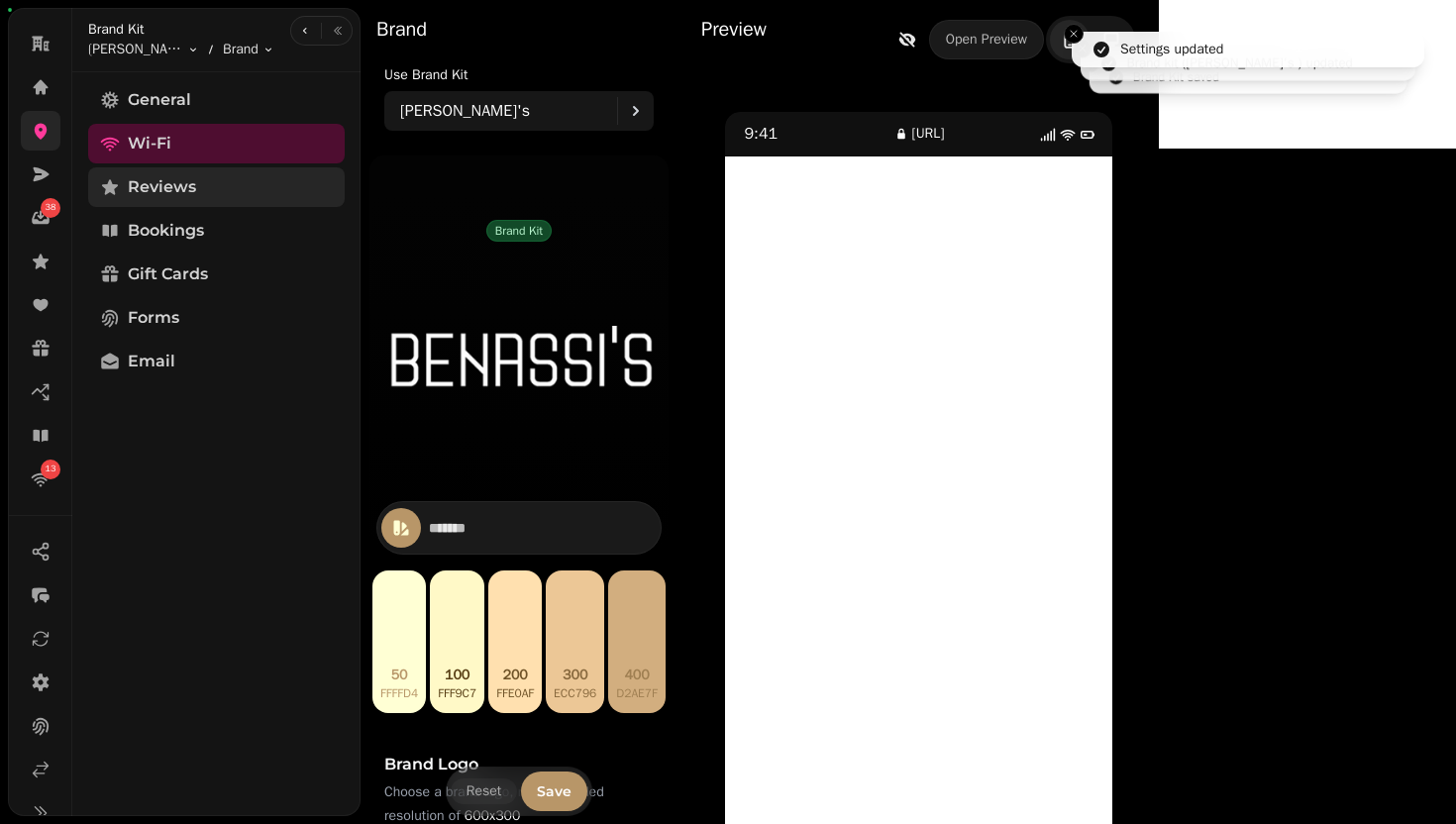 click on "Reviews" at bounding box center (216, 187) 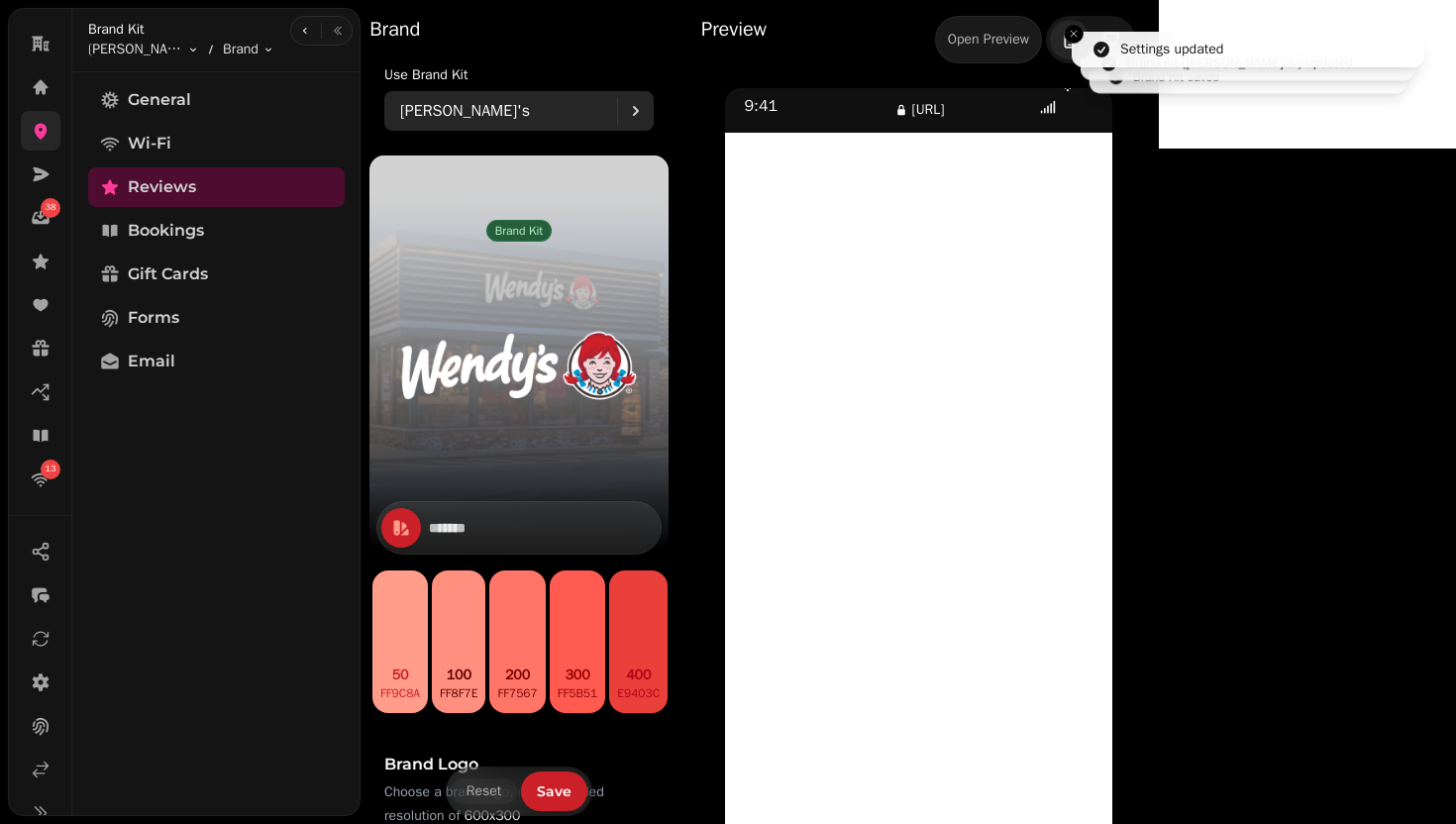 click on "[PERSON_NAME]'s" at bounding box center (508, 111) 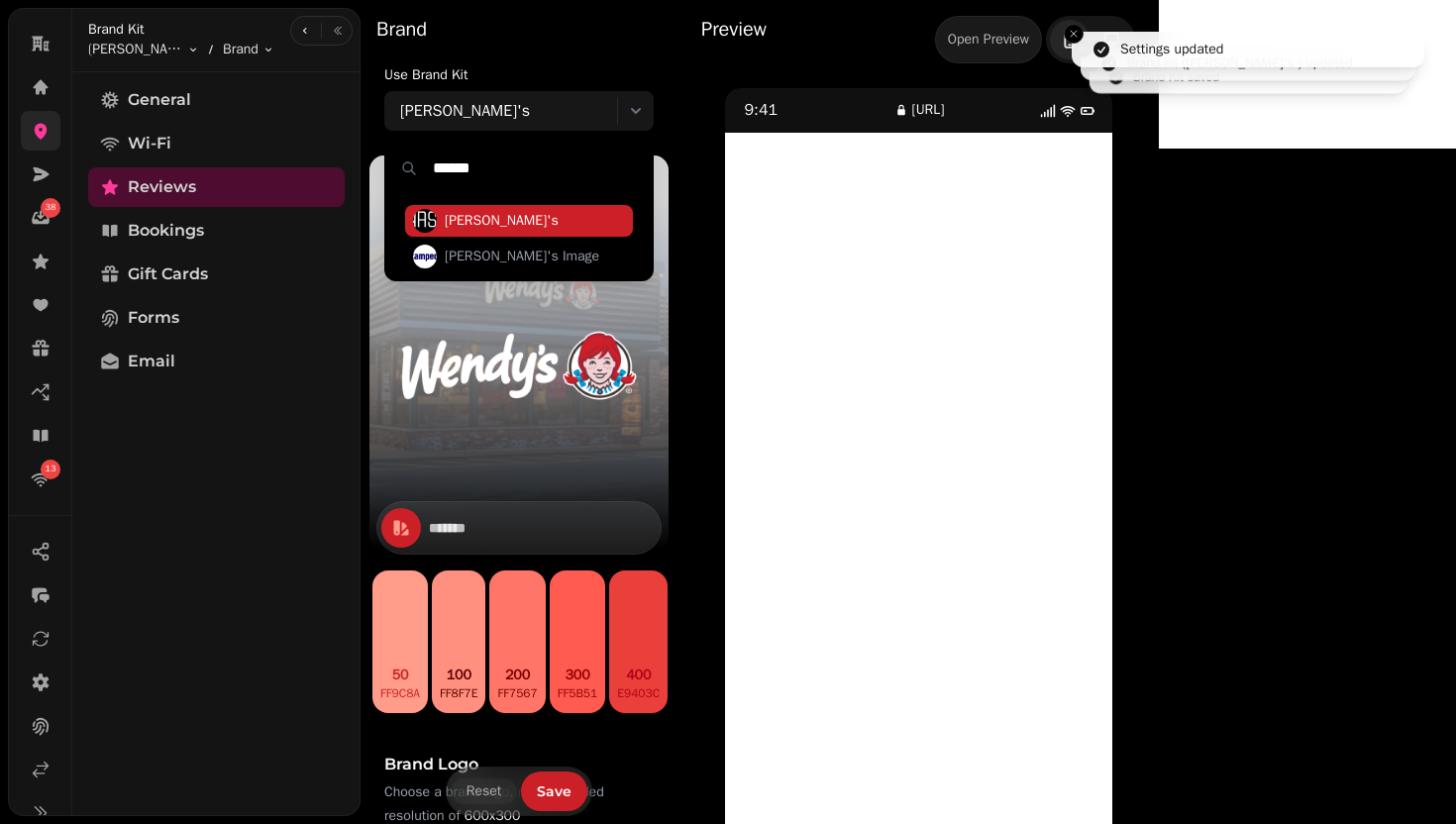 type on "******" 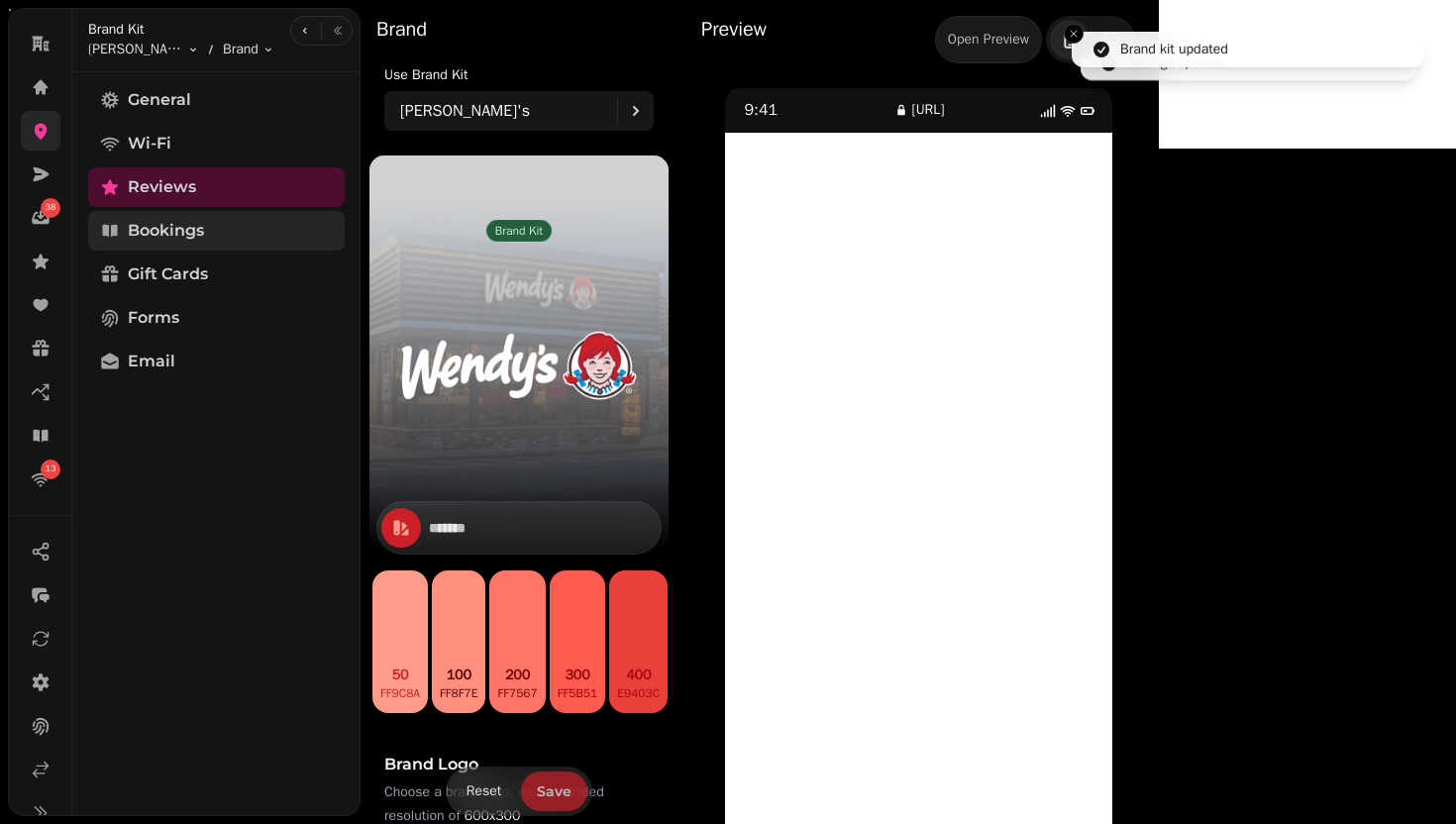type on "*******" 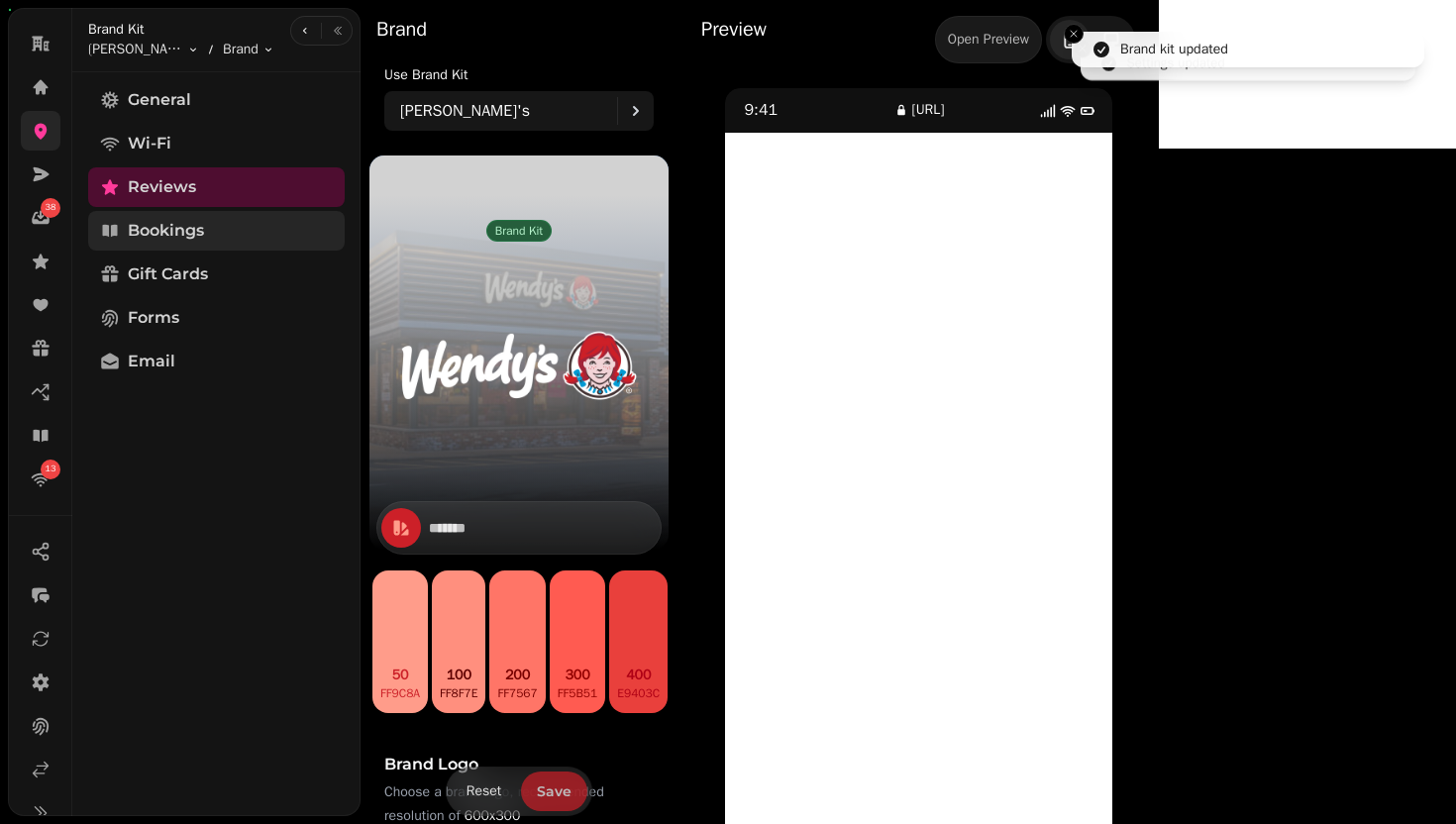 type on "*******" 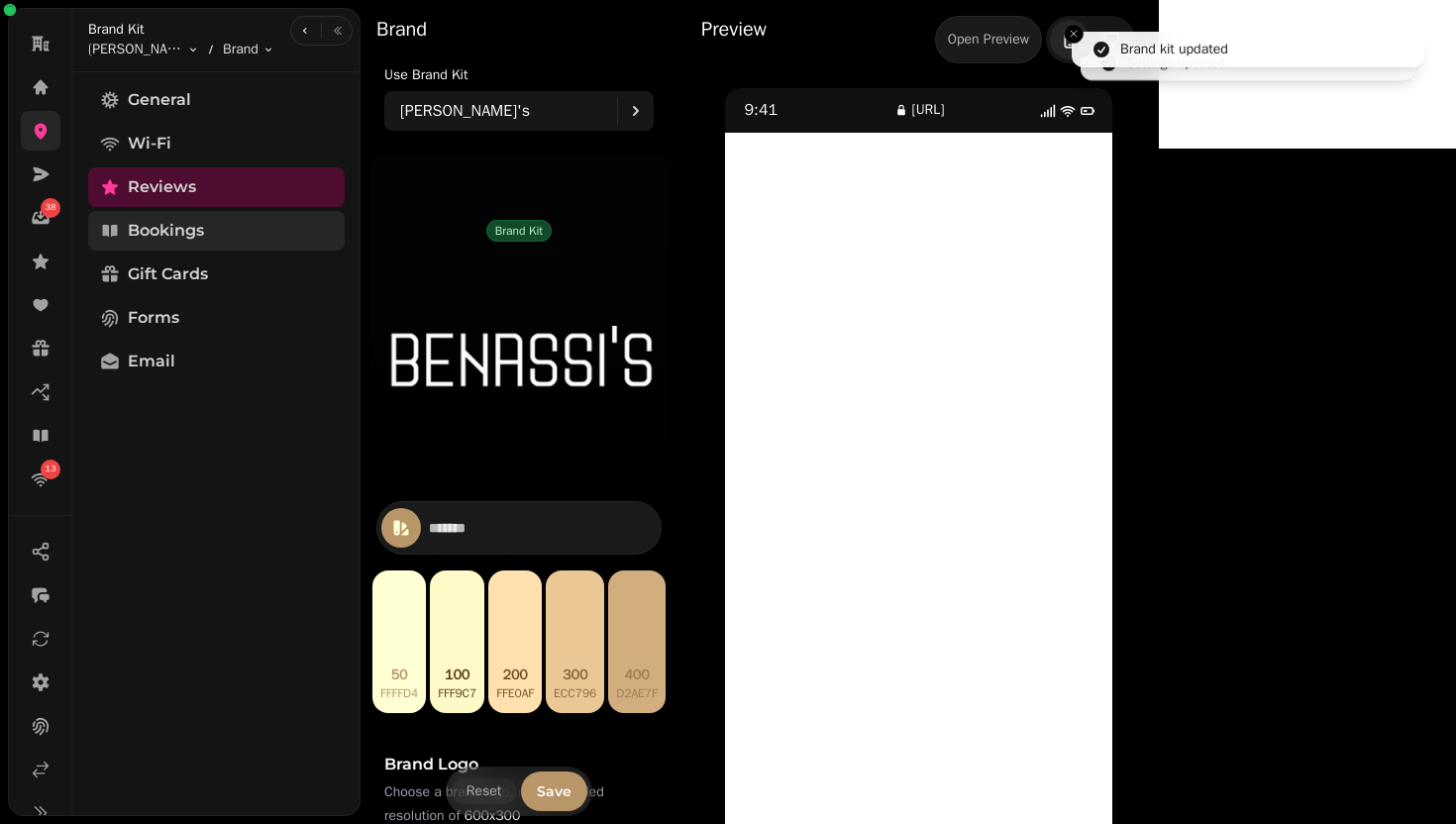 click on "Bookings" at bounding box center [216, 231] 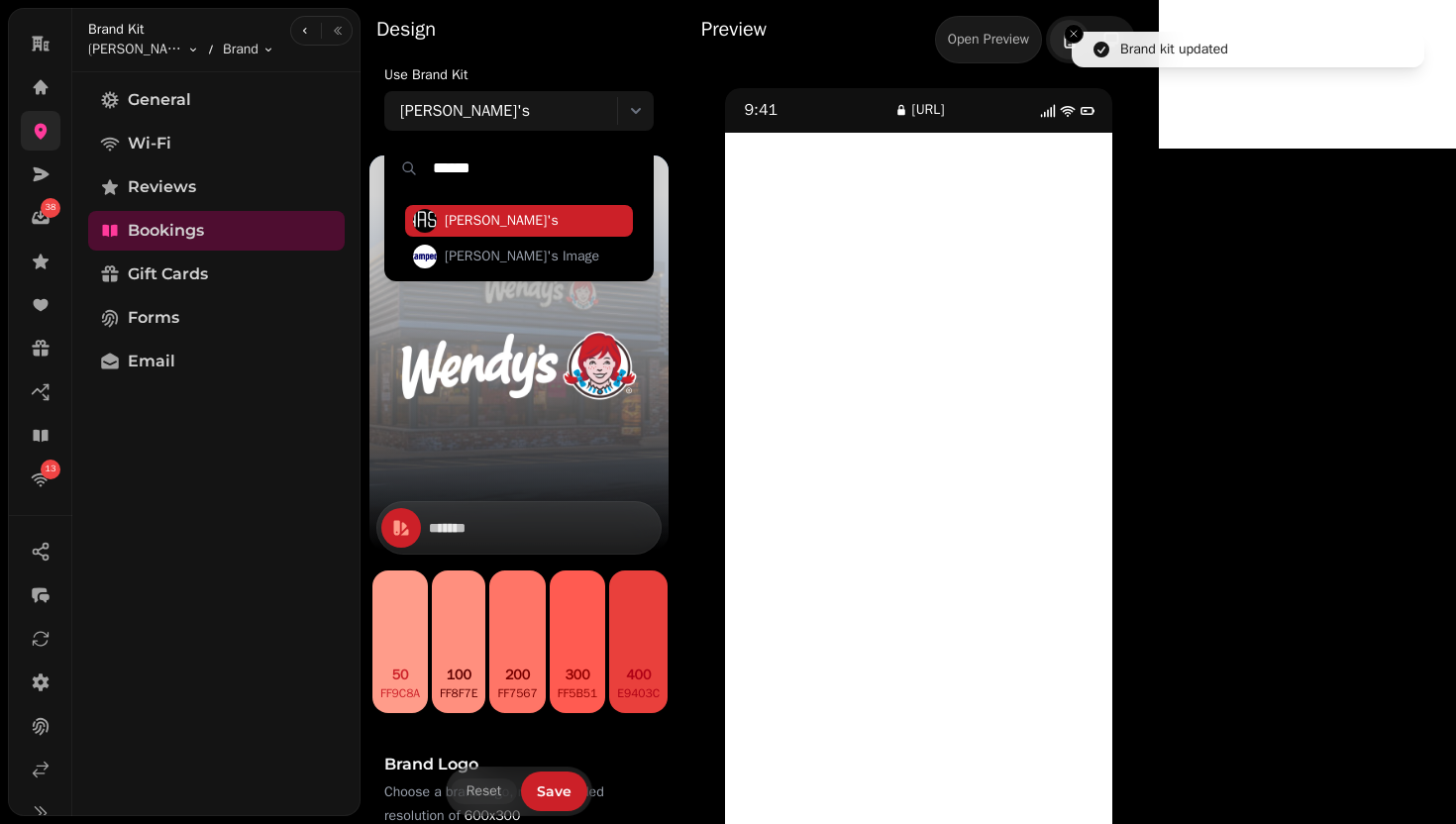 type on "******" 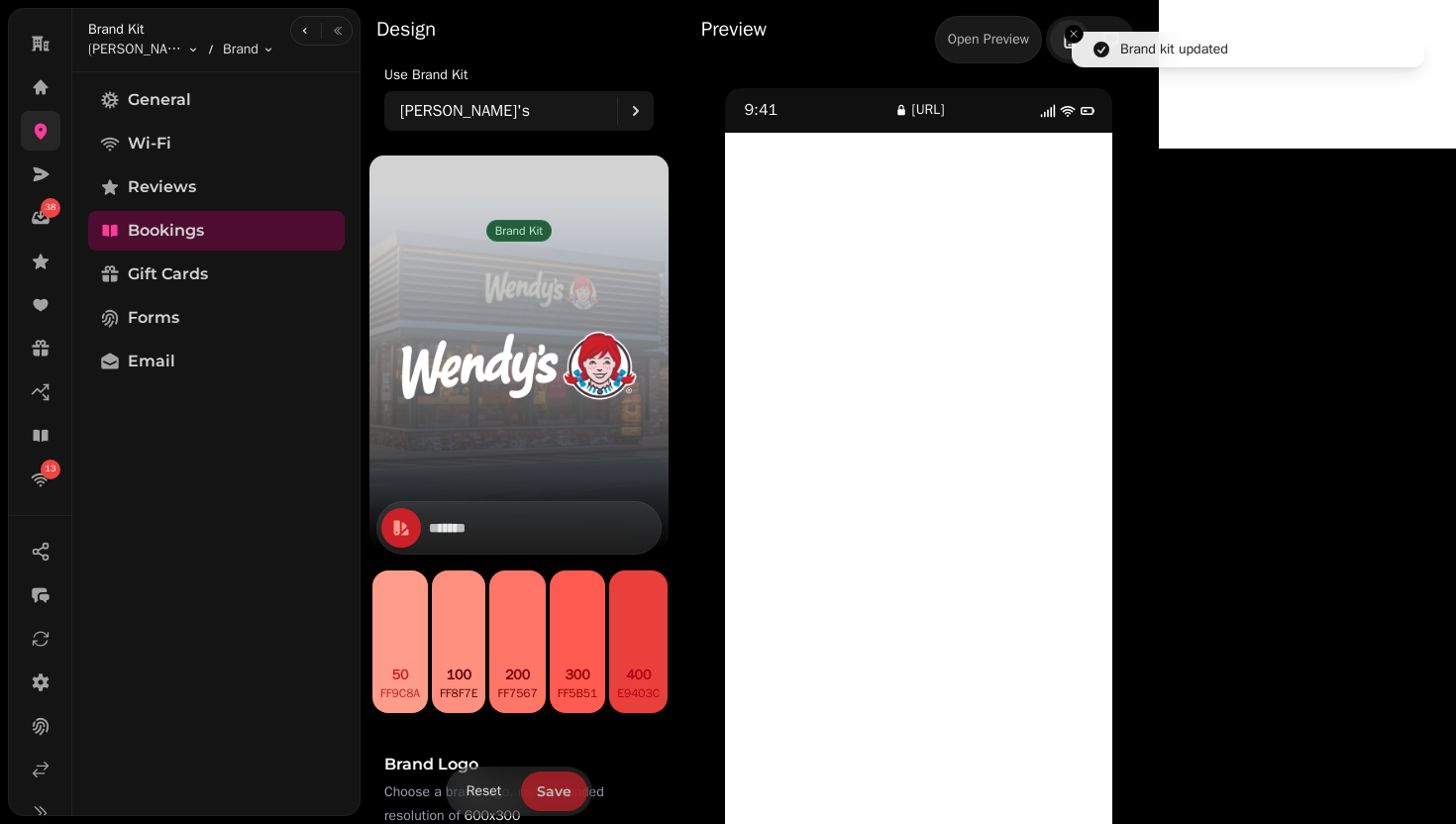 type on "*******" 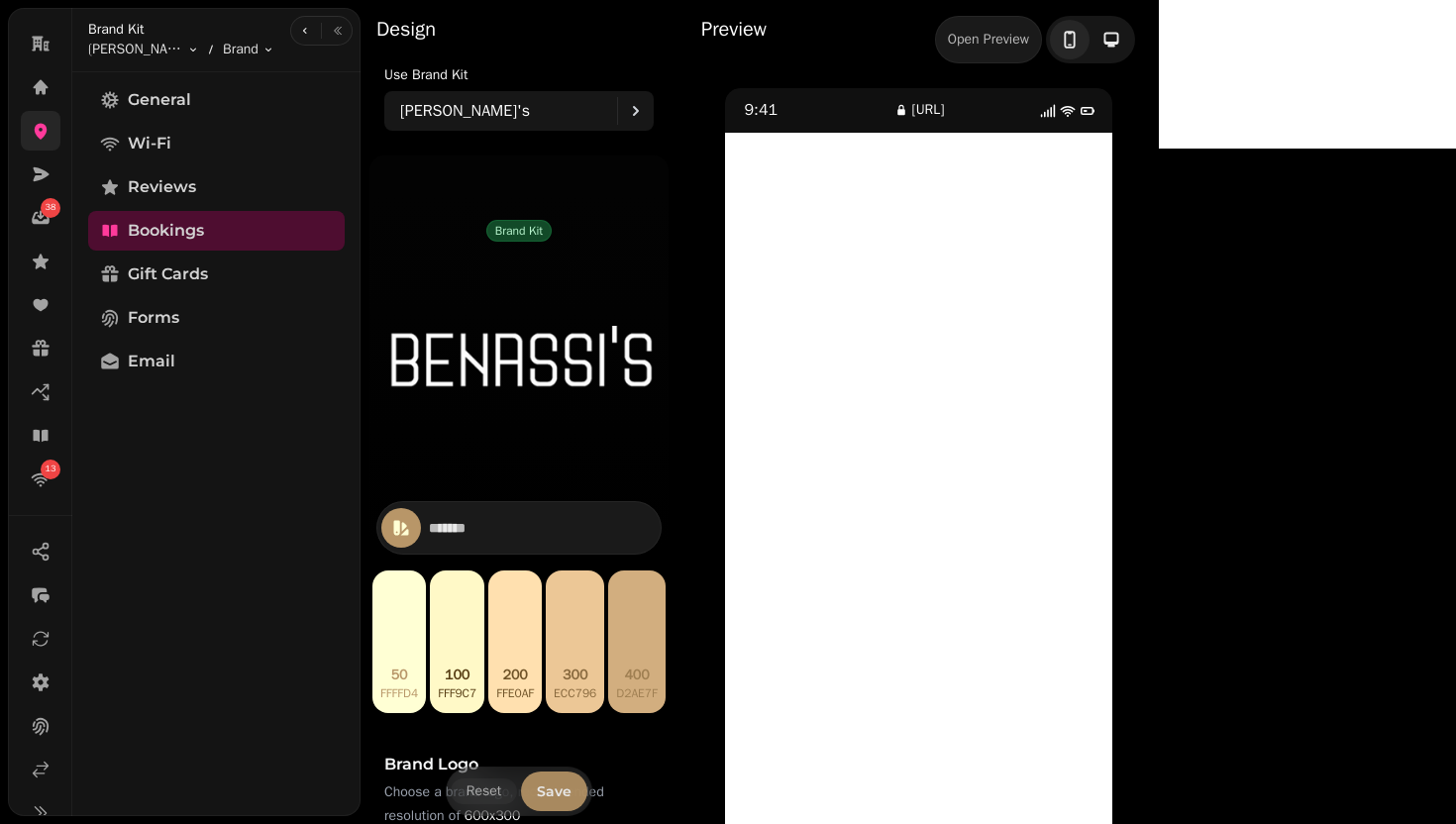 click on "Save" at bounding box center (554, 791) 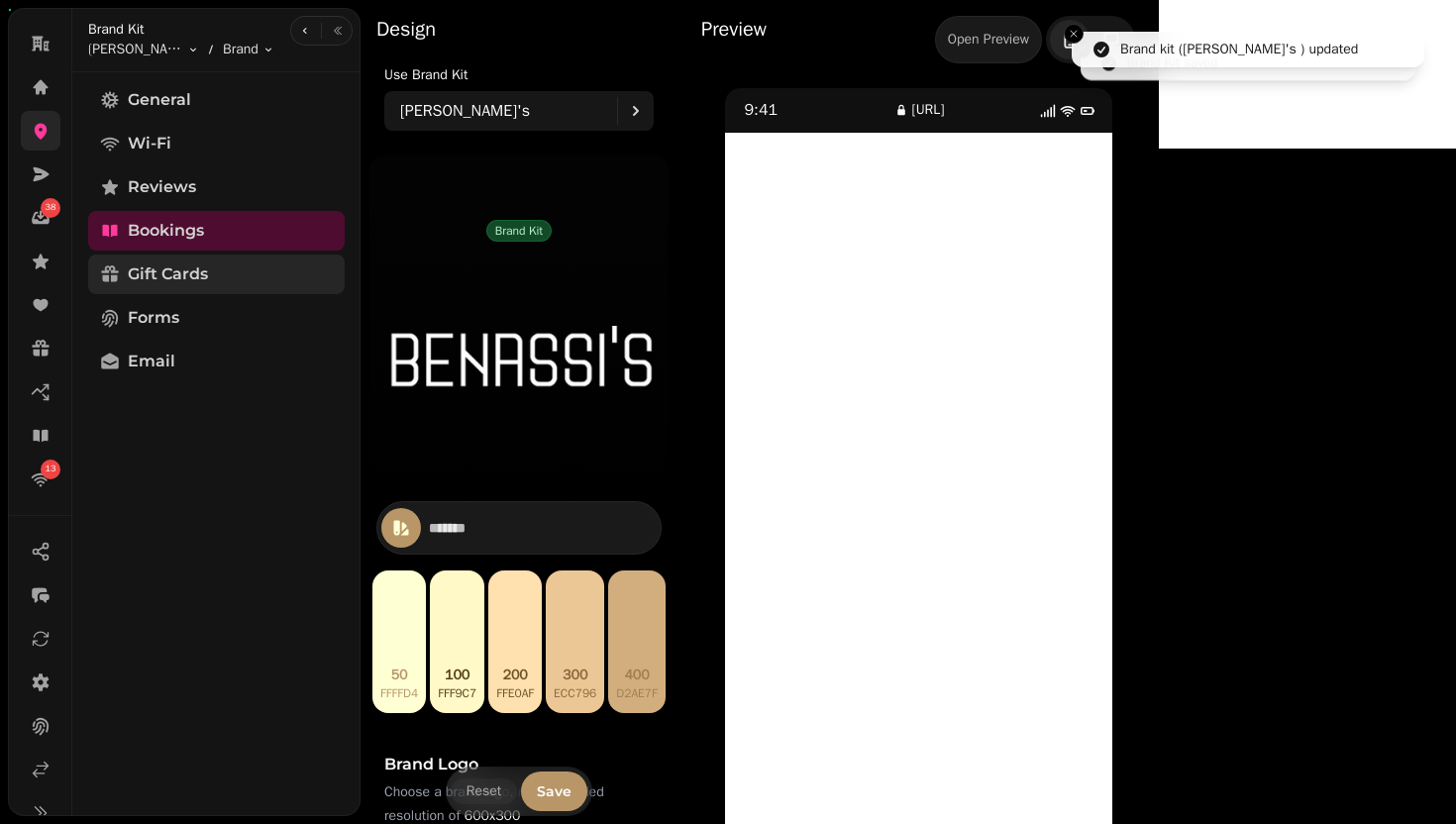 click on "Gift Cards" at bounding box center [167, 274] 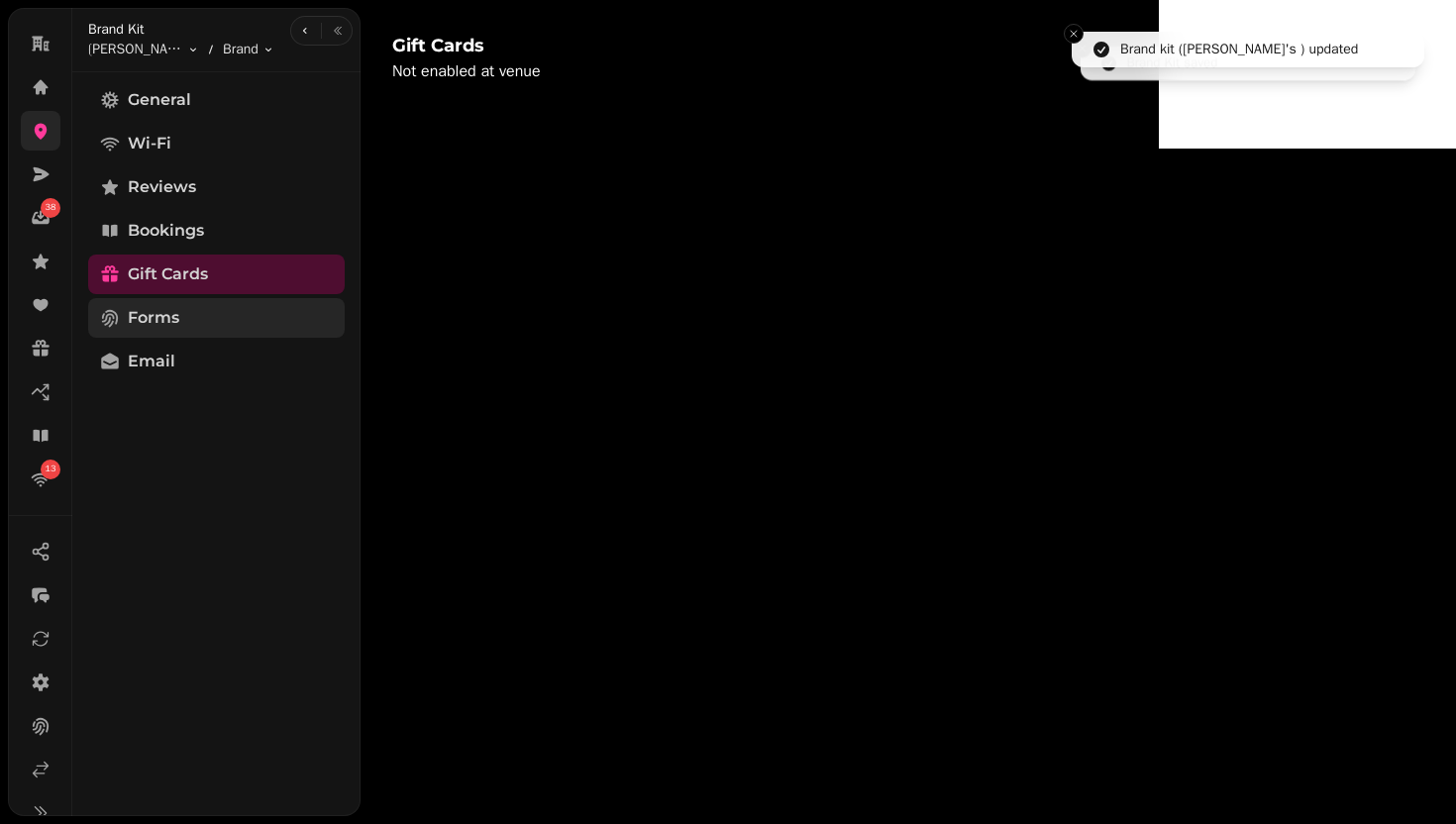 click on "Forms" at bounding box center [216, 318] 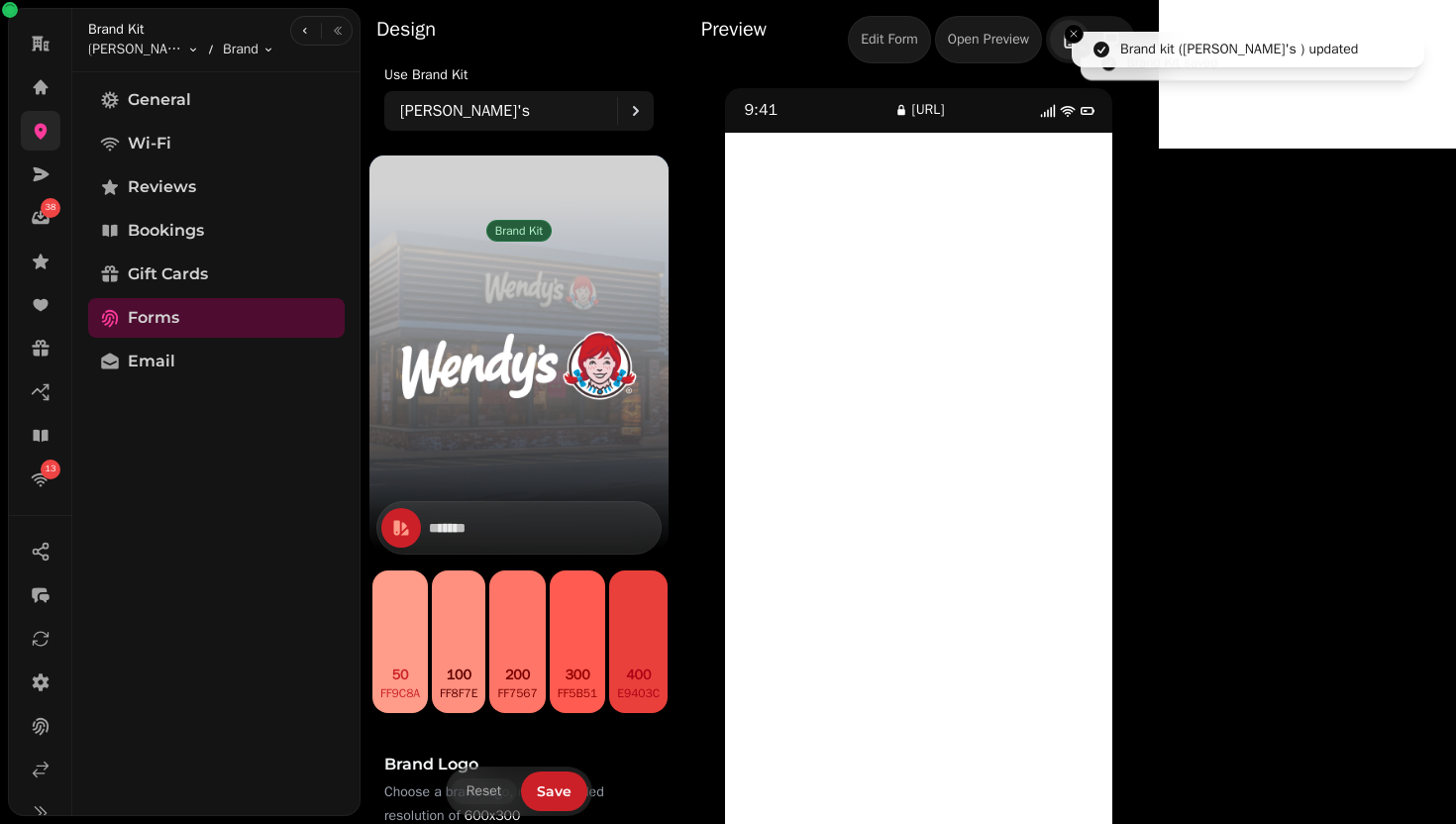 click on "Use Brand Kit Wendy's" at bounding box center [519, 99] 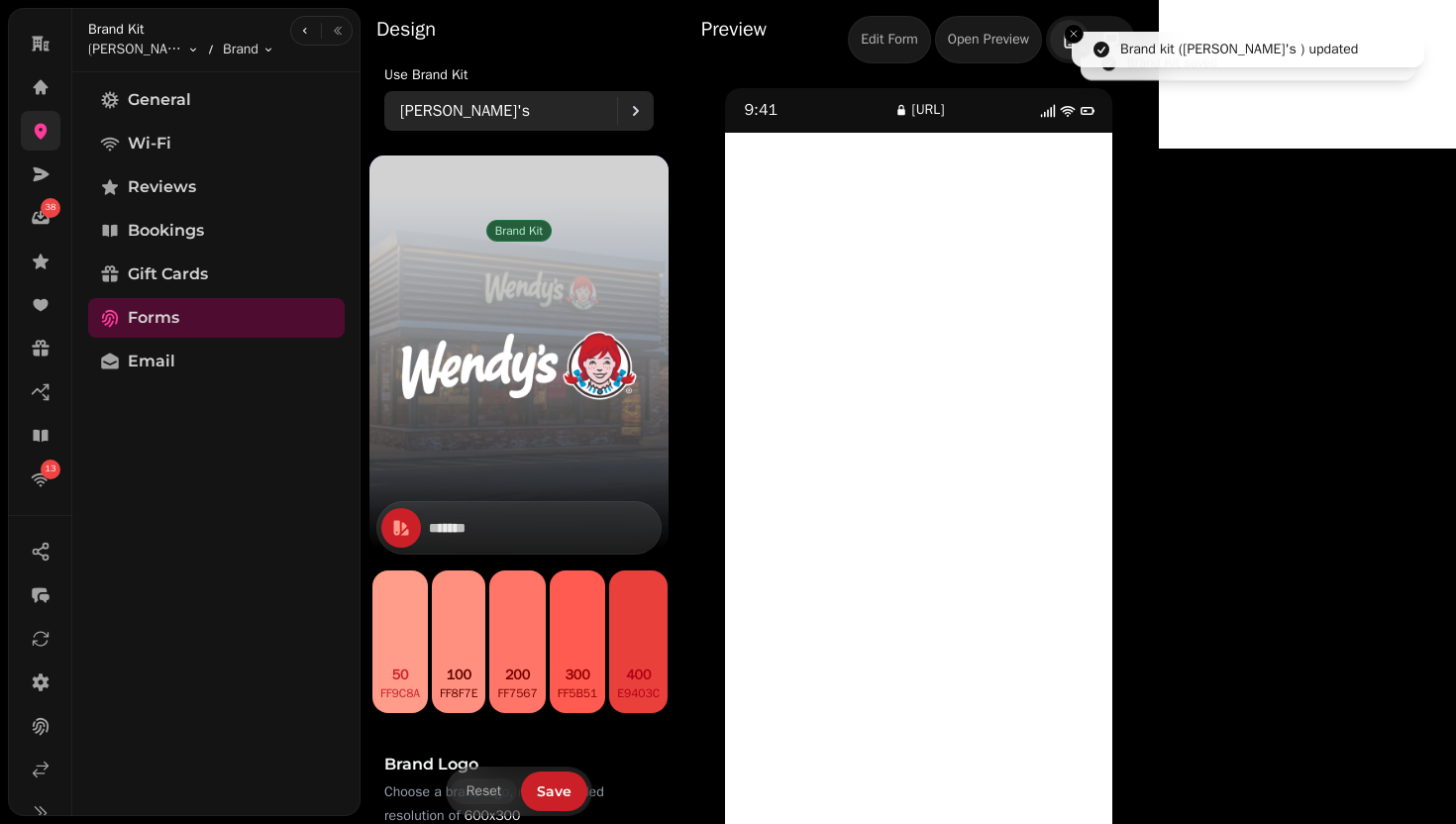 click on "[PERSON_NAME]'s" at bounding box center (465, 111) 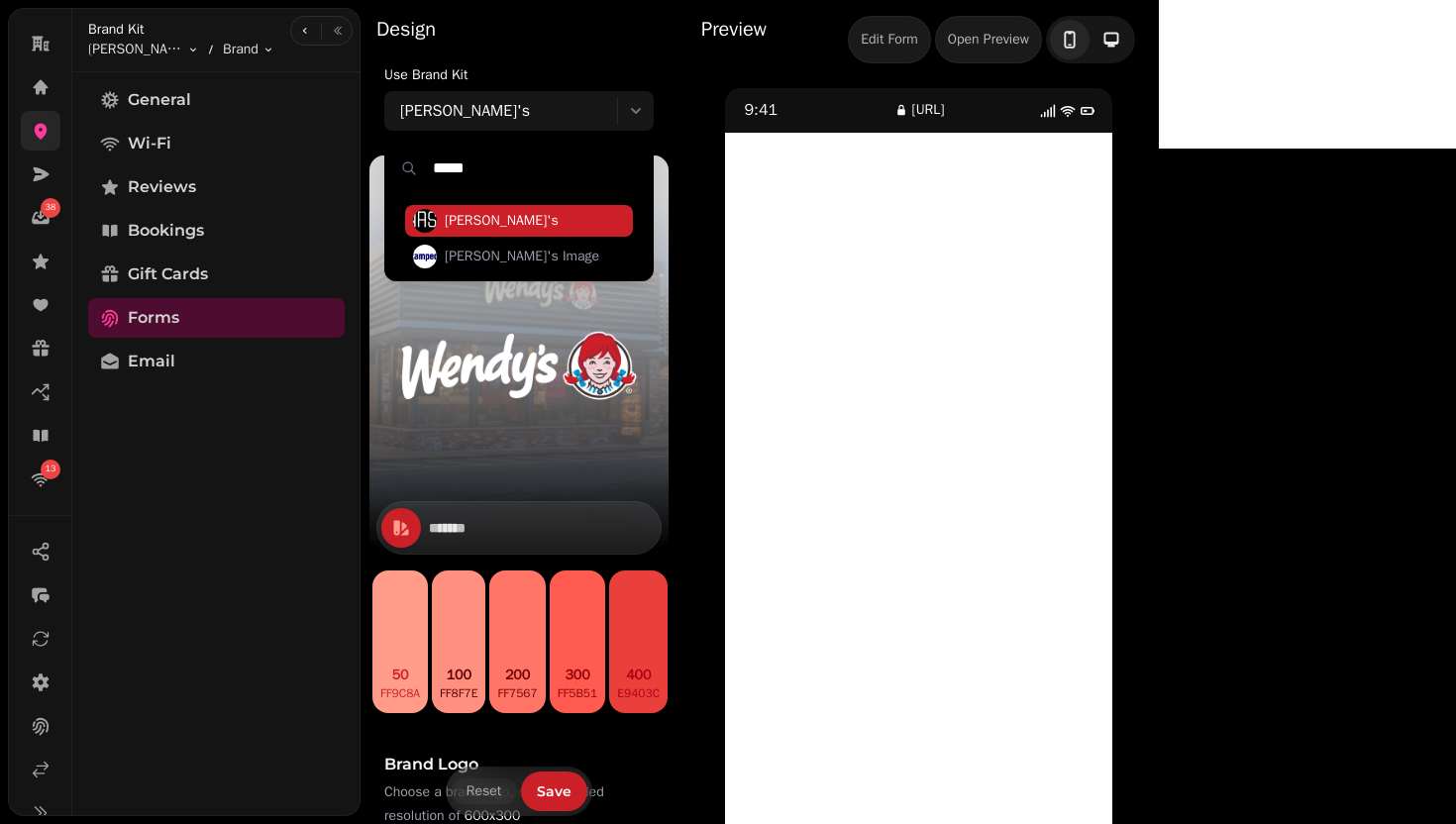 type on "*****" 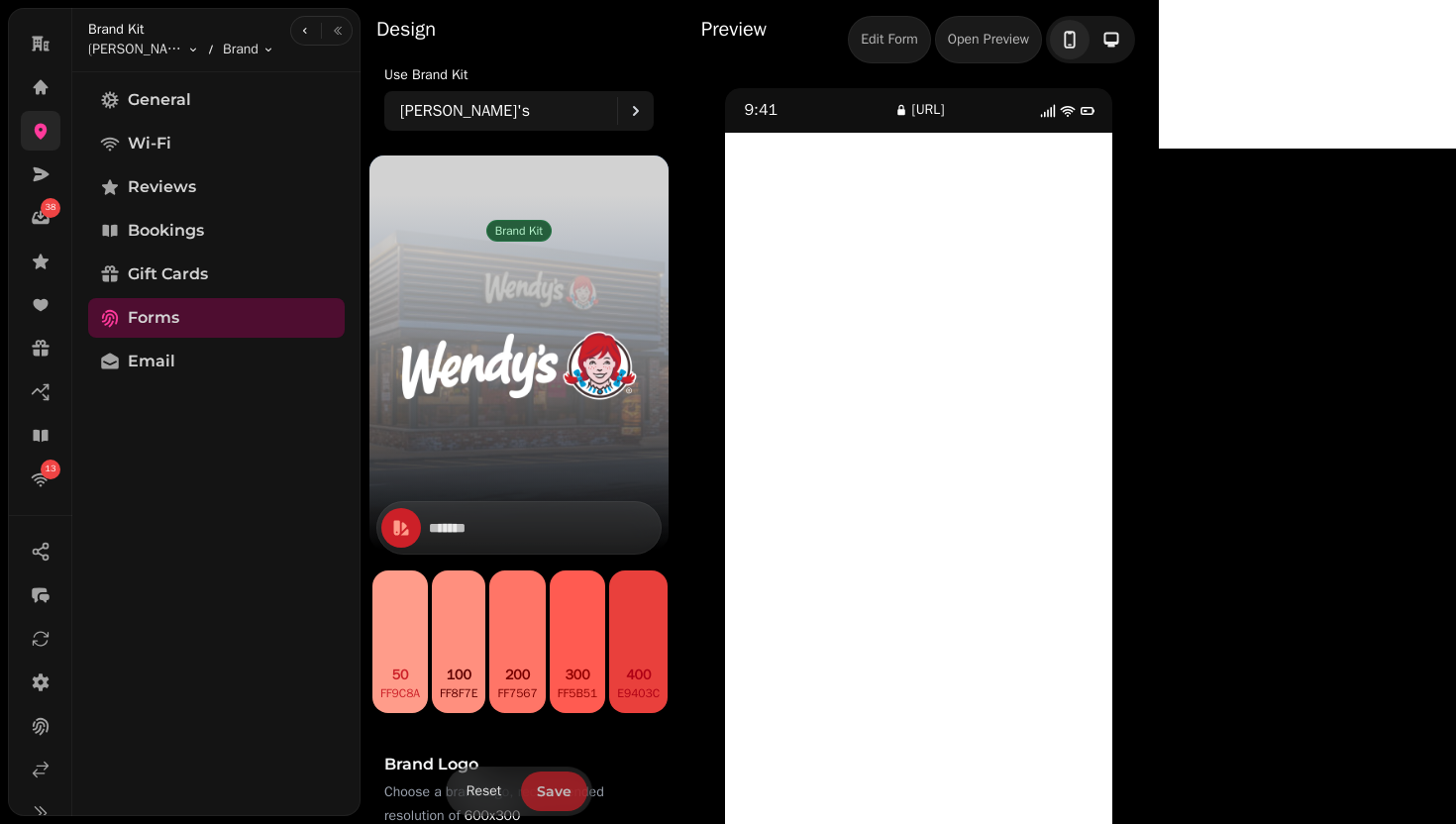 type on "*******" 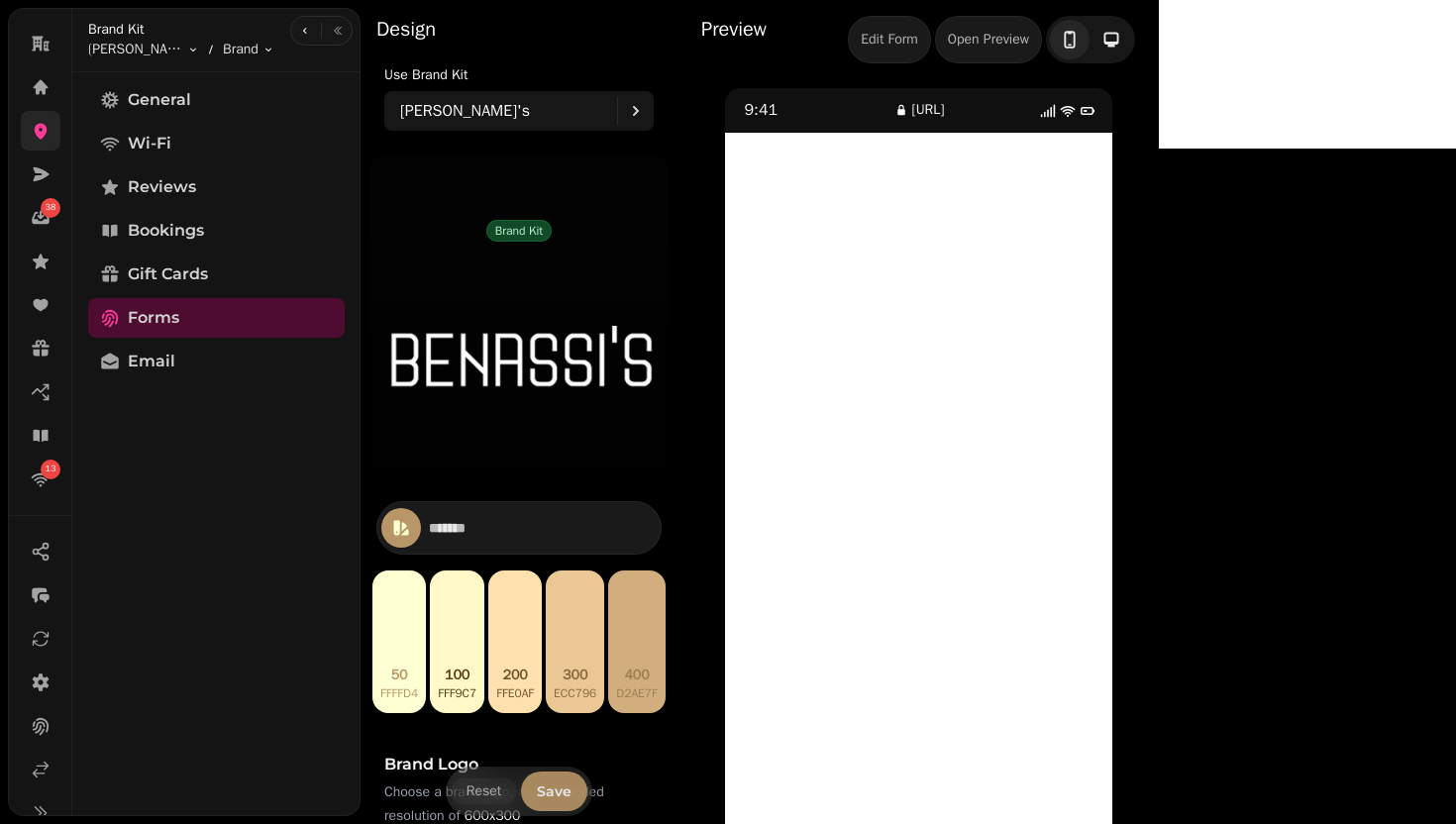click on "Save" at bounding box center (554, 791) 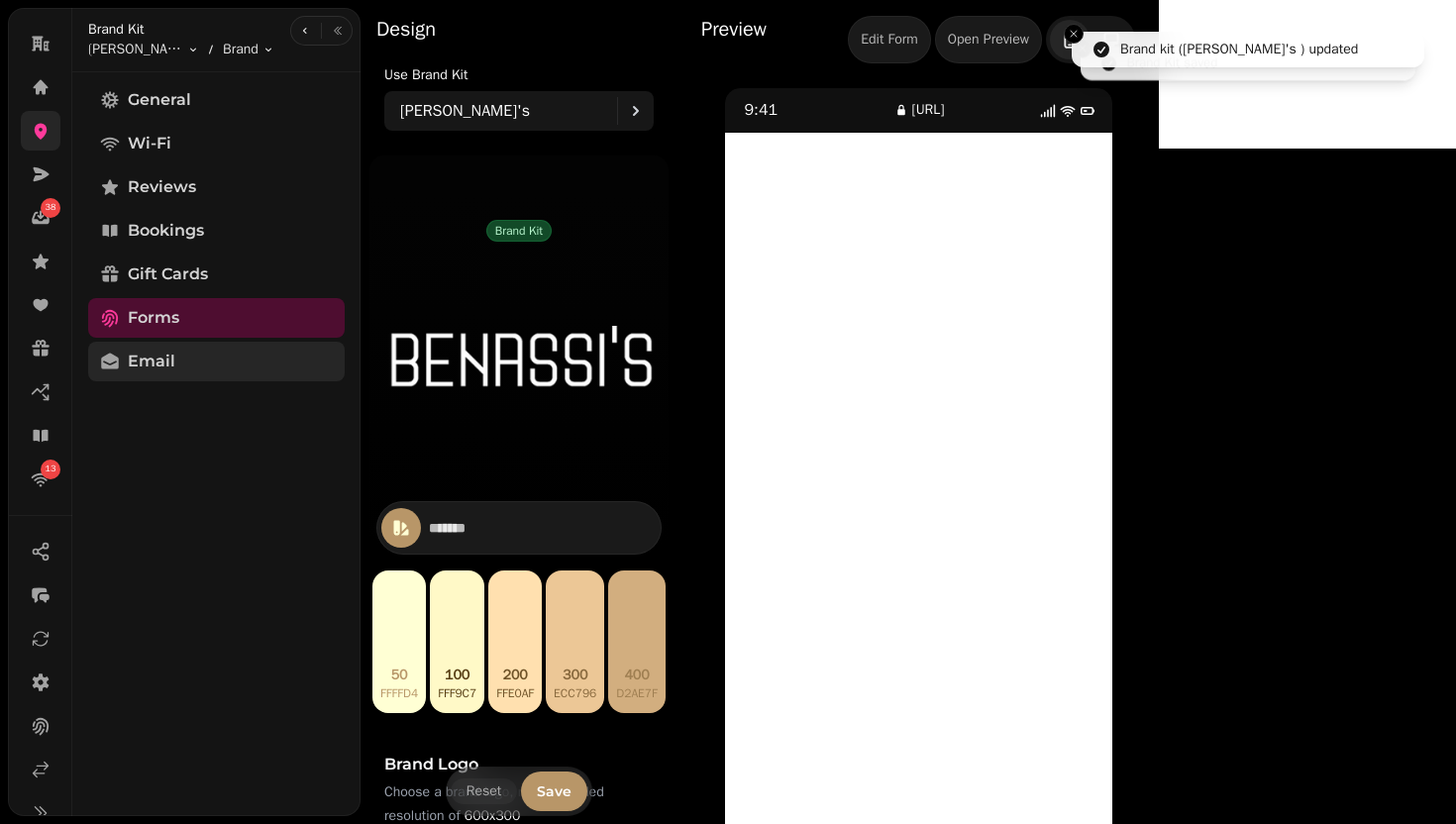 click on "Email" at bounding box center [216, 361] 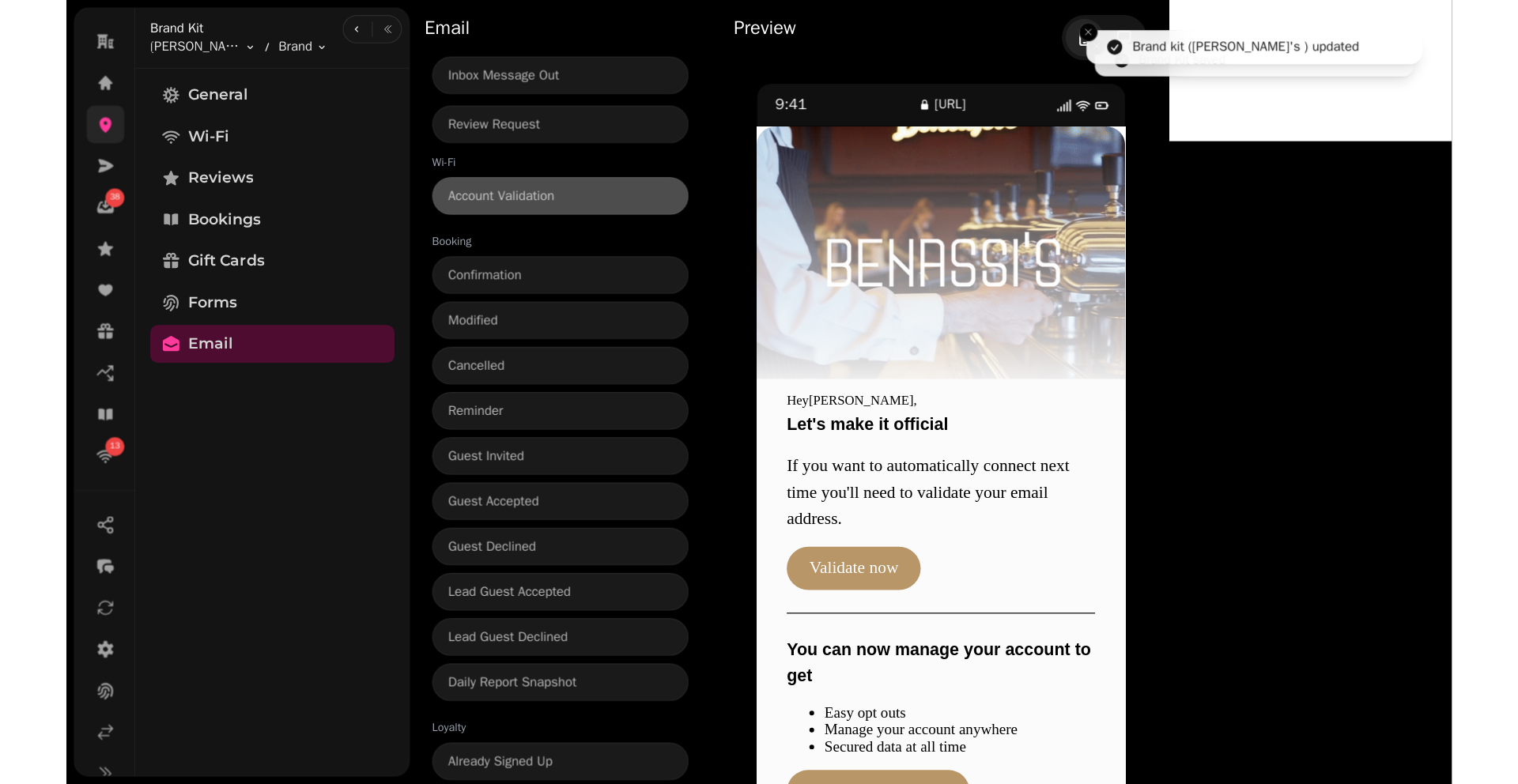 scroll, scrollTop: 0, scrollLeft: 0, axis: both 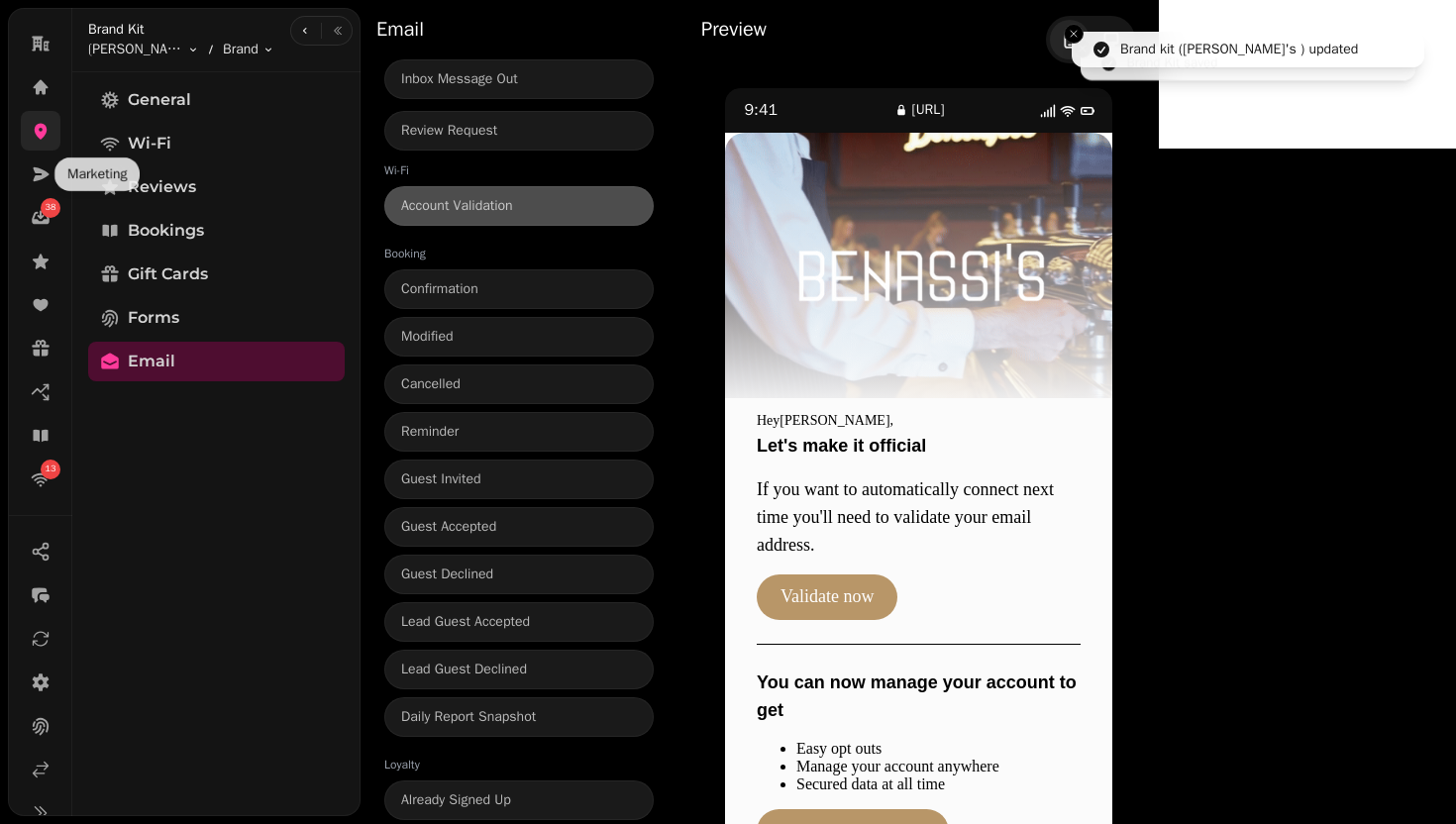 click 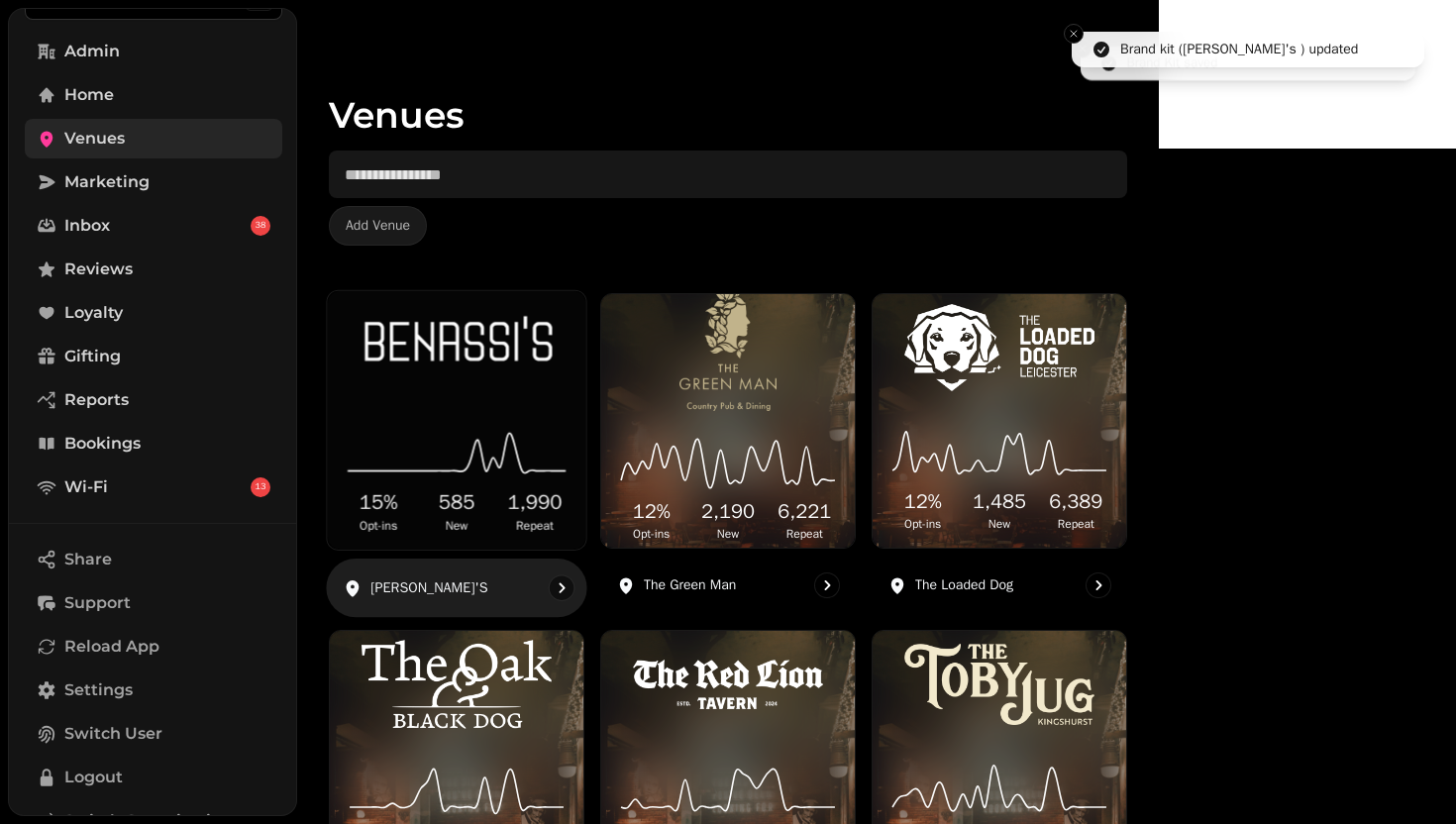 click at bounding box center (457, 346) 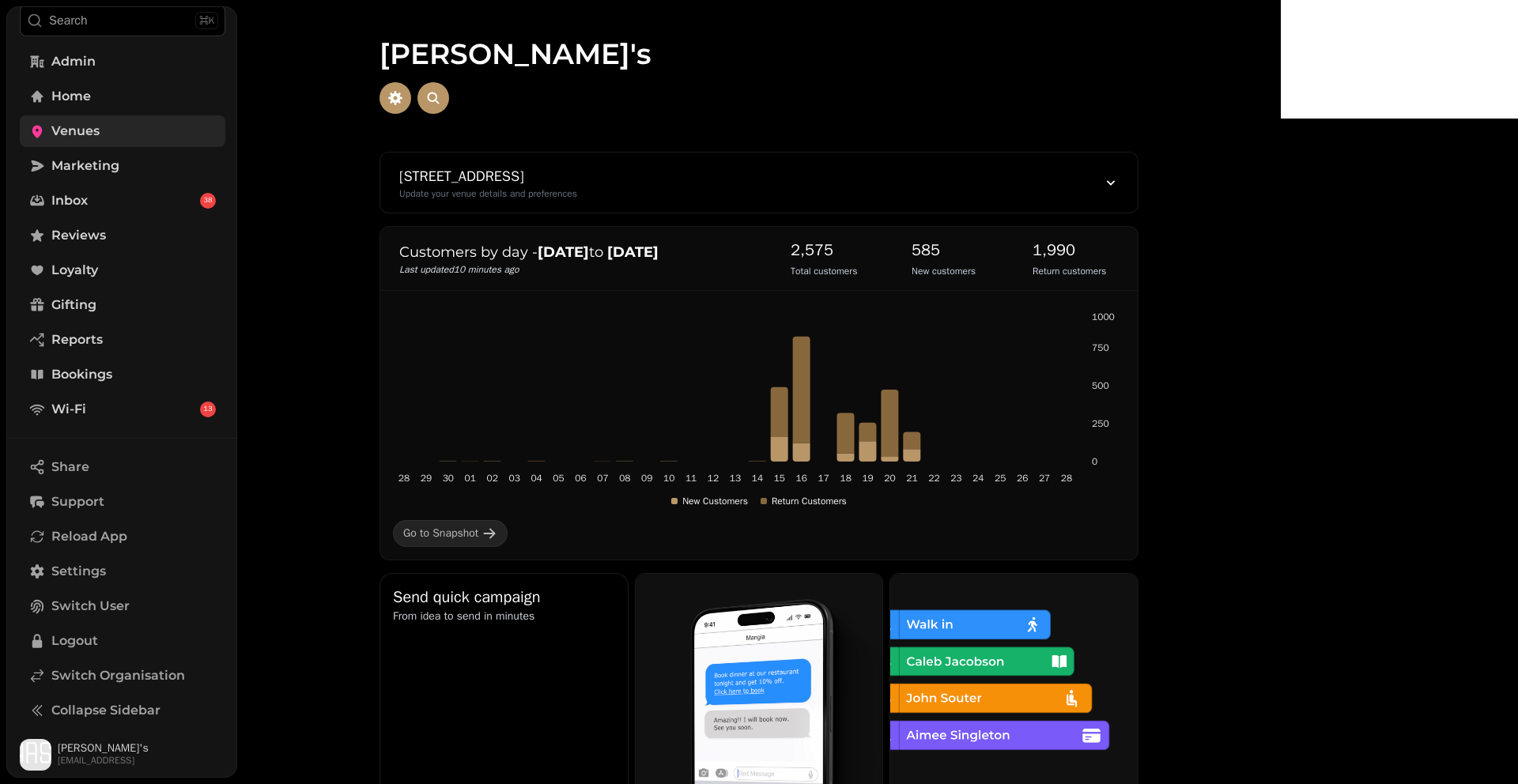 scroll, scrollTop: 59, scrollLeft: 0, axis: vertical 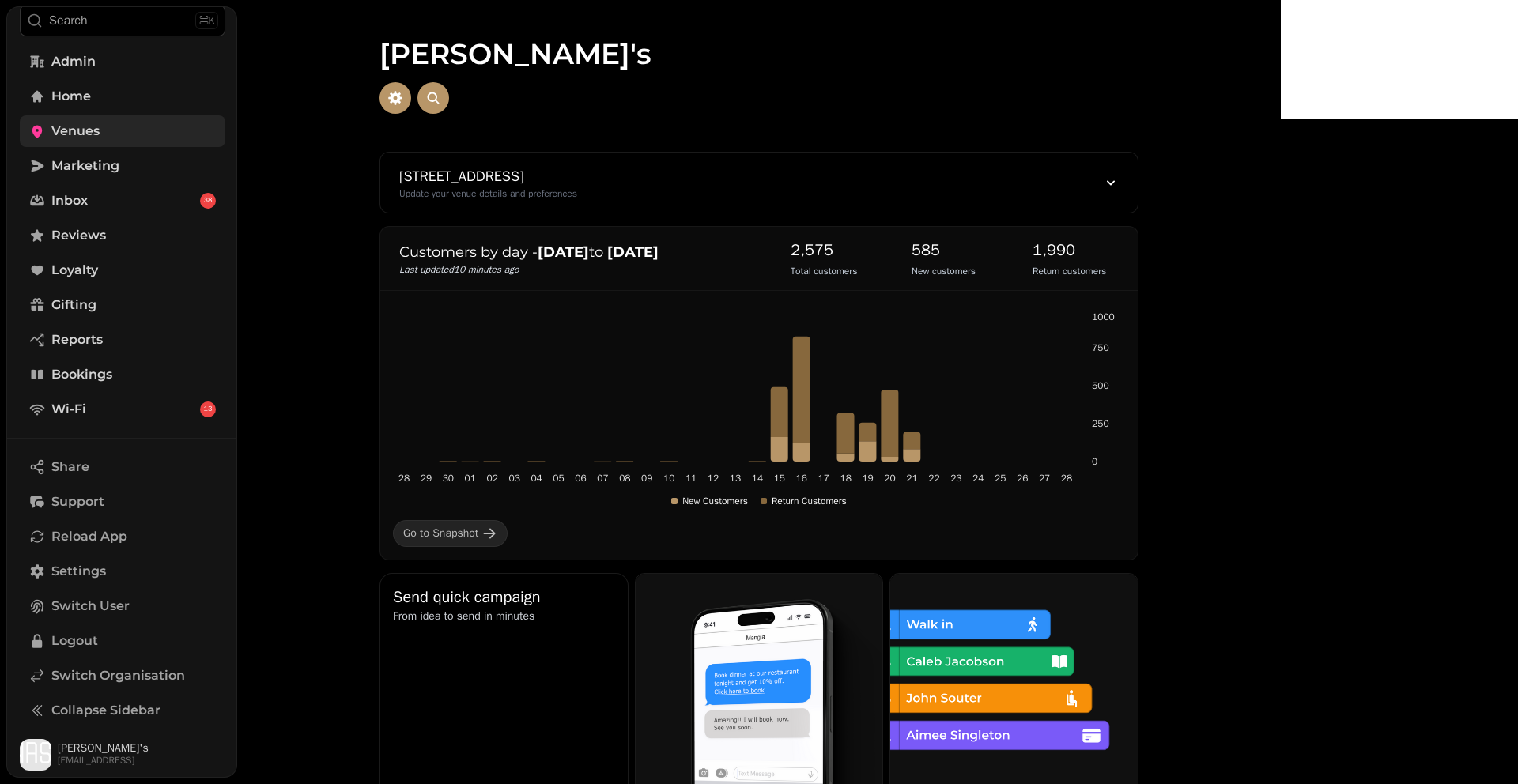 click on "[PERSON_NAME]'s  [STREET_ADDRESS] Update your venue details and preferences Customers by day -  [DATE]  to   [DATE] Last updated  10 minutes   ago 2,575 Total customers 585 New customers 1,990 Return customers 28  29  30  01  02  03  04  05  06  07  08  09  10  11  12  13  14  15  16  17  18  19  20  21  22  23  24  25  26  27  28  0 250 500 750 1000 New Customers Return Customers Go to Snapshot Send quick campaign From idea to send in minutes Inbox Bookings Loyalty Reviews Venue brand kit Website Wi-Fi Customers All customers Interactions Origin Transactions" at bounding box center [759, 392] 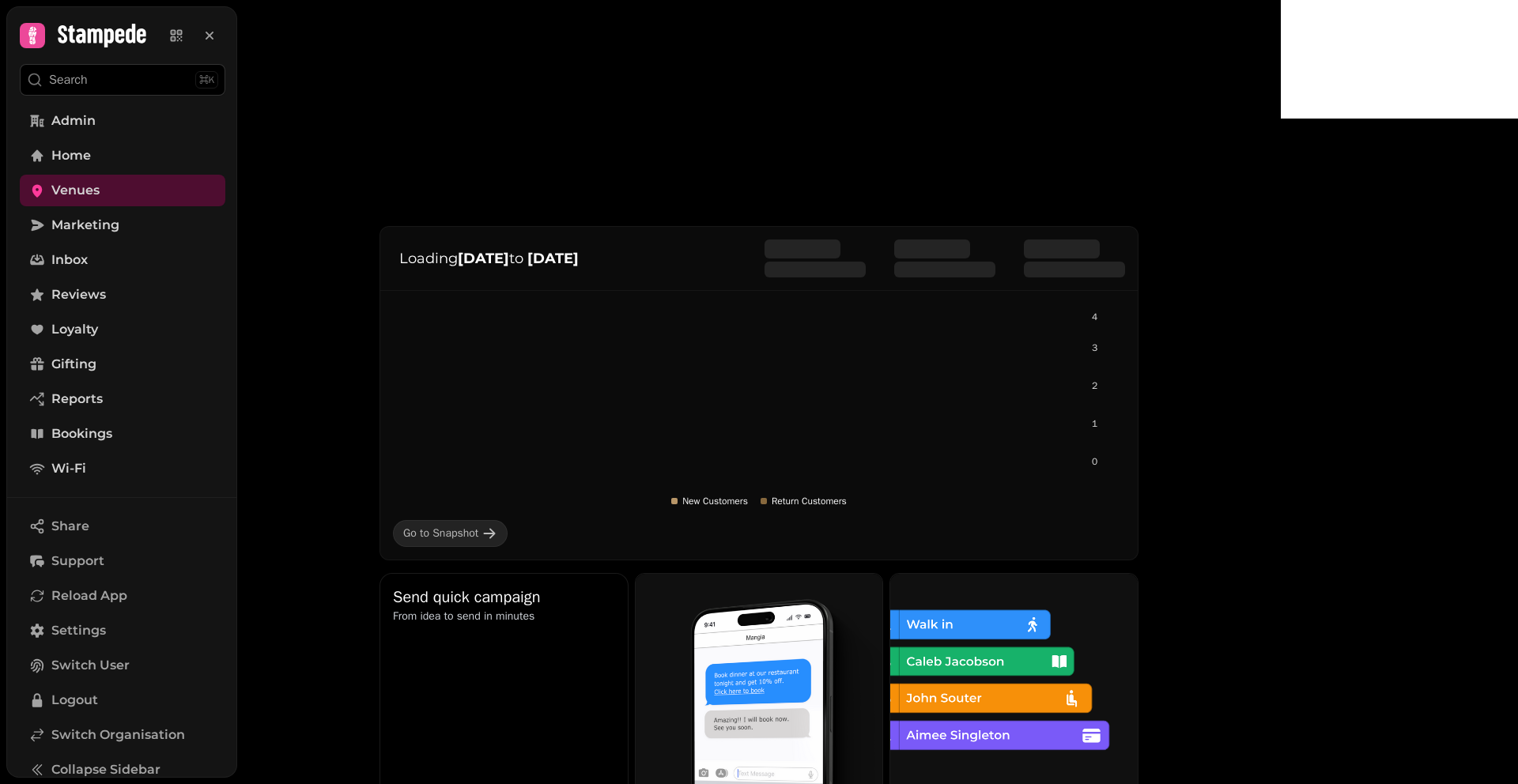 scroll, scrollTop: 0, scrollLeft: 0, axis: both 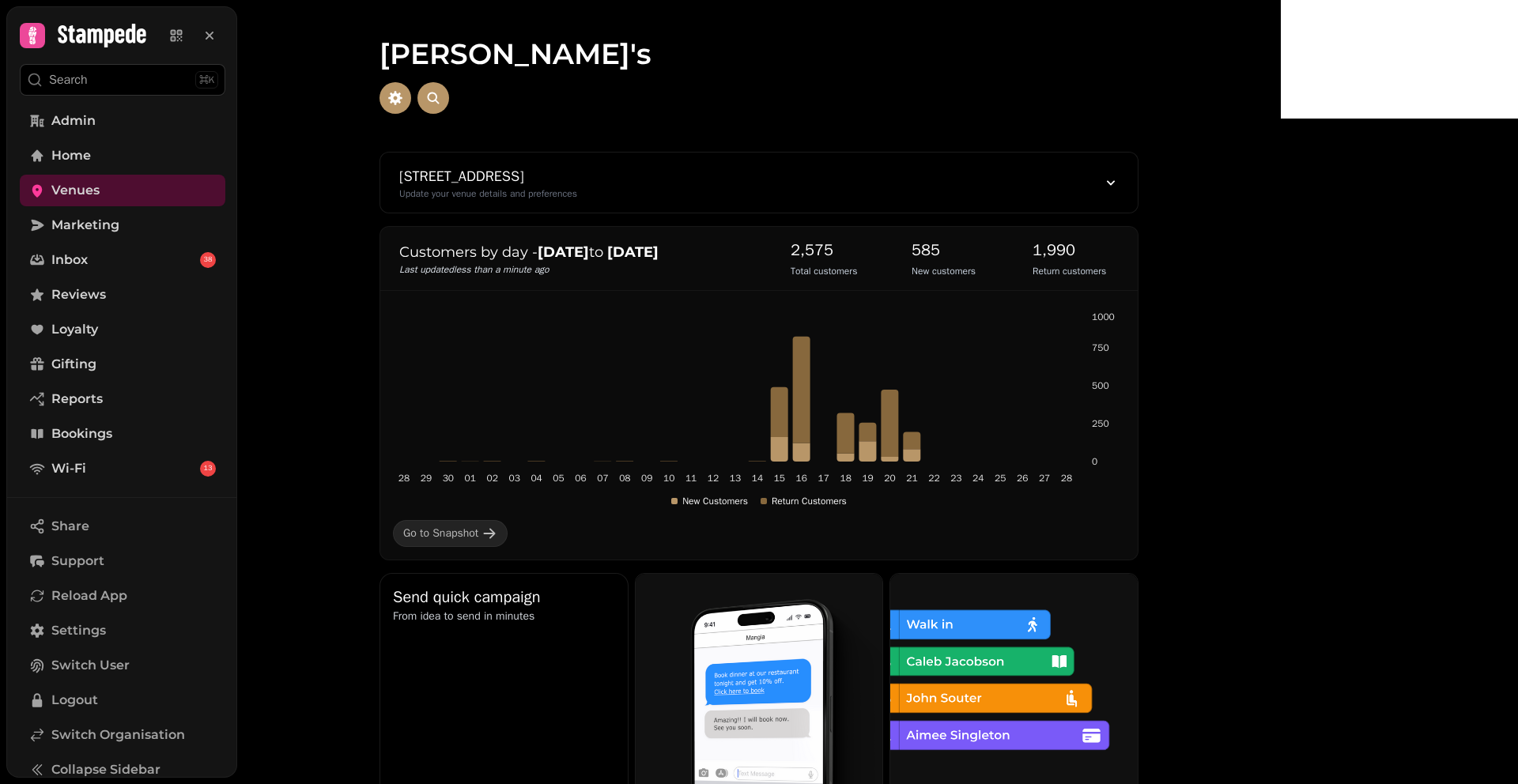 click at bounding box center (759, 198) 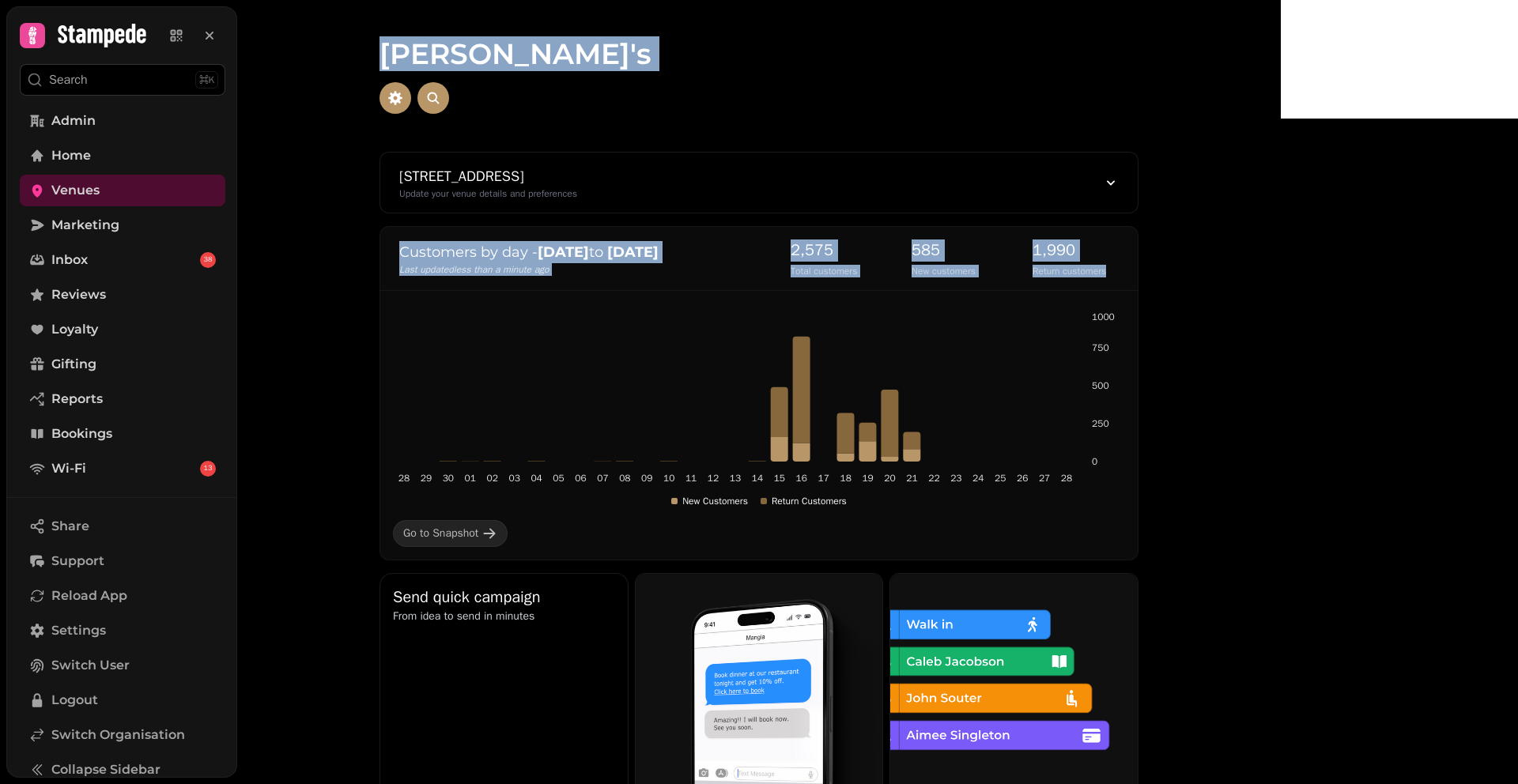 drag, startPoint x: 497, startPoint y: 51, endPoint x: 701, endPoint y: 289, distance: 313.46451 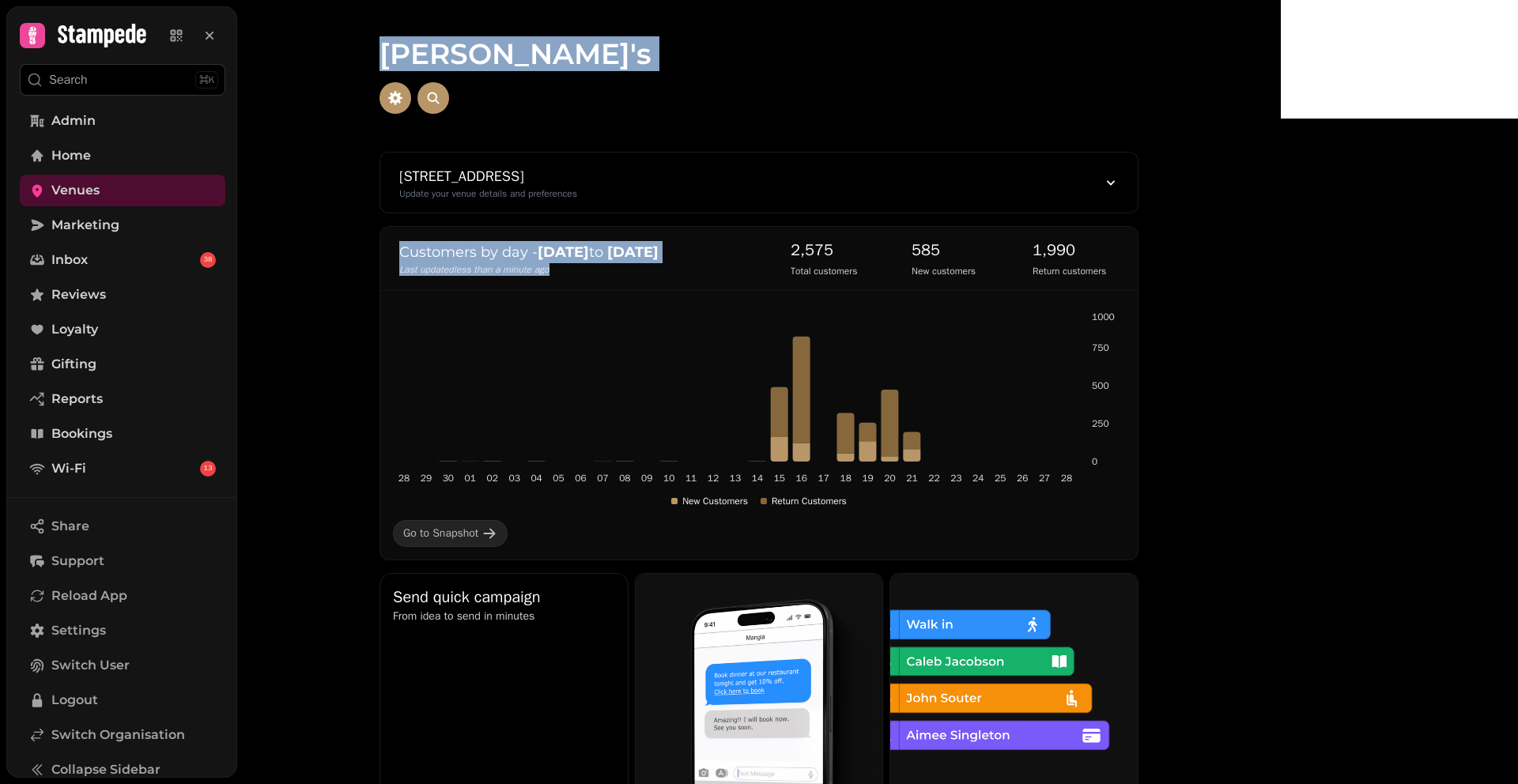 click at bounding box center [759, 198] 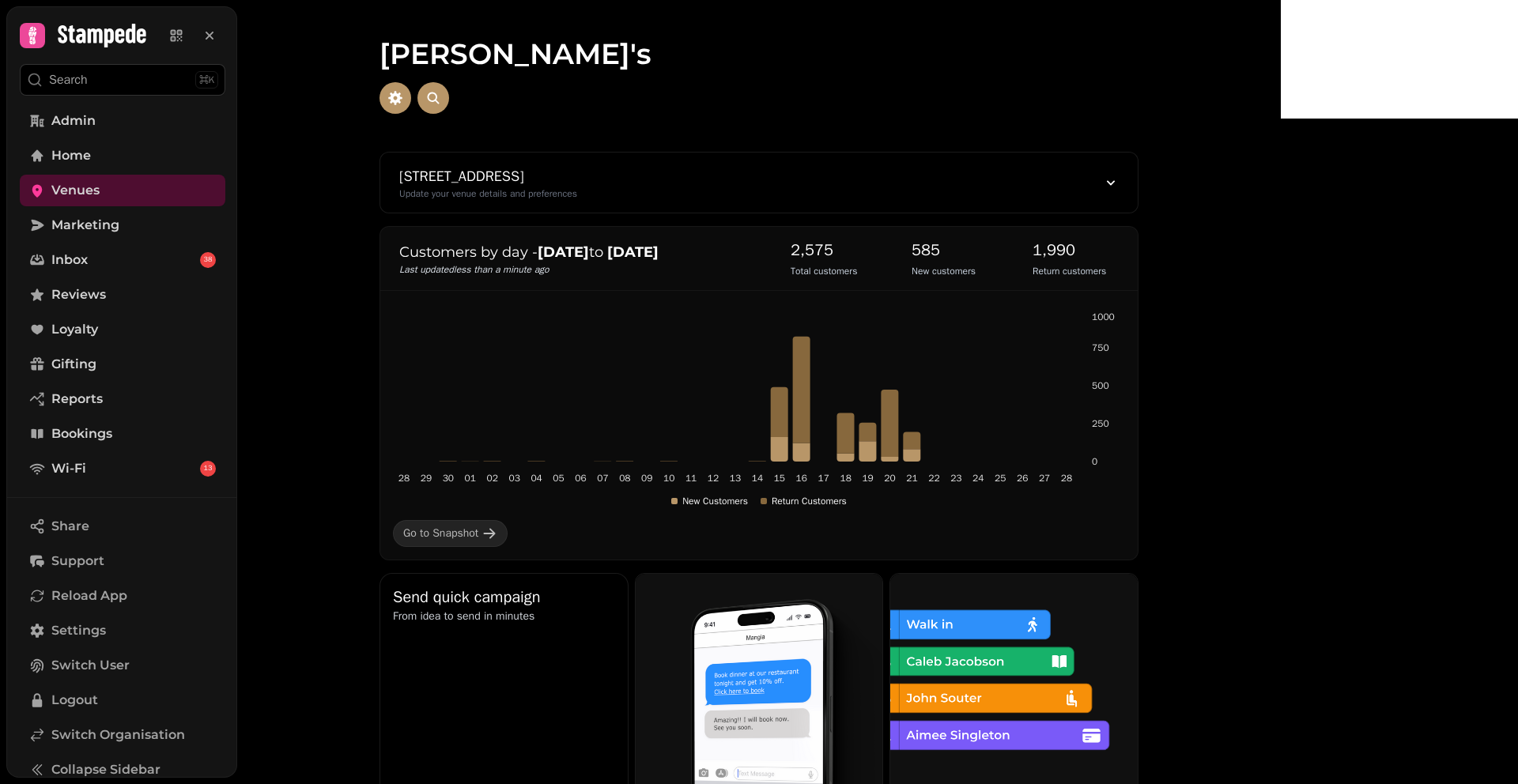 click on "Benassi's  Maritime St, Leith, Edinburgh EH6 6SE, UK Update your venue details and preferences Customers by day -  28 Jun  to   28 Jul Last updated  less than a minute   ago 2,575 Total customers 585 New customers 1,990 Return customers 28  29  30  01  02  03  04  05  06  07  08  09  10  11  12  13  14  15  16  17  18  19  20  21  22  23  24  25  26  27  28  0 250 500 750 1000 New Customers Return Customers Go to Snapshot Send quick campaign From idea to send in minutes Inbox Bookings Loyalty Reviews Venue brand kit Website Wi-Fi Customers All customers Interactions Origin Transactions" at bounding box center (759, 392) 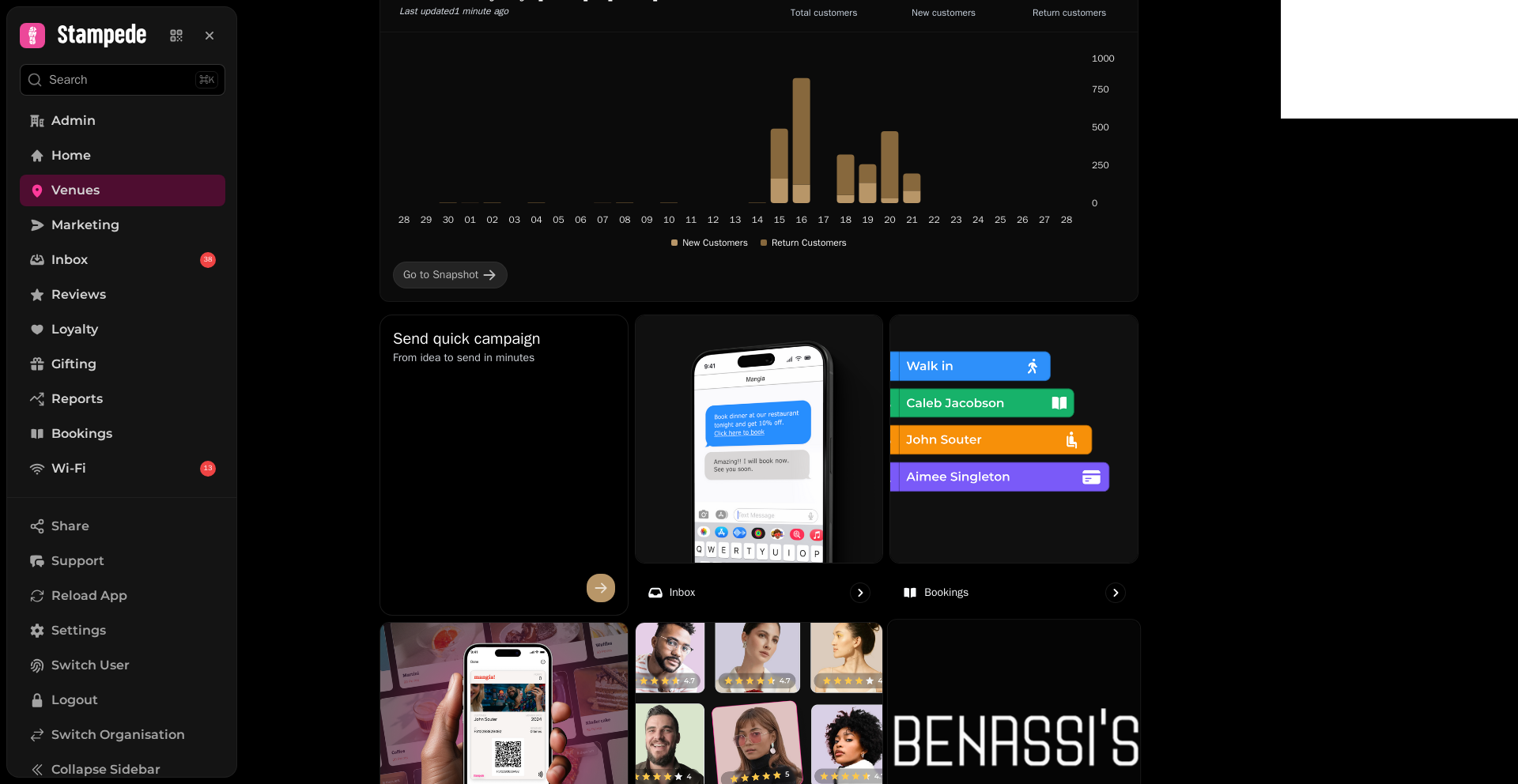 scroll, scrollTop: 0, scrollLeft: 0, axis: both 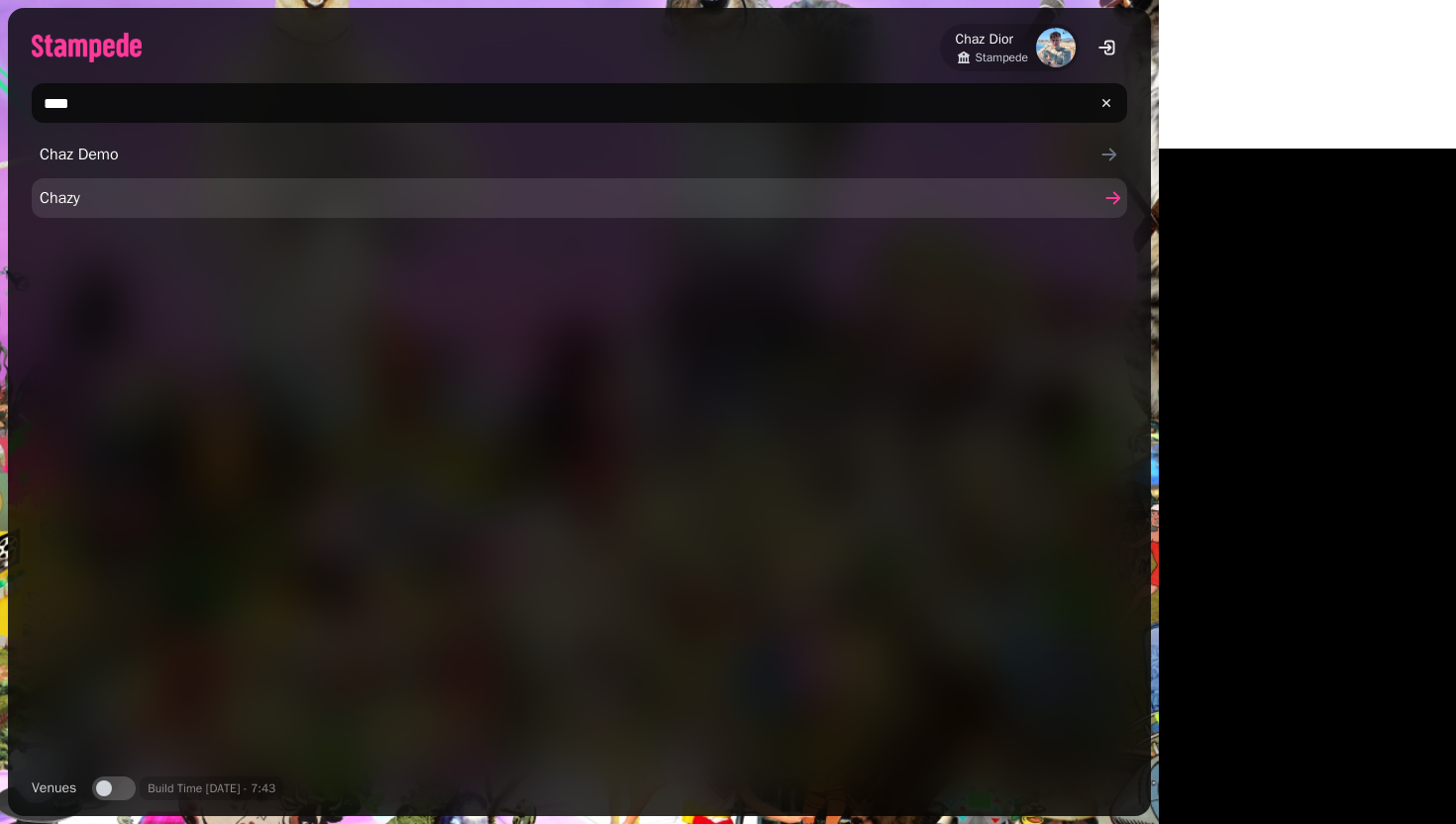 type on "****" 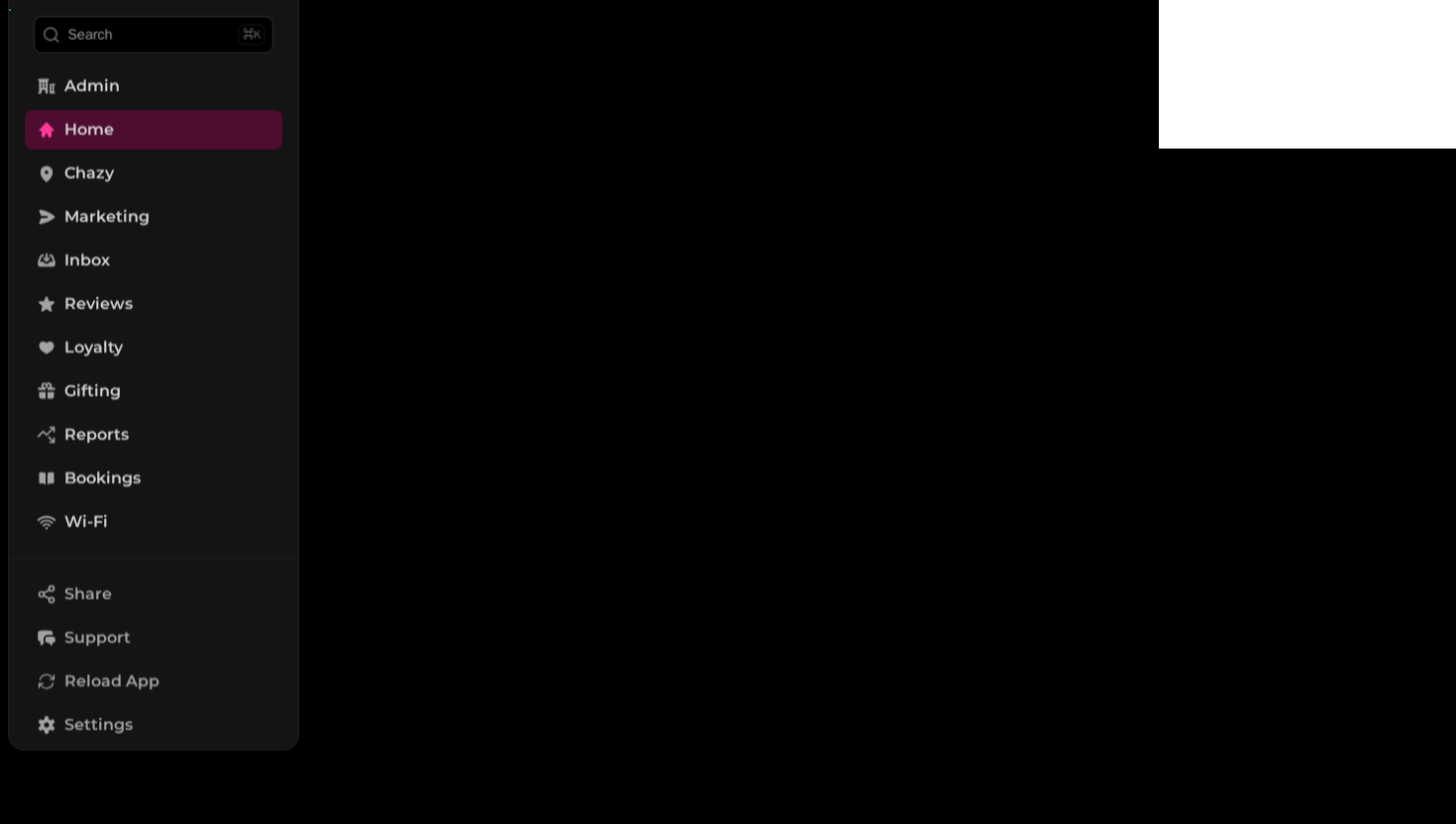 click on "Search ⌘K Admin Home Chazy Marketing Inbox Reviews Loyalty Gifting Reports Bookings Wi-Fi Share Support Reload App Settings Switch User Logout Collapse Sidebar" at bounding box center [579, 412] 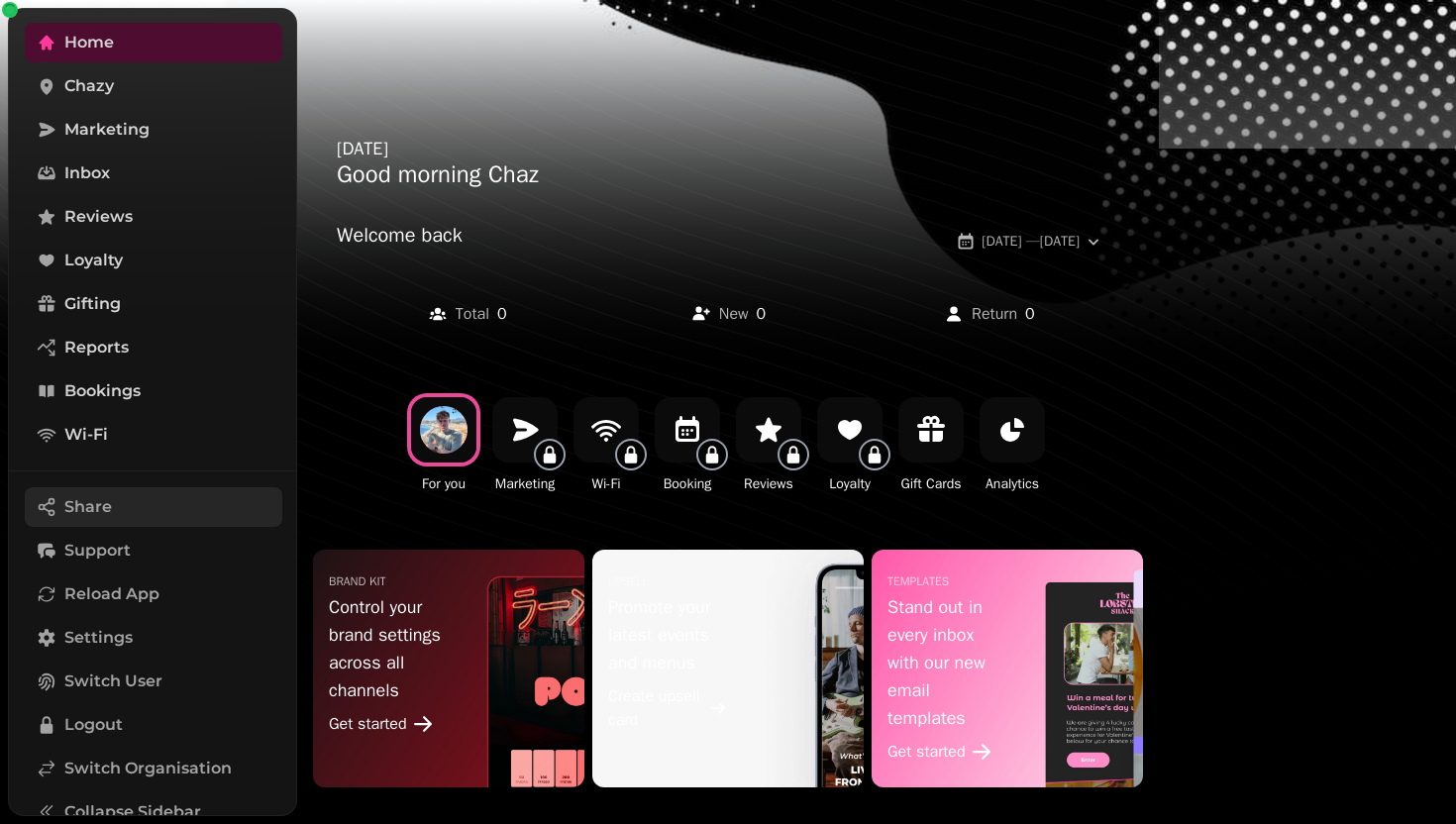 scroll, scrollTop: 177, scrollLeft: 0, axis: vertical 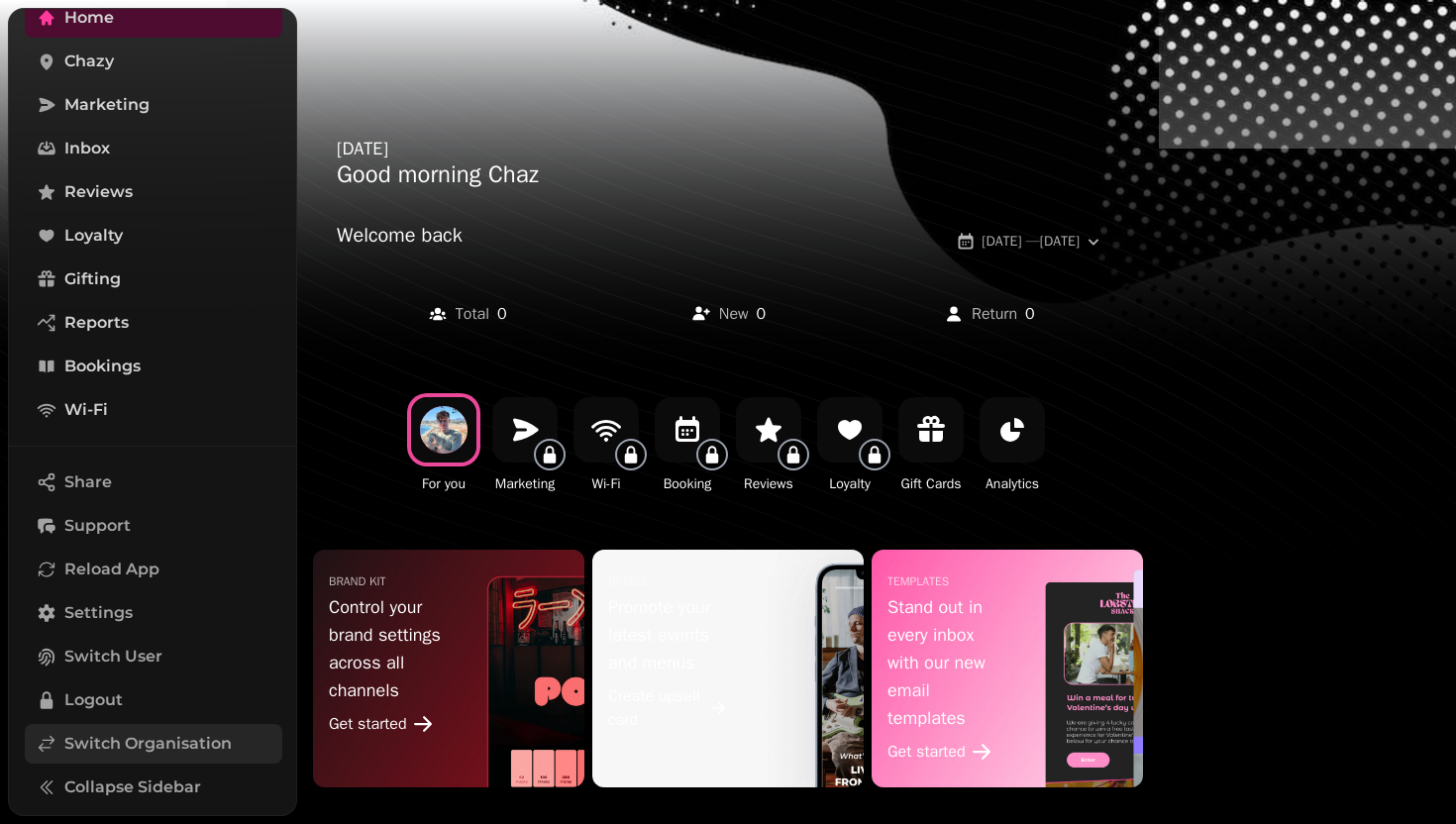 click on "Switch Organisation" at bounding box center [148, 744] 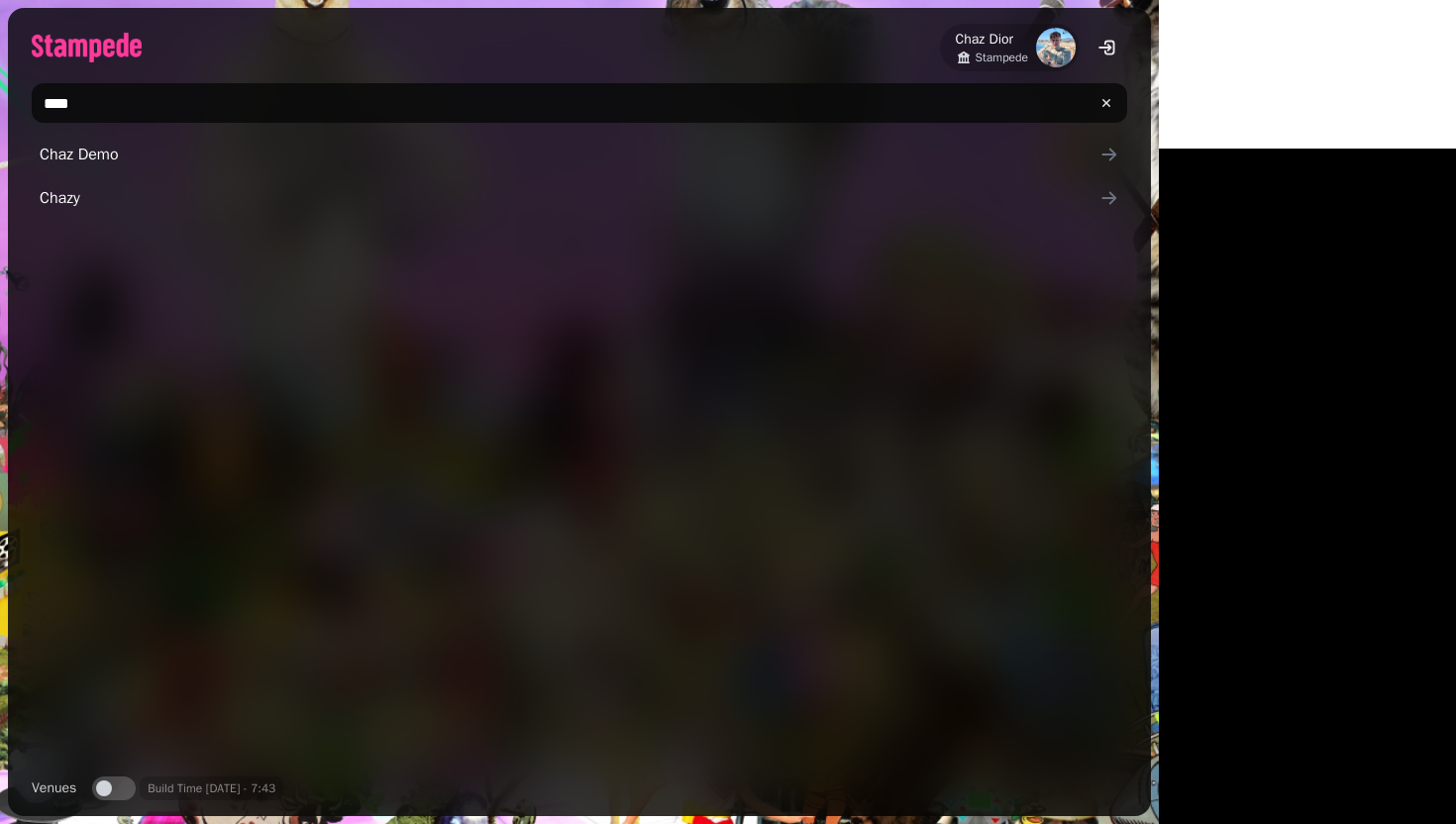 click on "****" at bounding box center (579, 103) 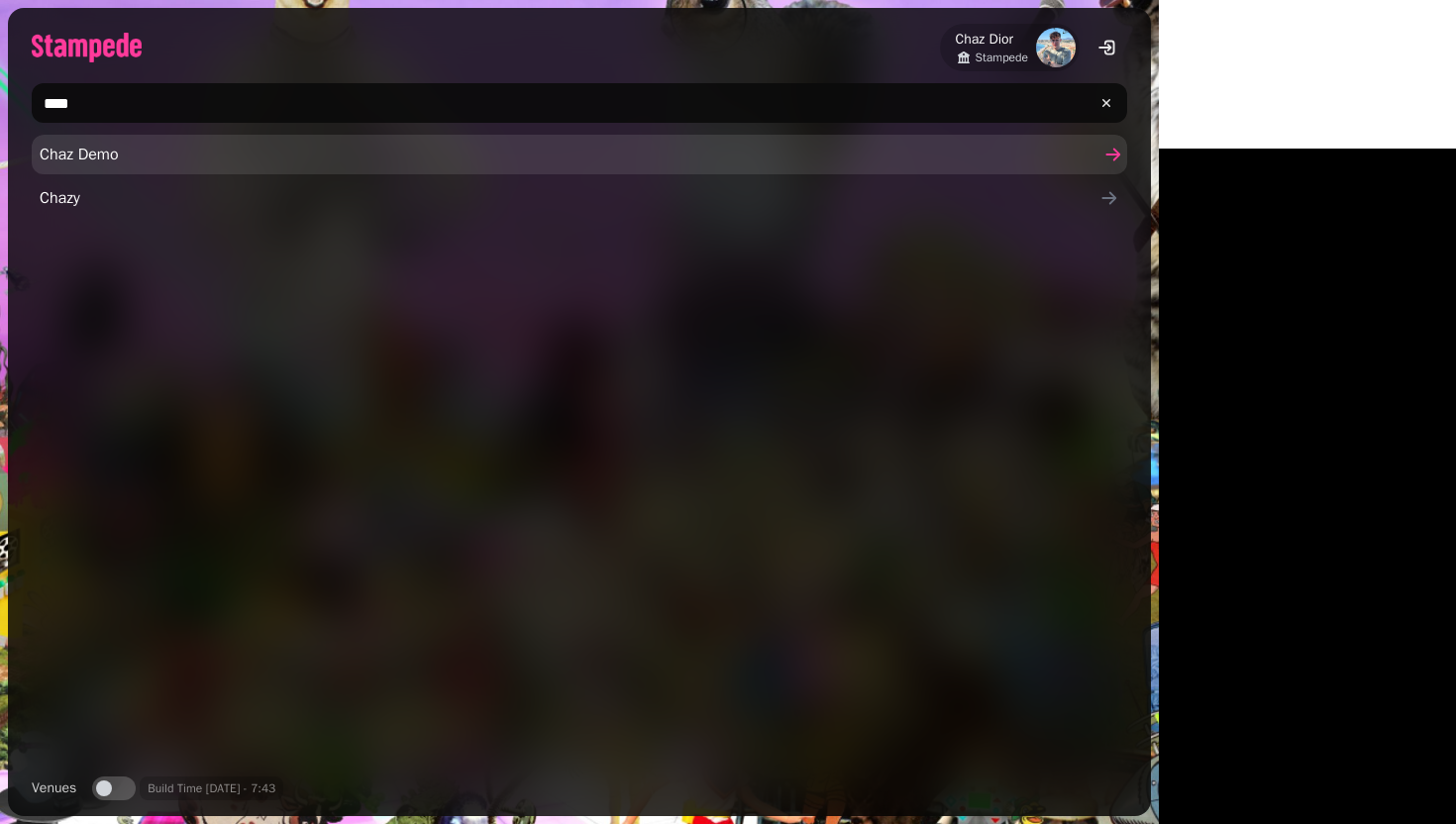 click on "Chaz Demo" at bounding box center (570, 154) 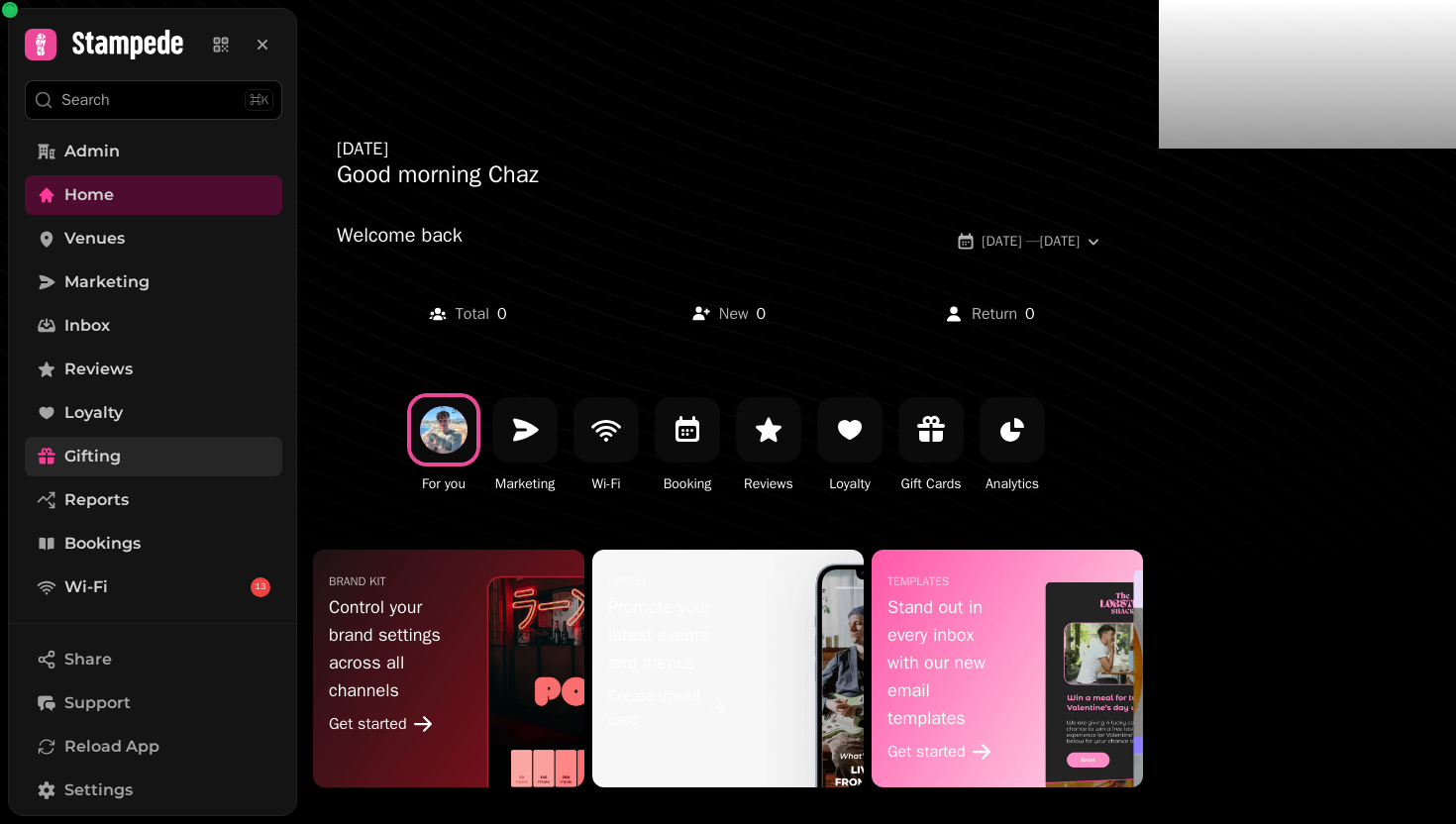 scroll, scrollTop: 177, scrollLeft: 0, axis: vertical 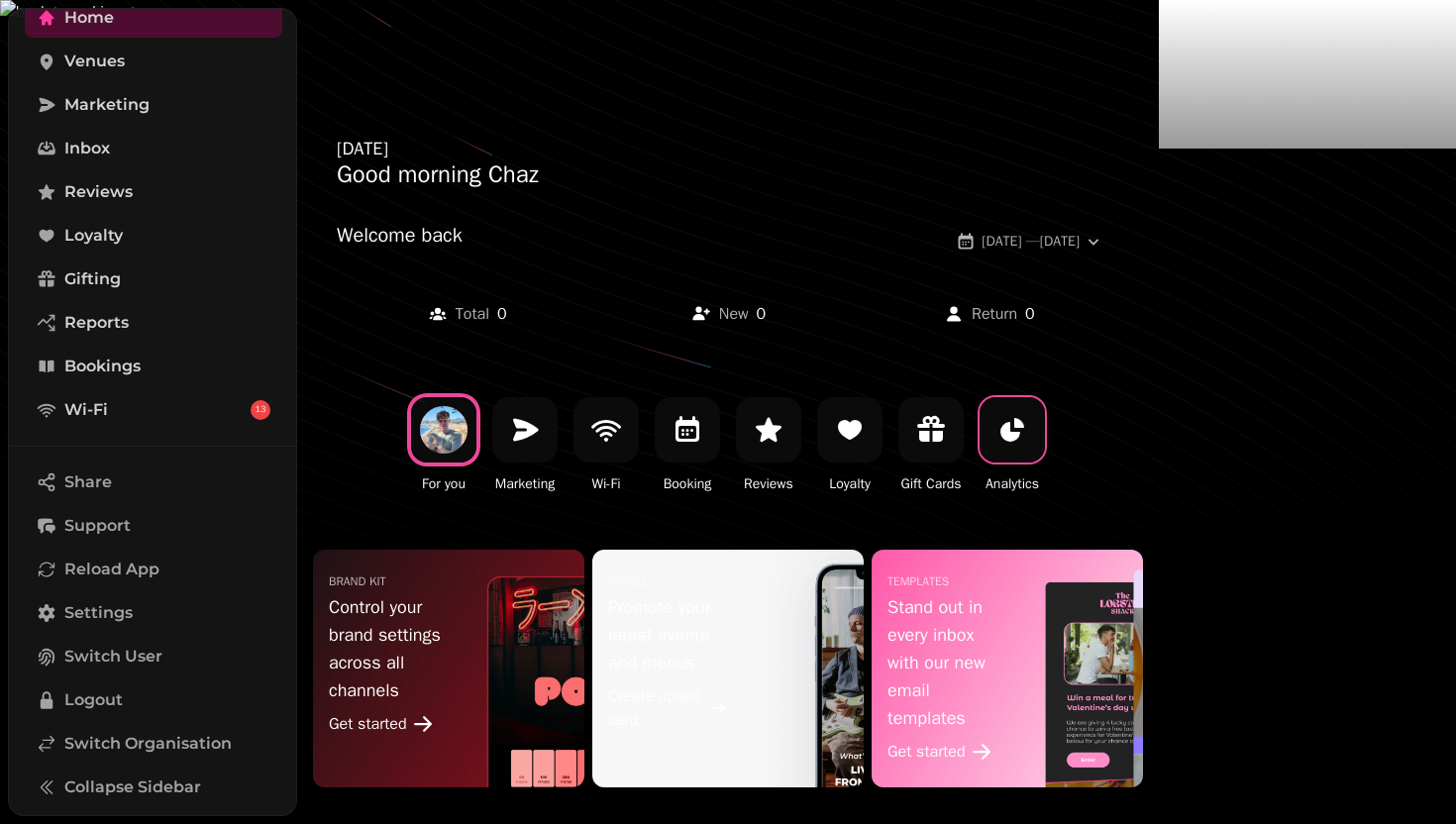 click 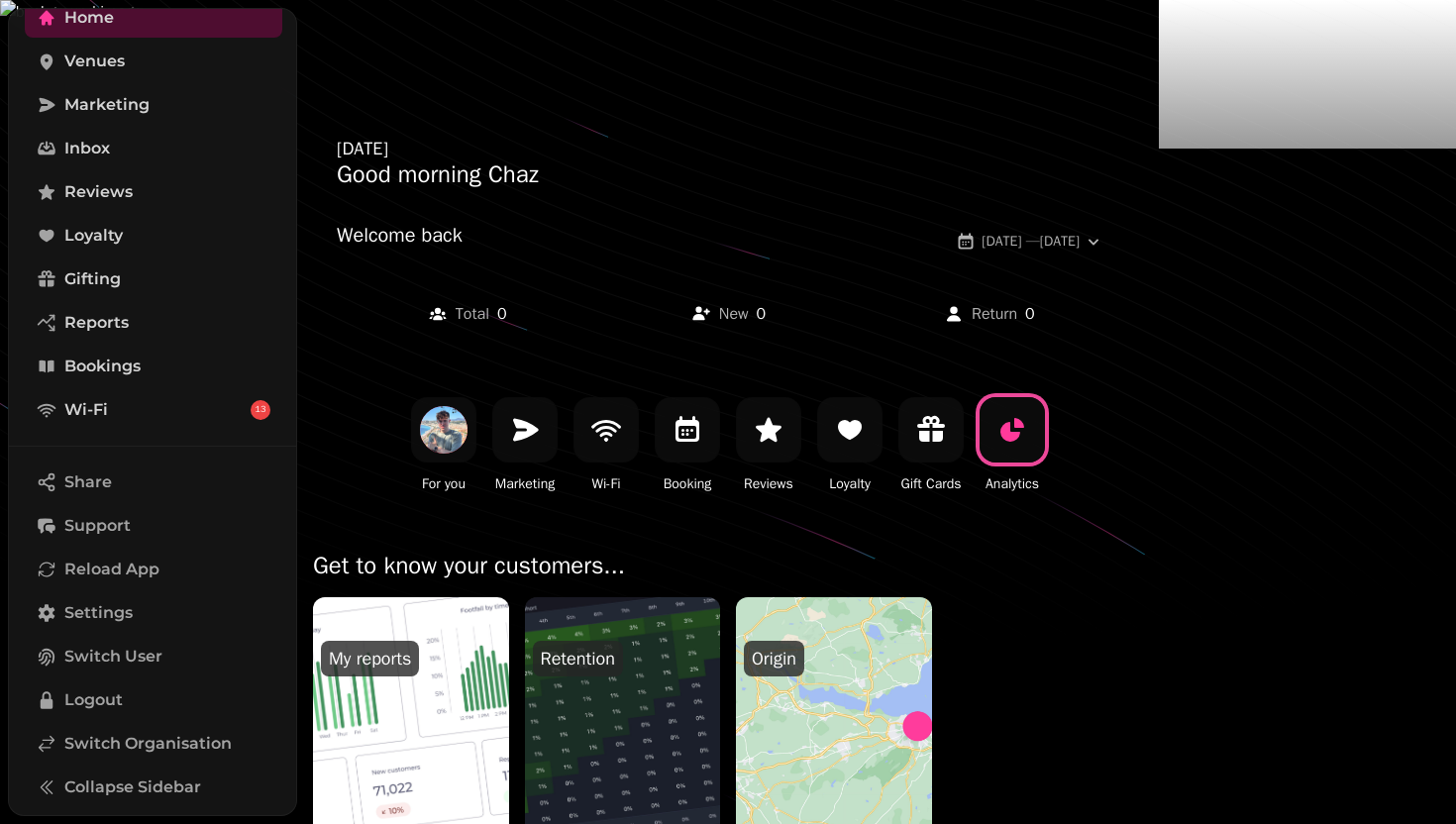 scroll, scrollTop: 82, scrollLeft: 0, axis: vertical 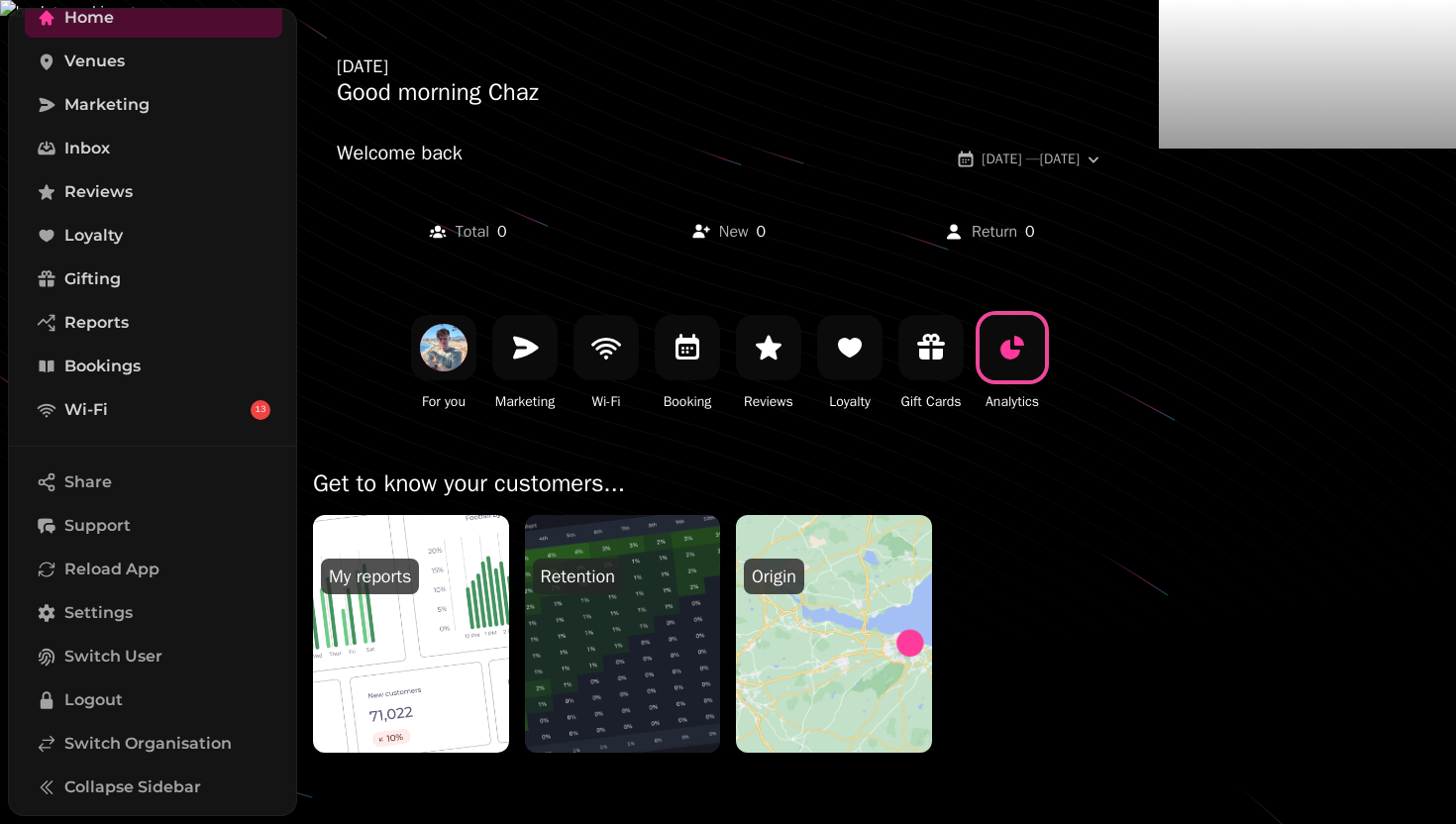 click at bounding box center [410, 634] 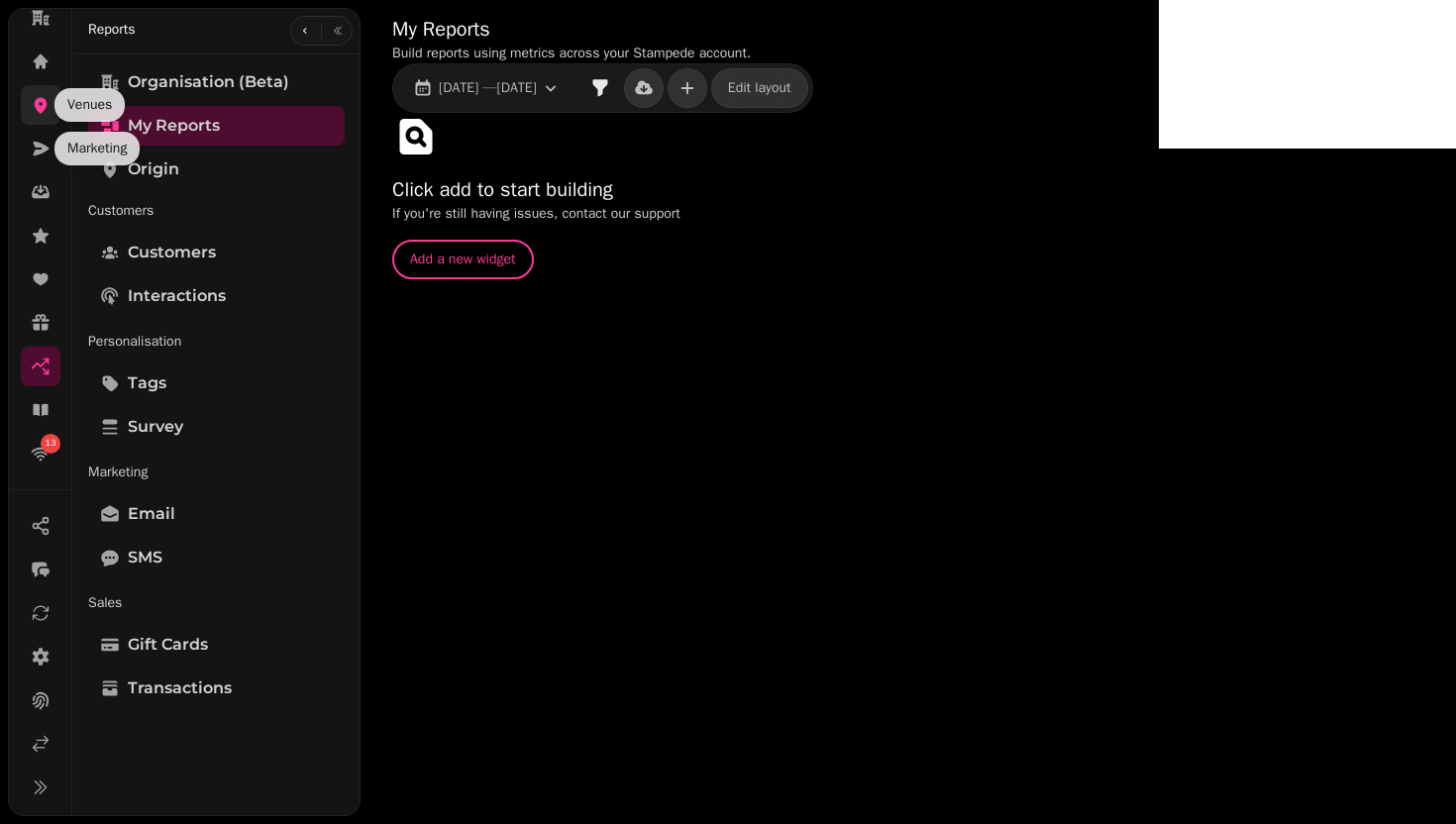 click 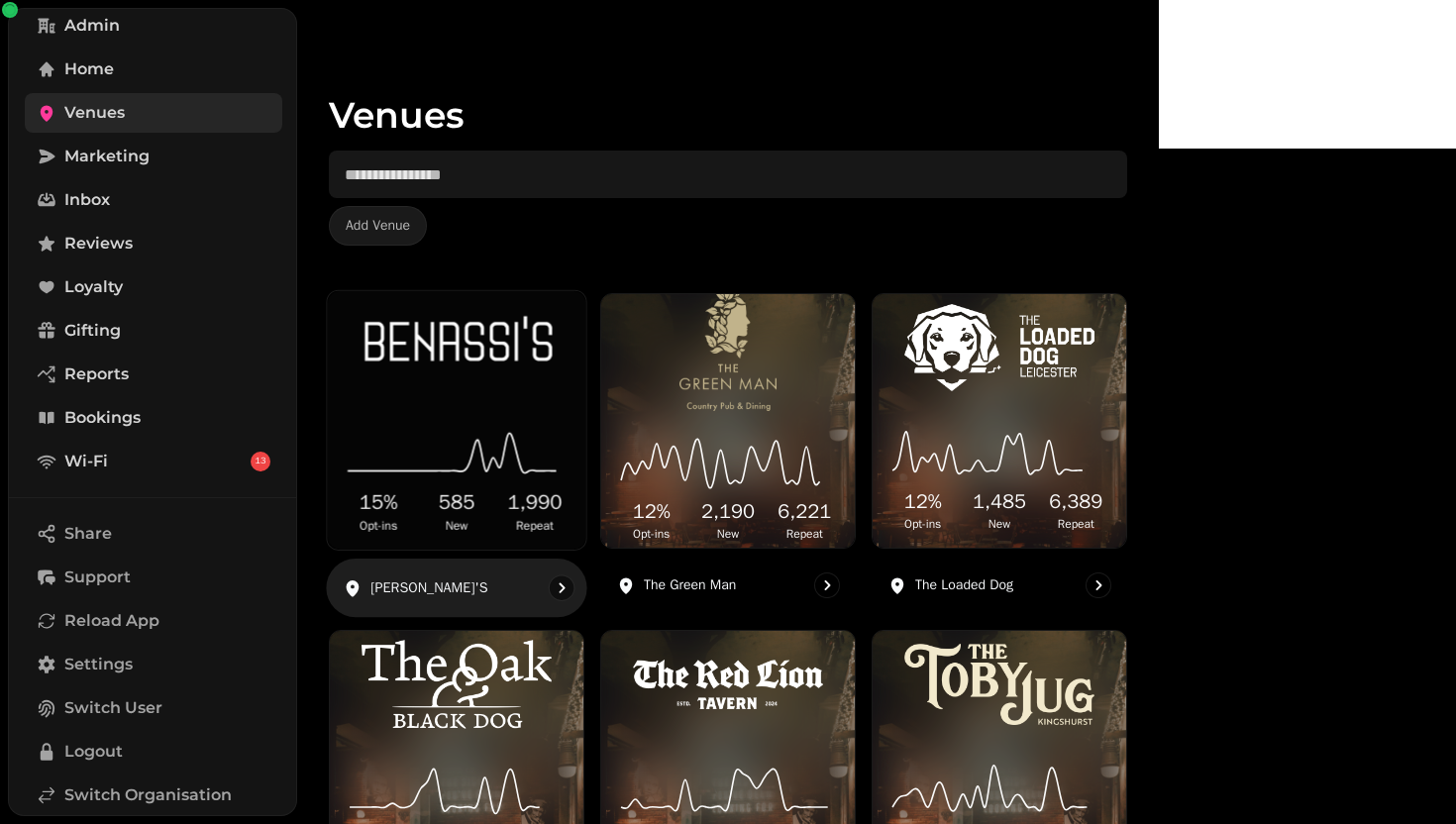 click at bounding box center (457, 346) 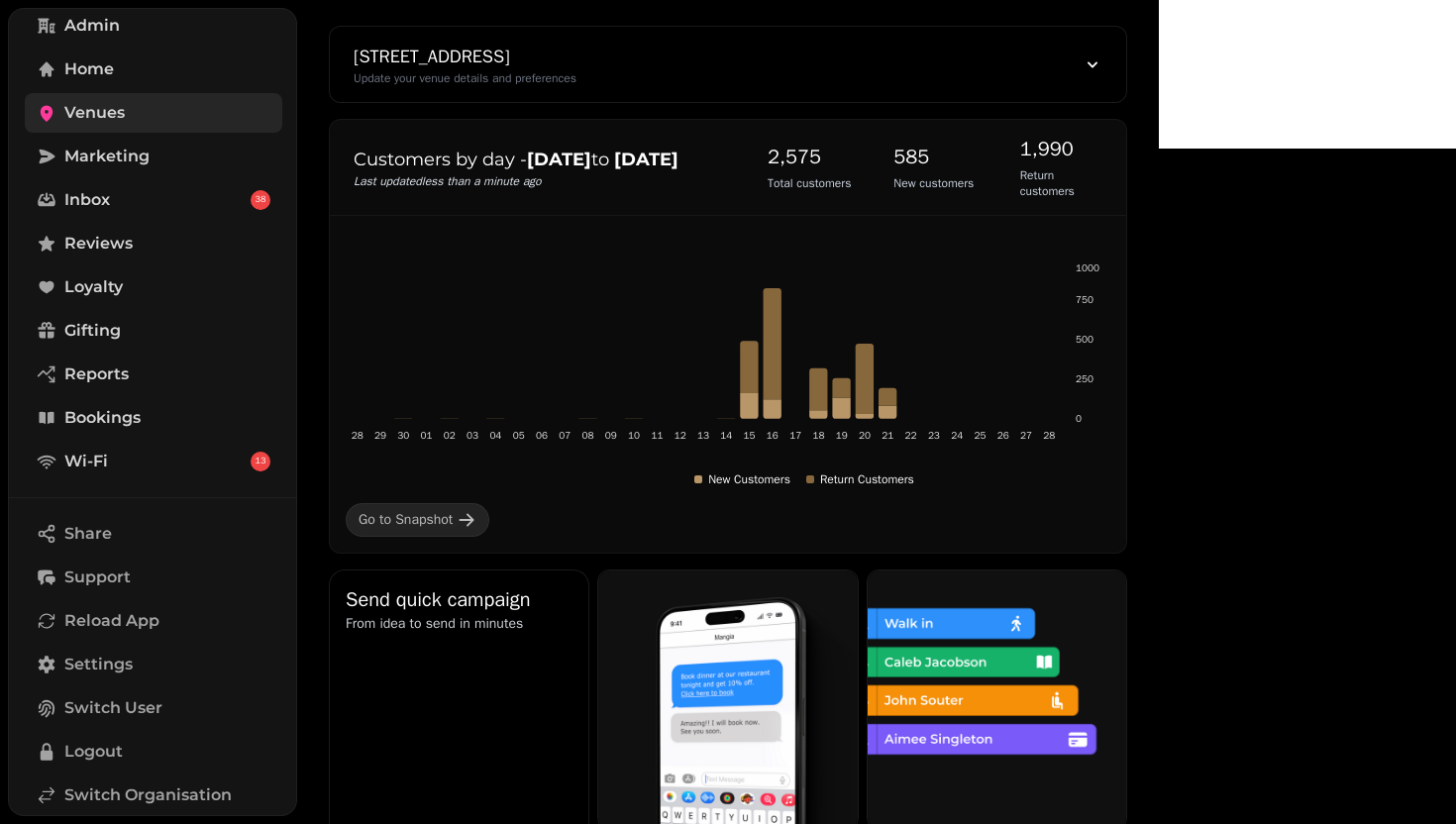 scroll, scrollTop: 0, scrollLeft: 0, axis: both 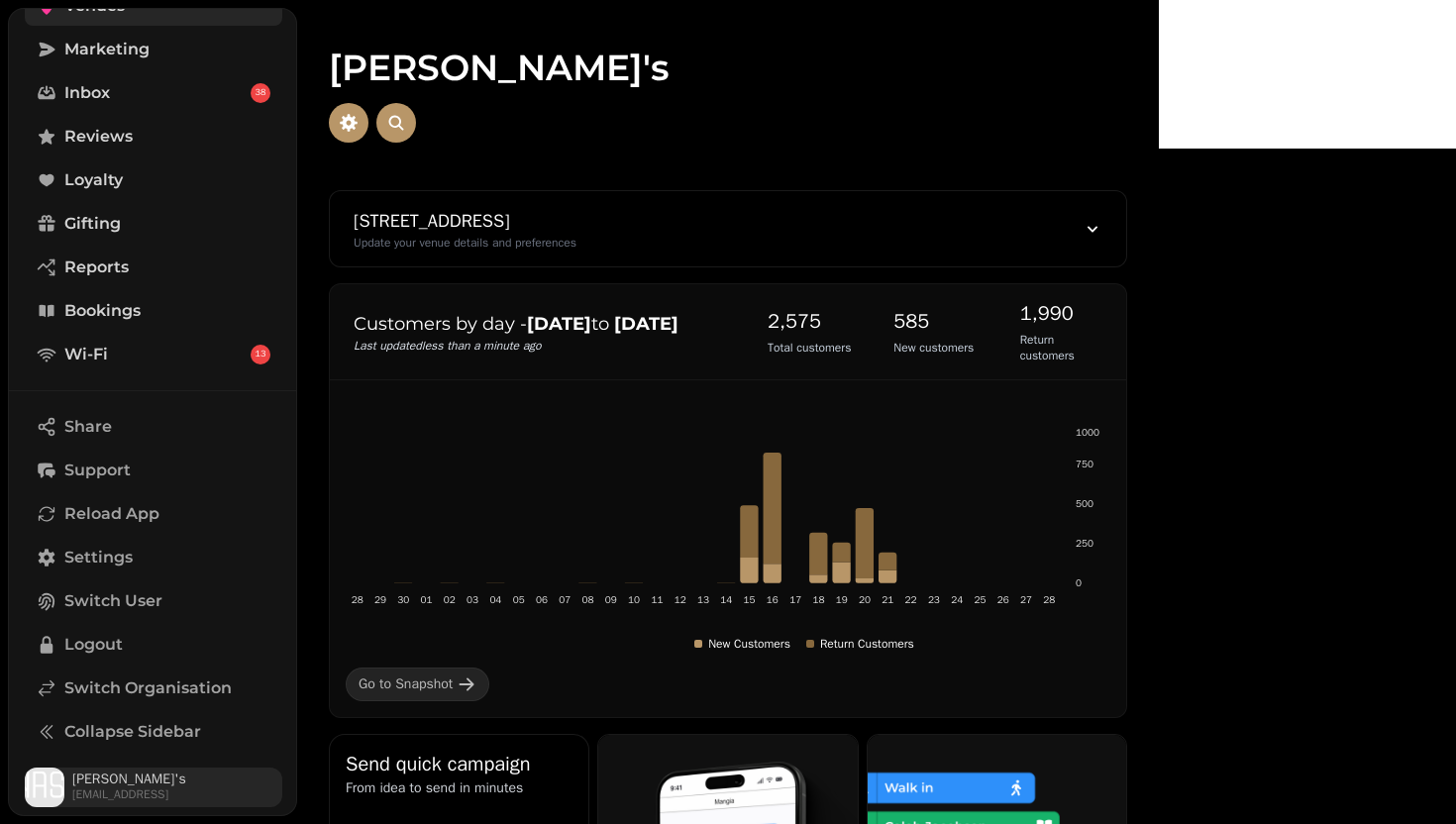 click on "[PERSON_NAME]'s" at bounding box center (129, 779) 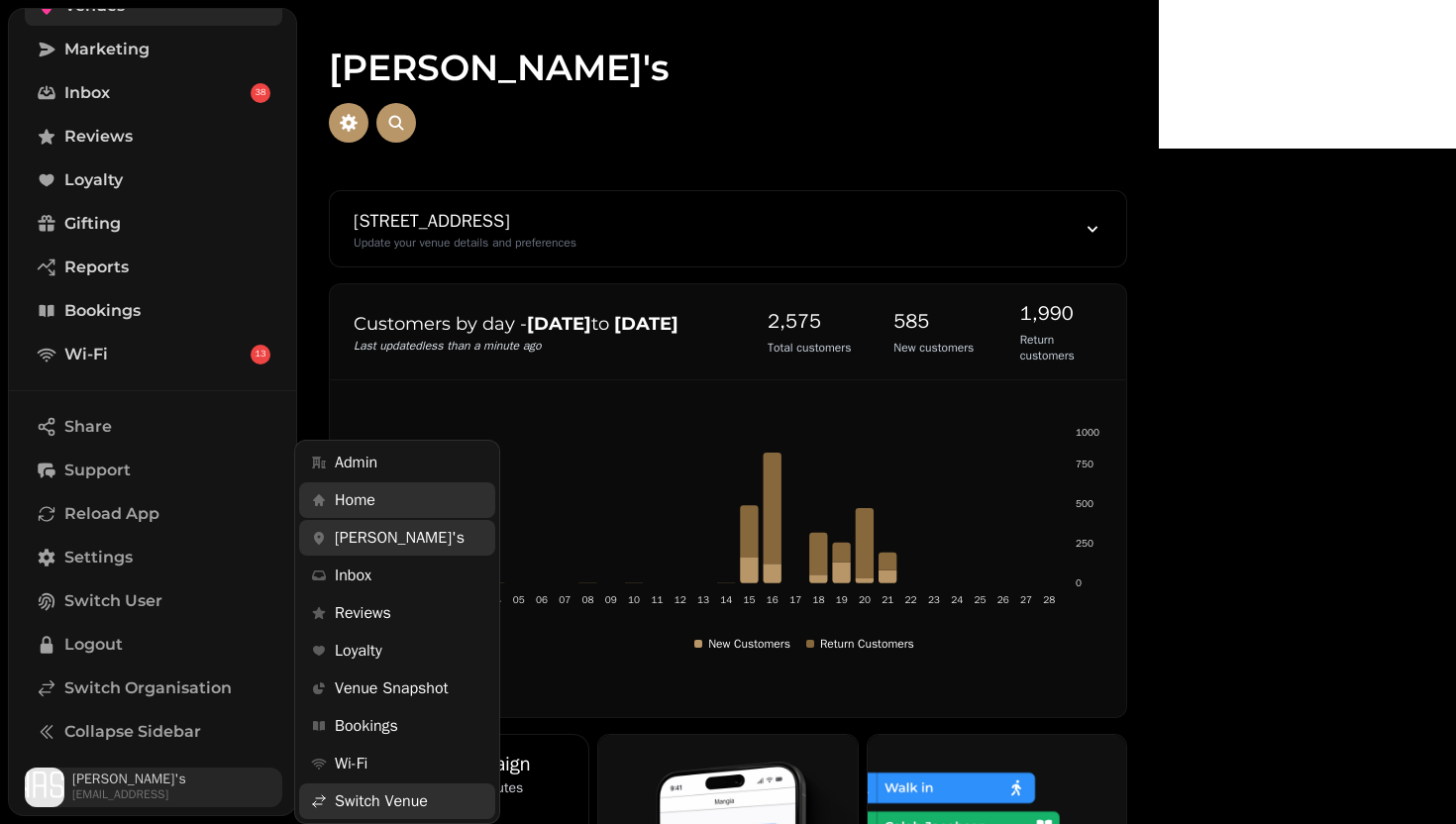 click on "[PERSON_NAME]'s" at bounding box center [129, 779] 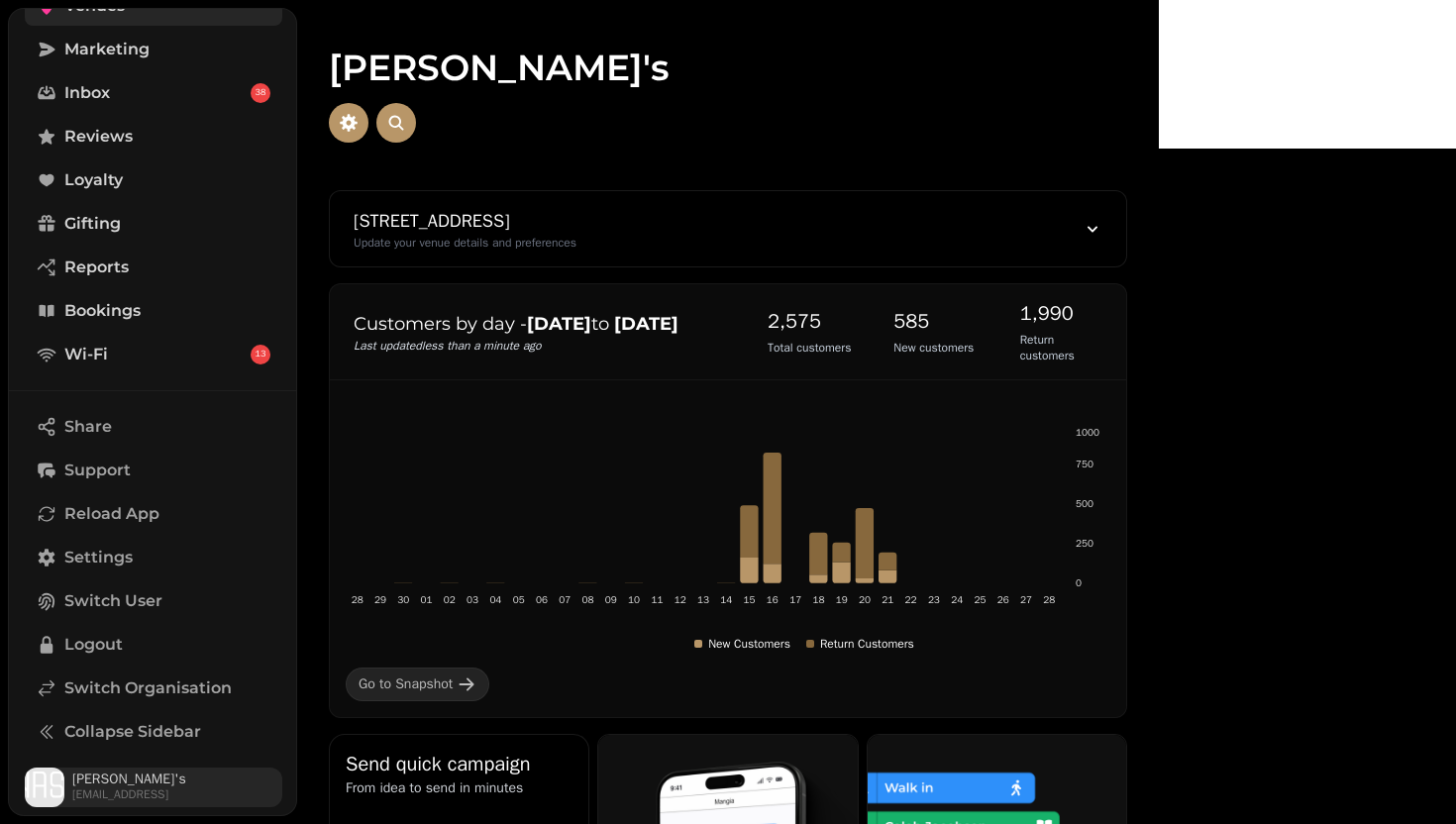 click on "[EMAIL_ADDRESS]" at bounding box center [129, 794] 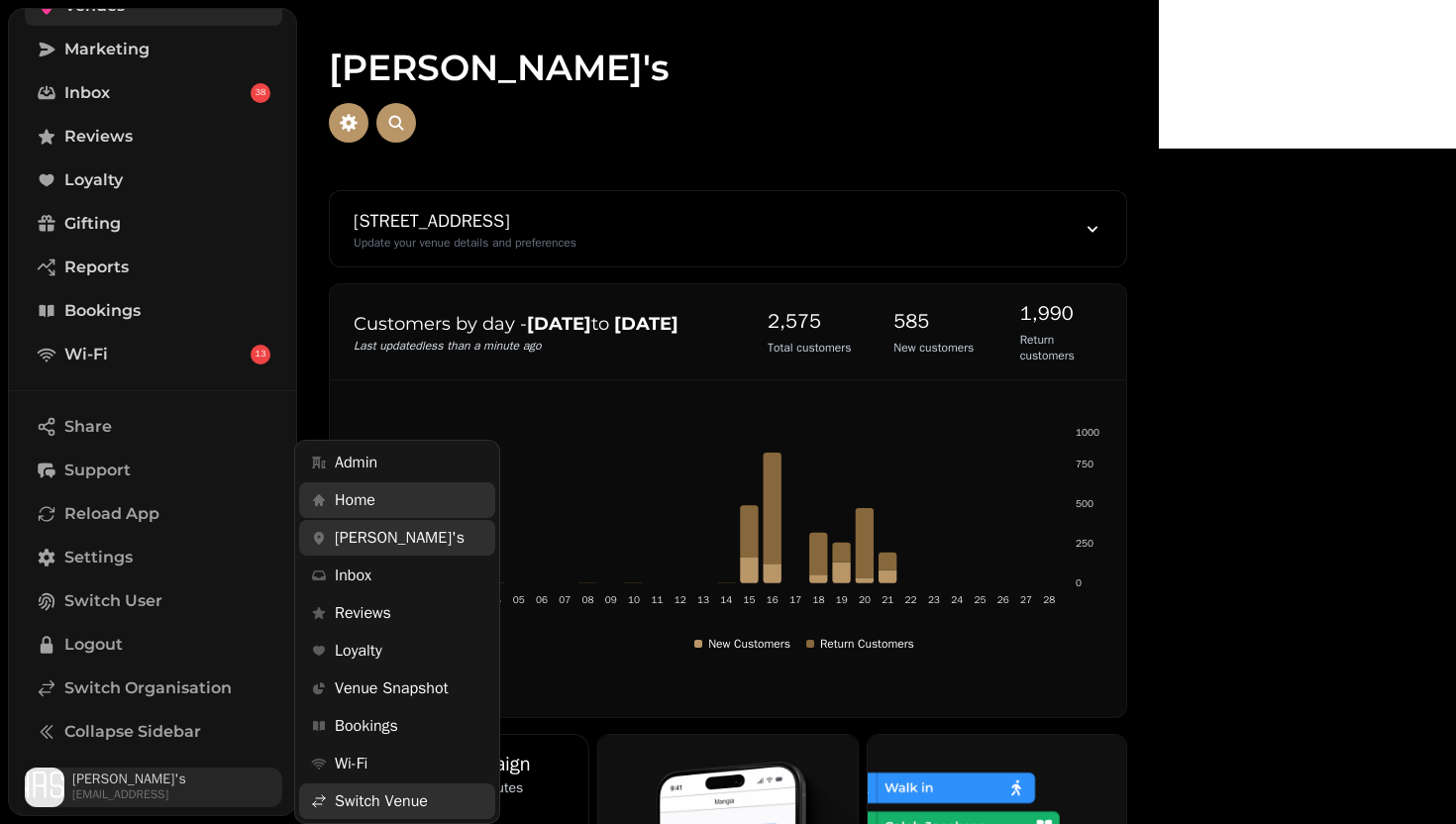 click on "[EMAIL_ADDRESS]" at bounding box center (129, 794) 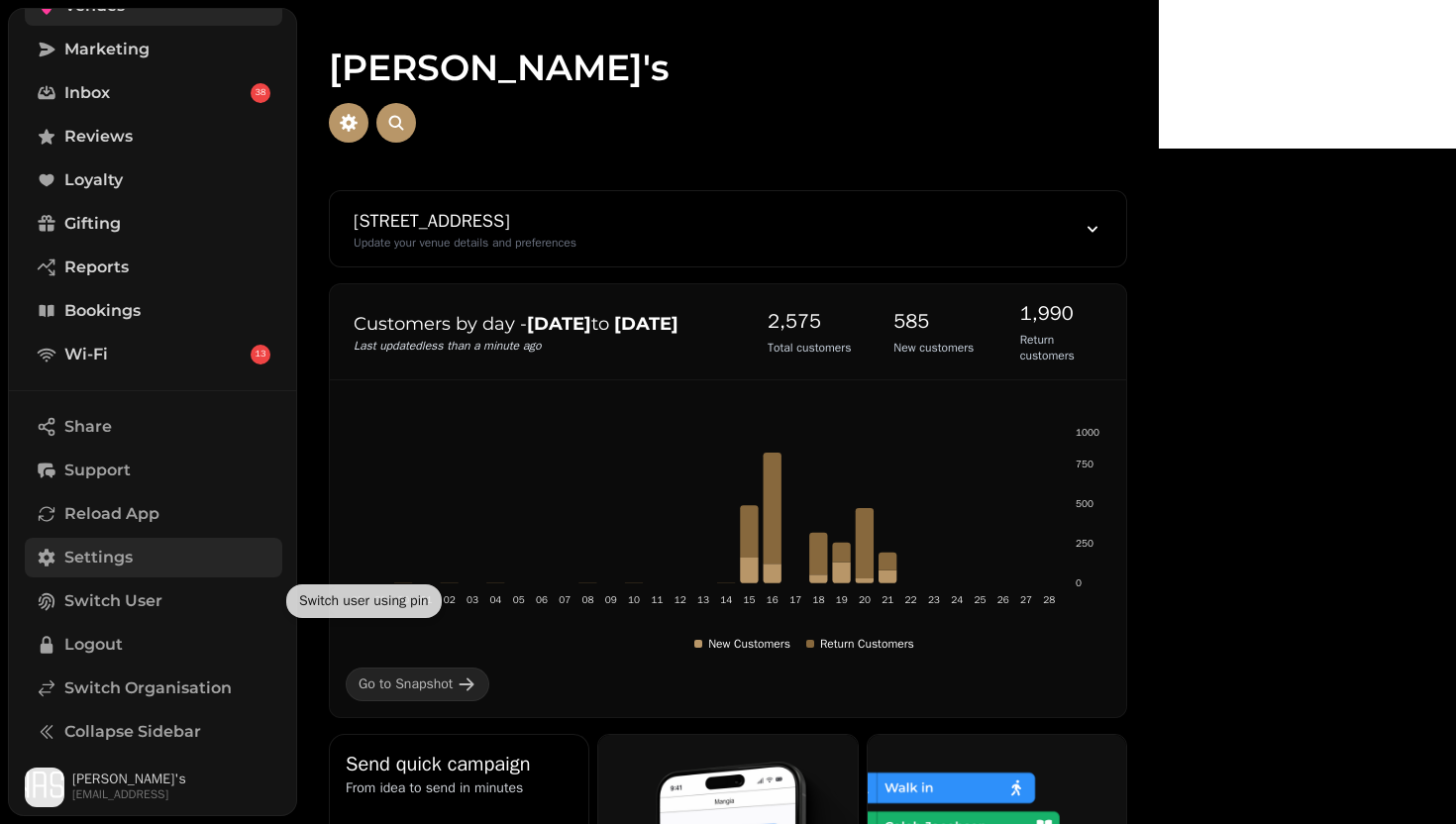 click on "Settings" at bounding box center [98, 558] 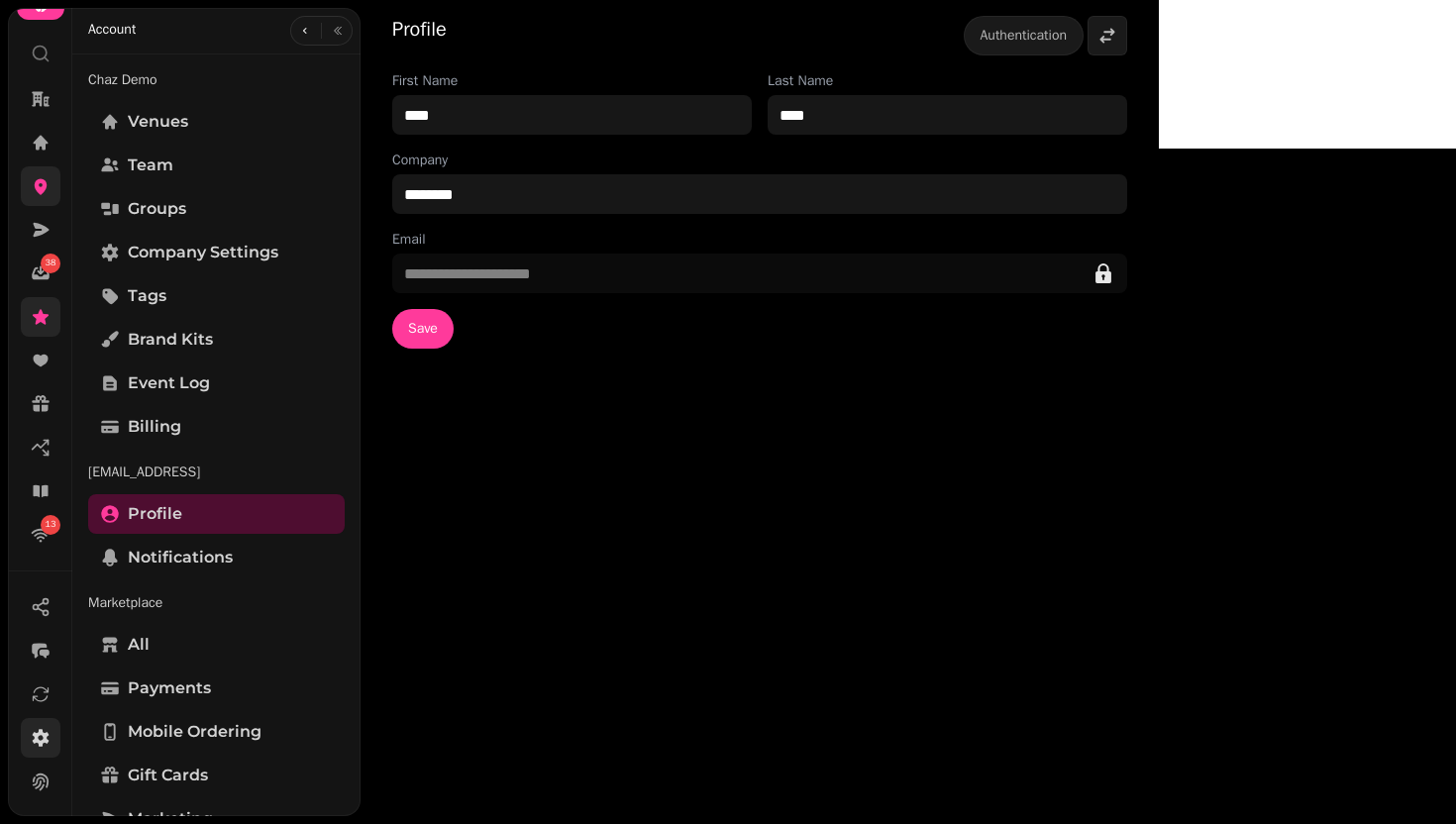 scroll, scrollTop: 0, scrollLeft: 0, axis: both 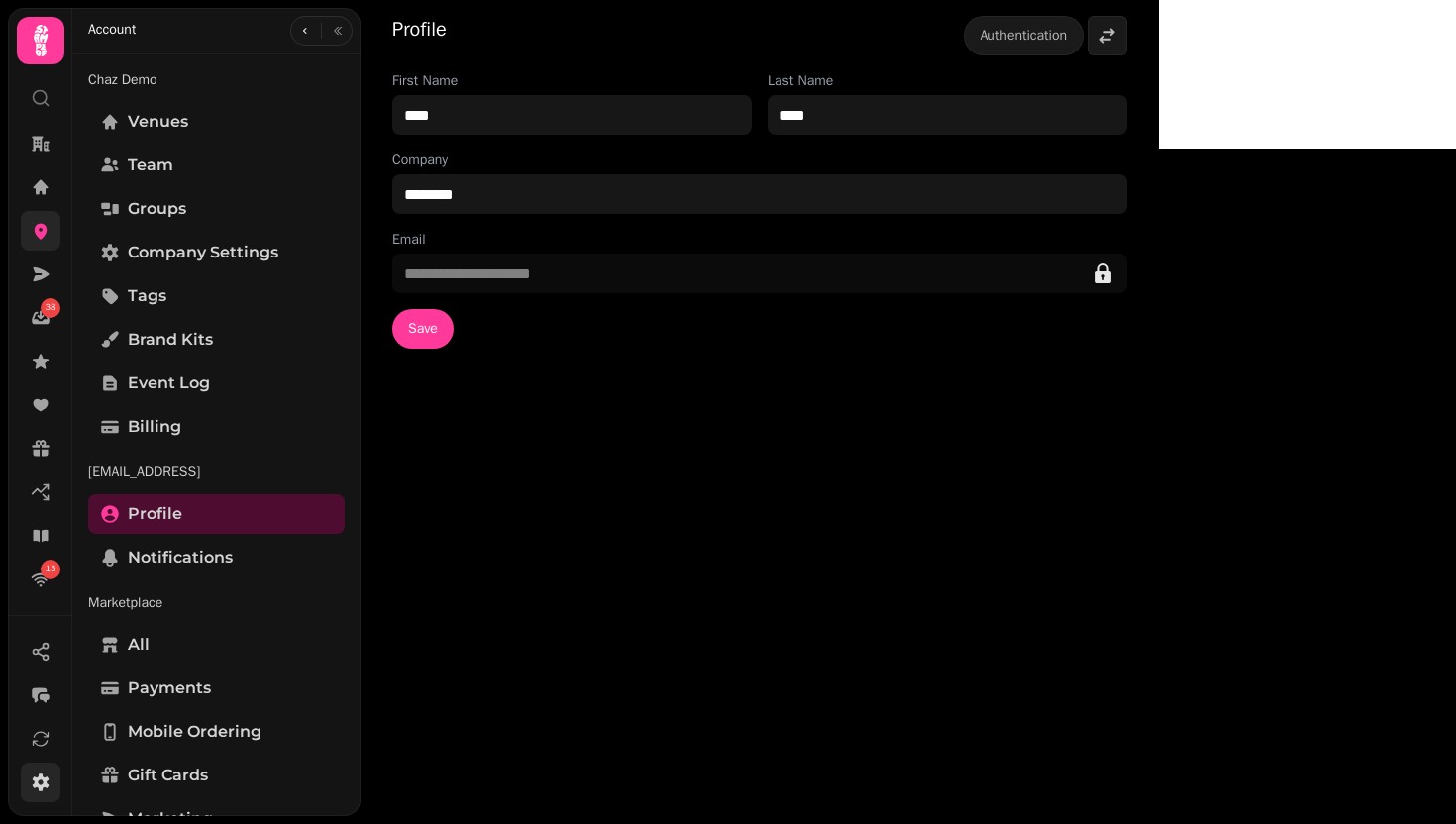 click 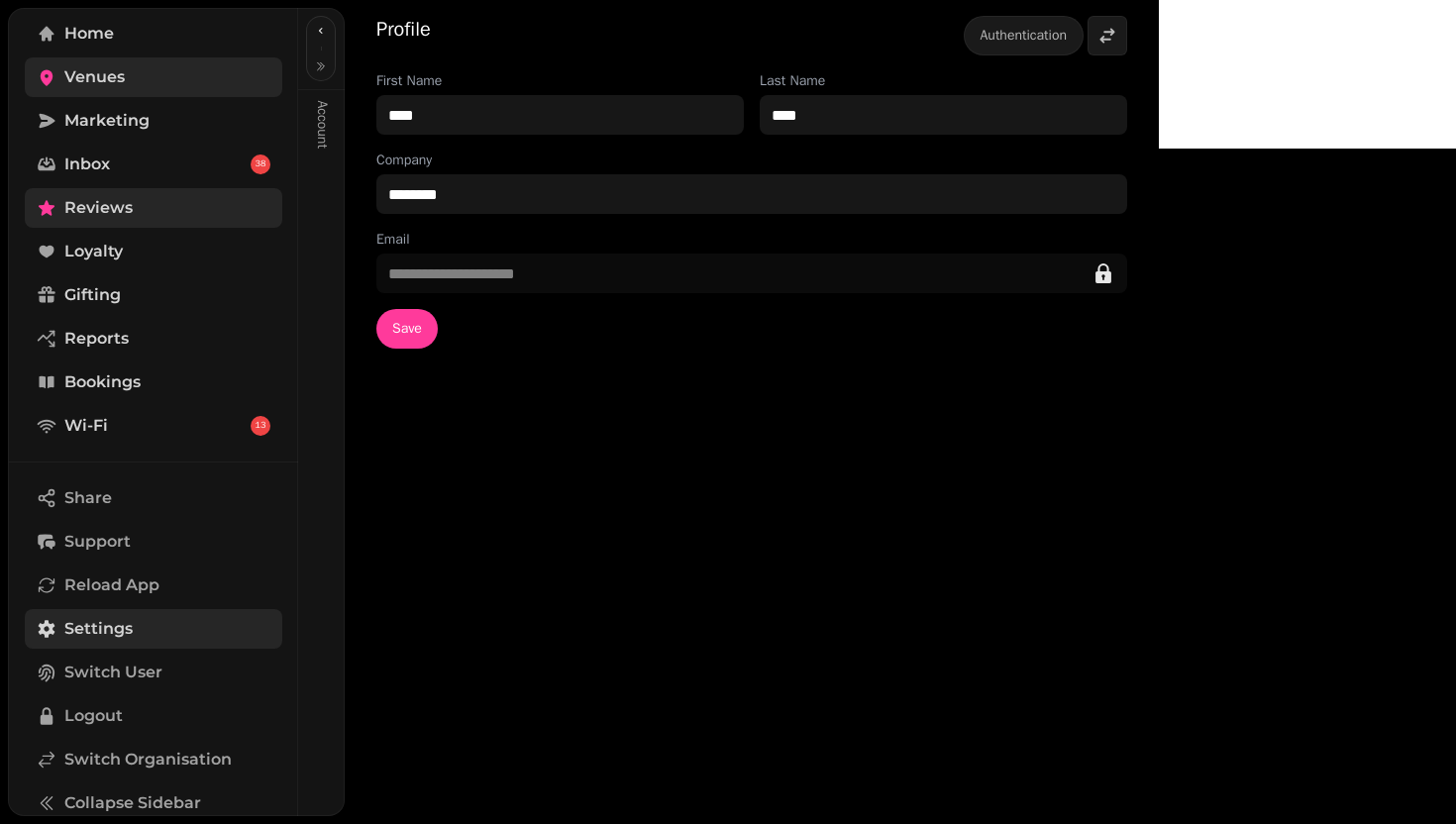 scroll, scrollTop: 233, scrollLeft: 0, axis: vertical 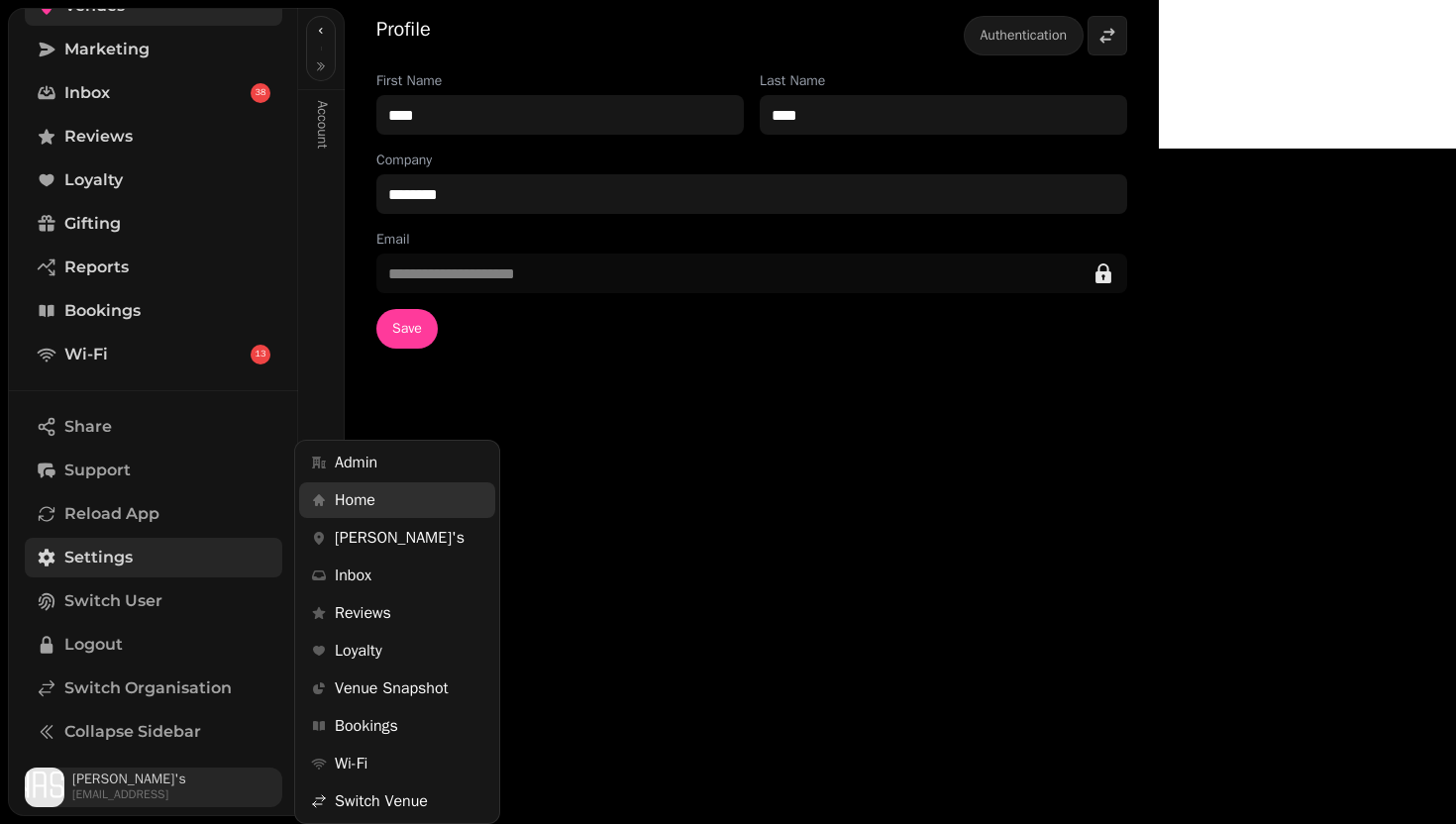 click on "[PERSON_NAME]'s" at bounding box center (129, 779) 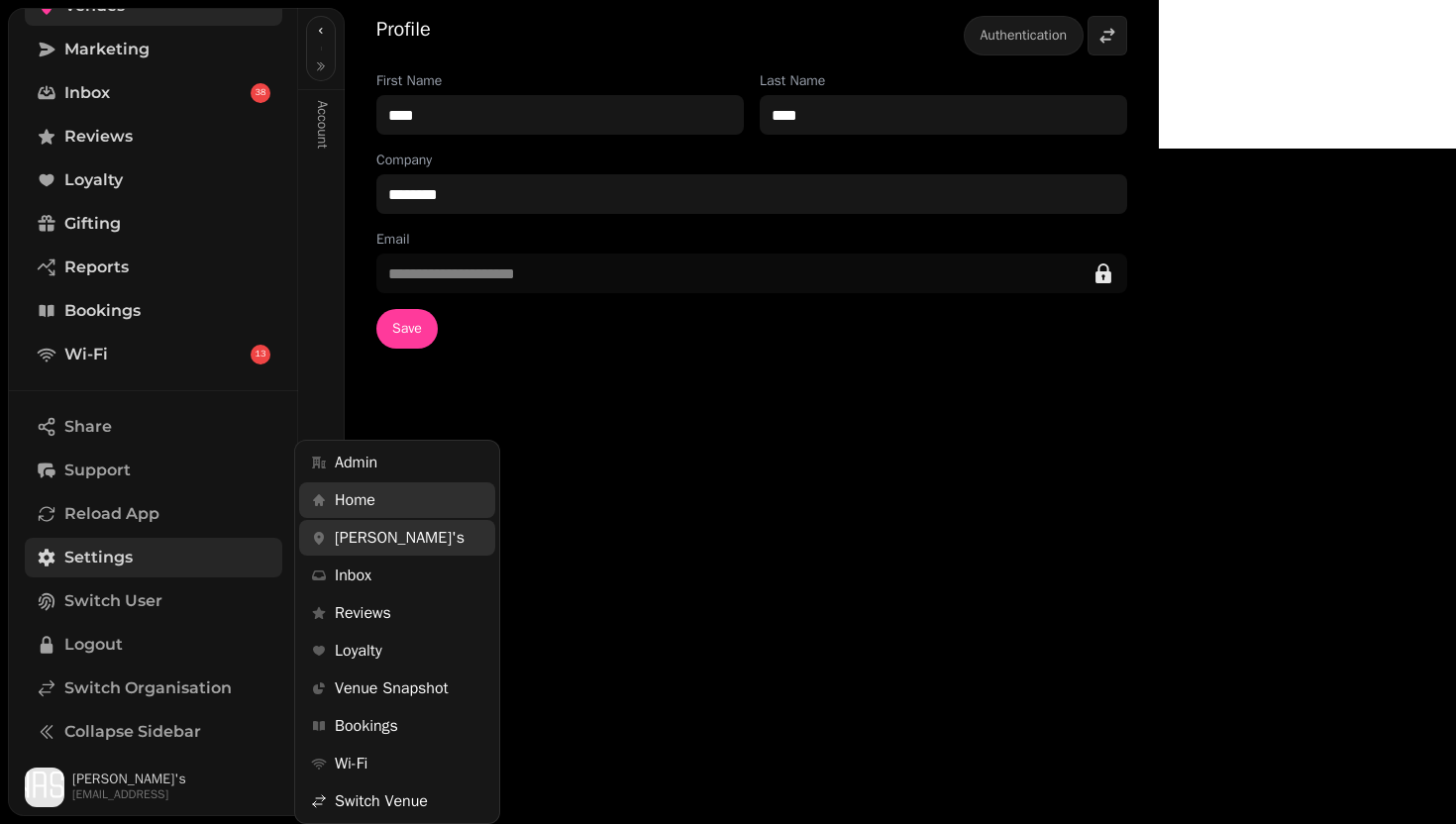 click on "[PERSON_NAME]'s" at bounding box center (399, 538) 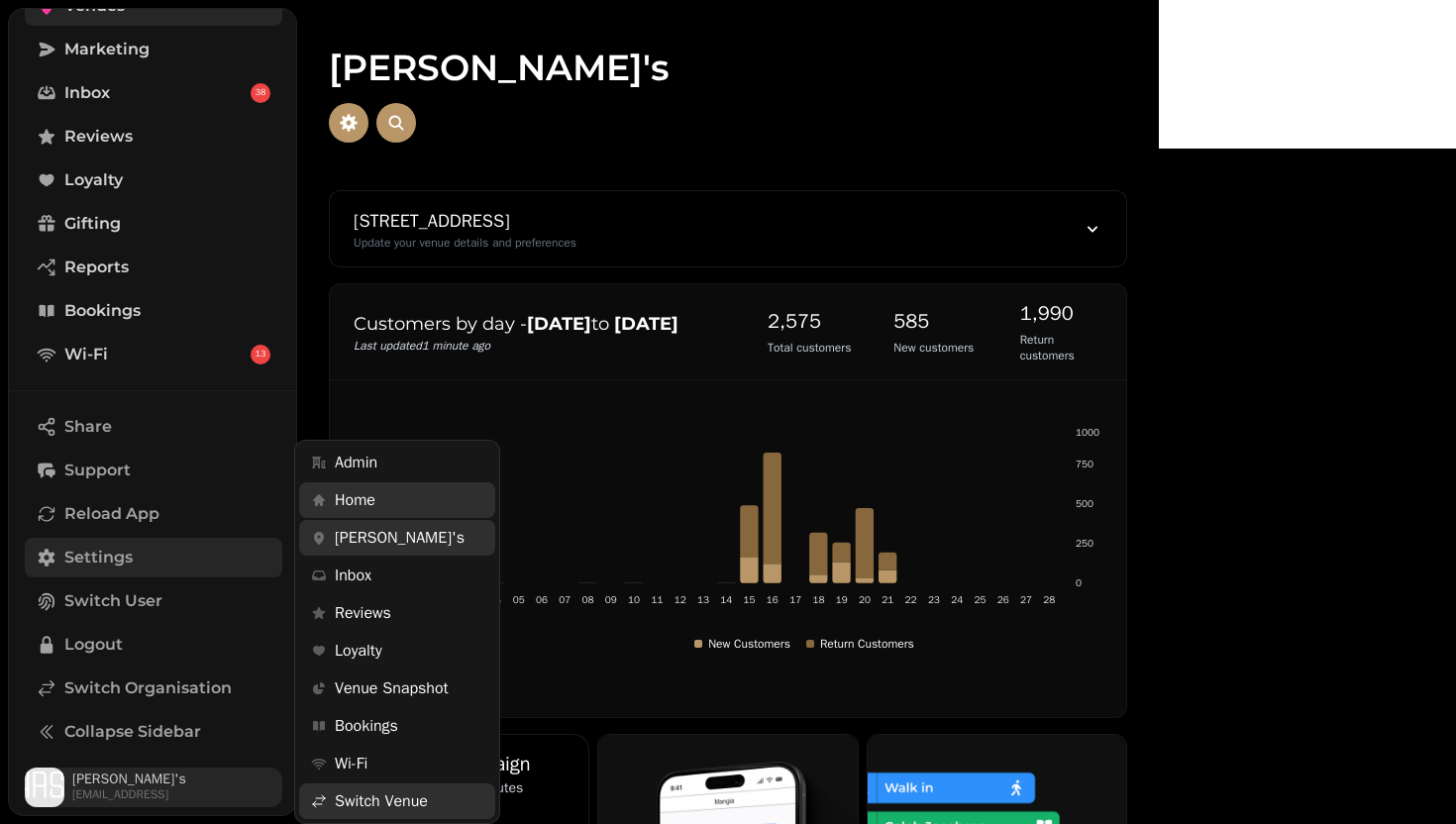 click on "[PERSON_NAME]'s" at bounding box center (129, 779) 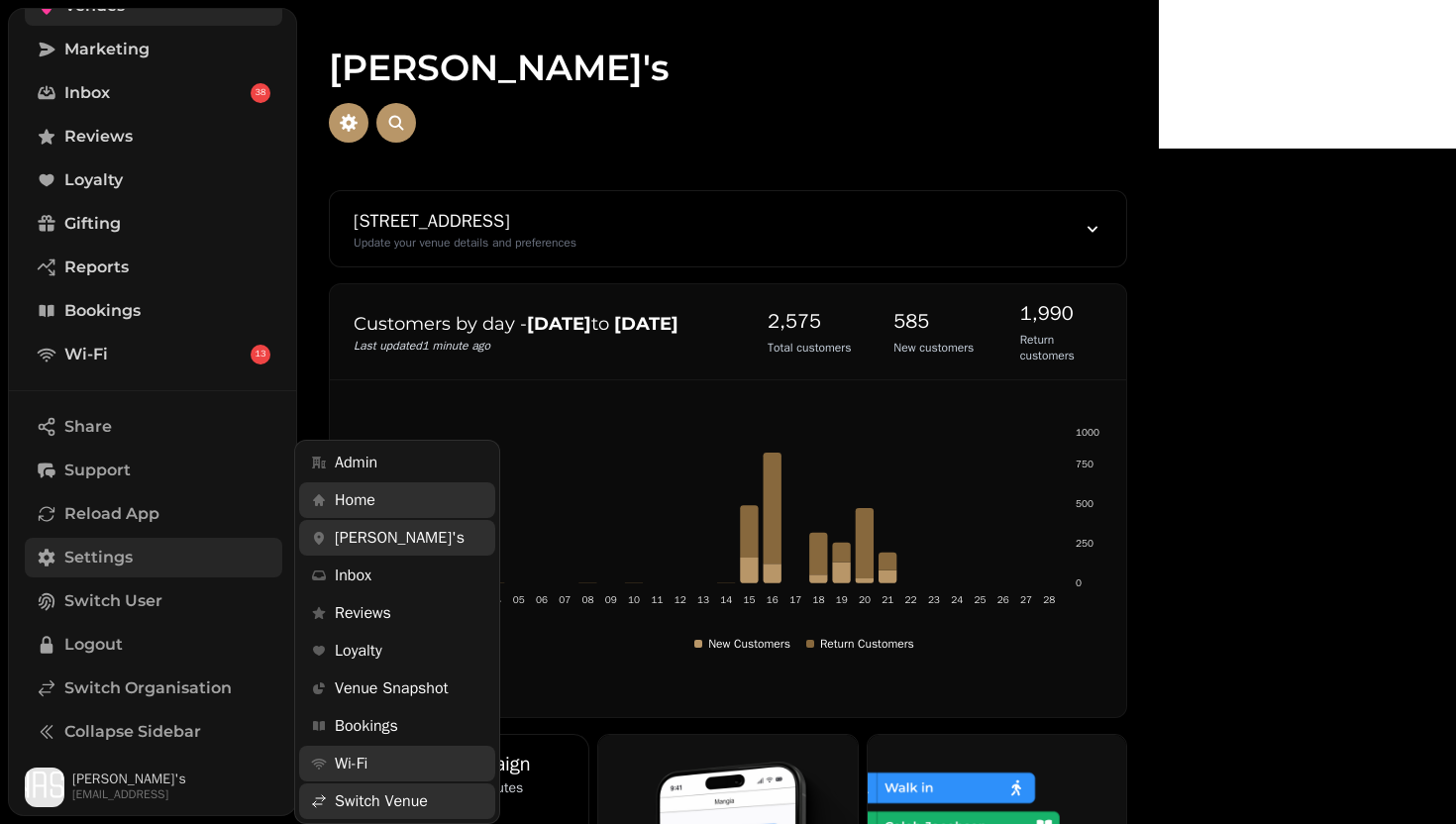 click on "Wi-Fi" at bounding box center (351, 764) 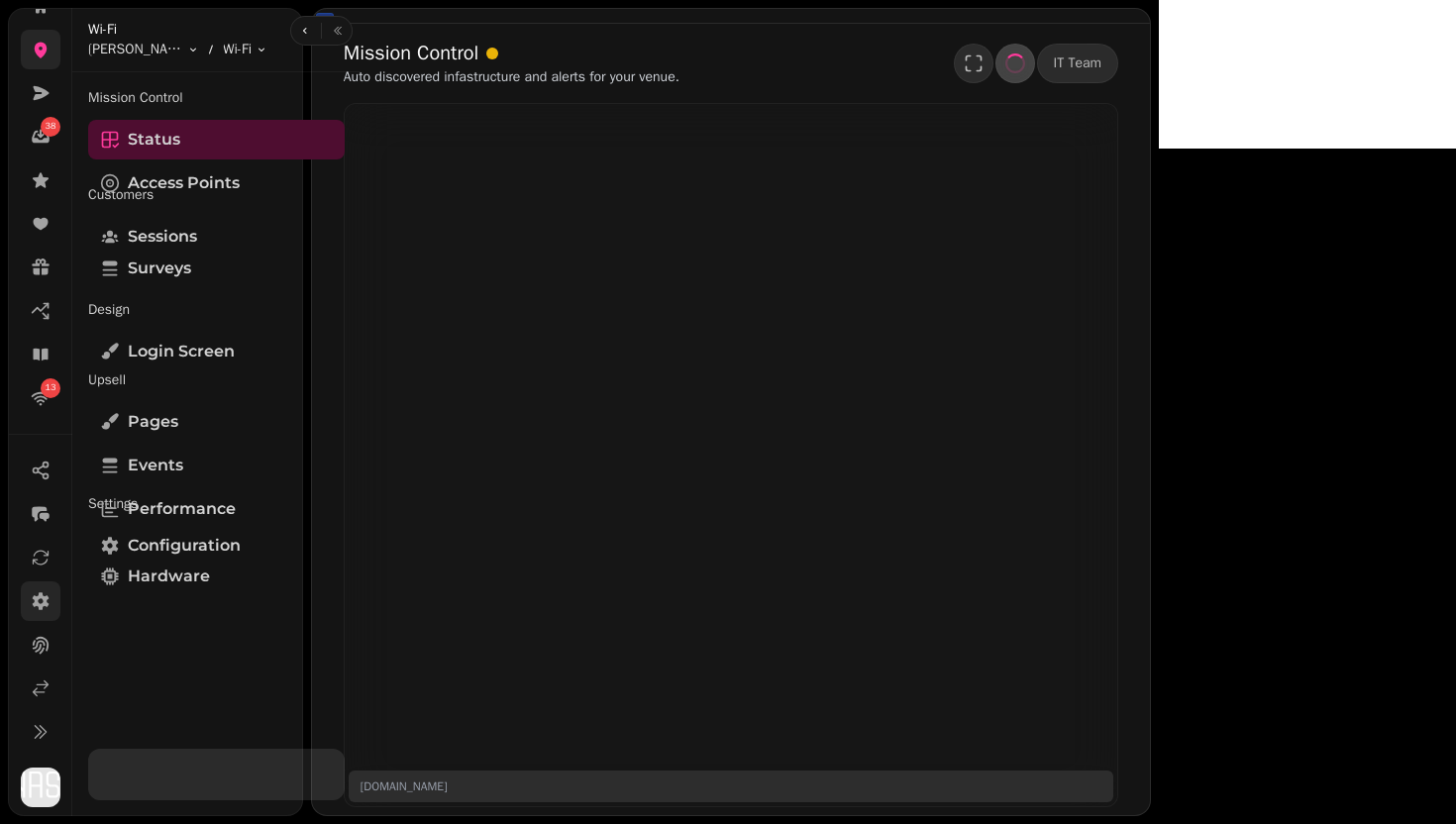 scroll, scrollTop: 181, scrollLeft: 0, axis: vertical 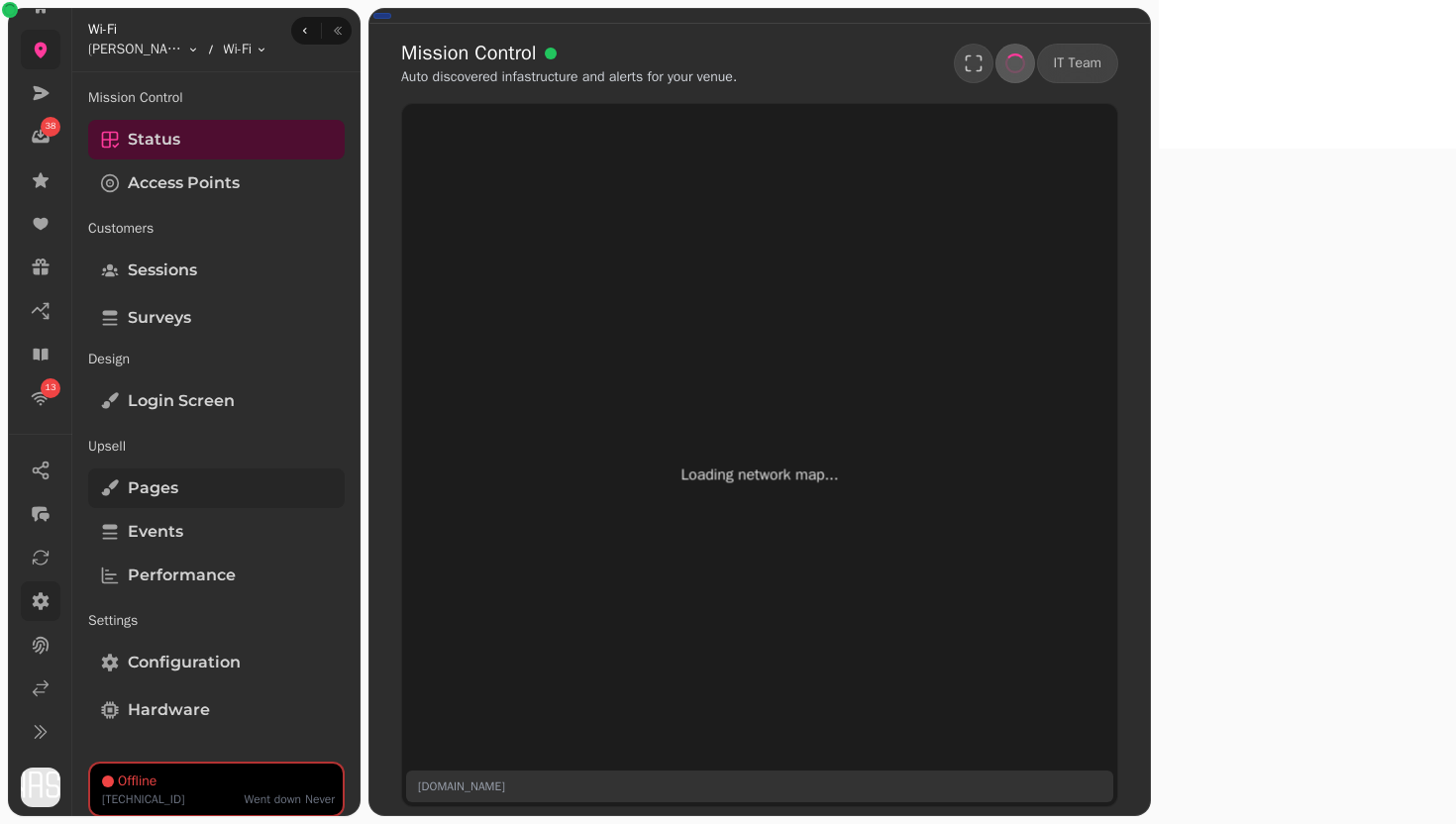 click on "Pages" at bounding box center (216, 488) 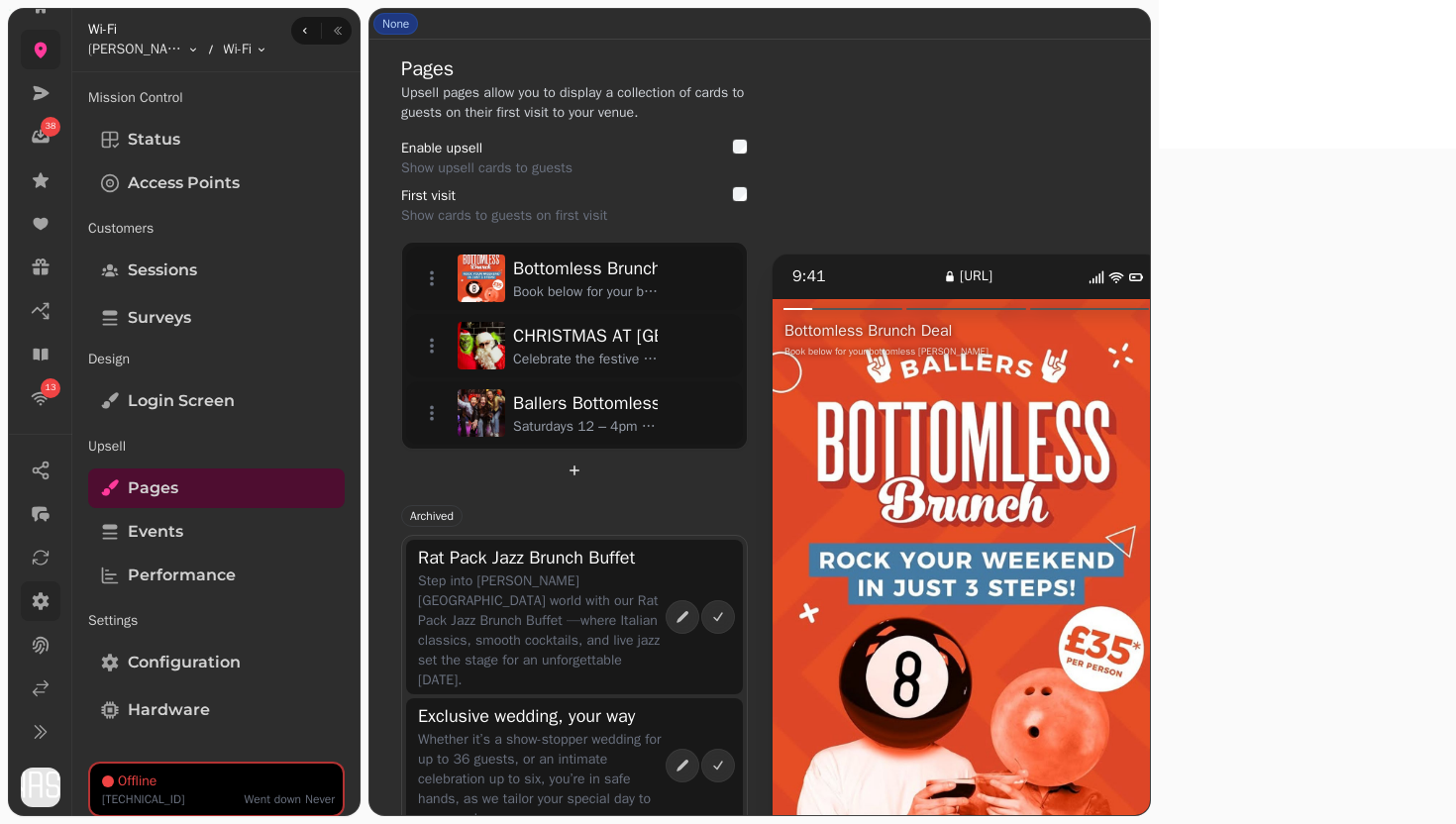 click at bounding box center [1064, 596] 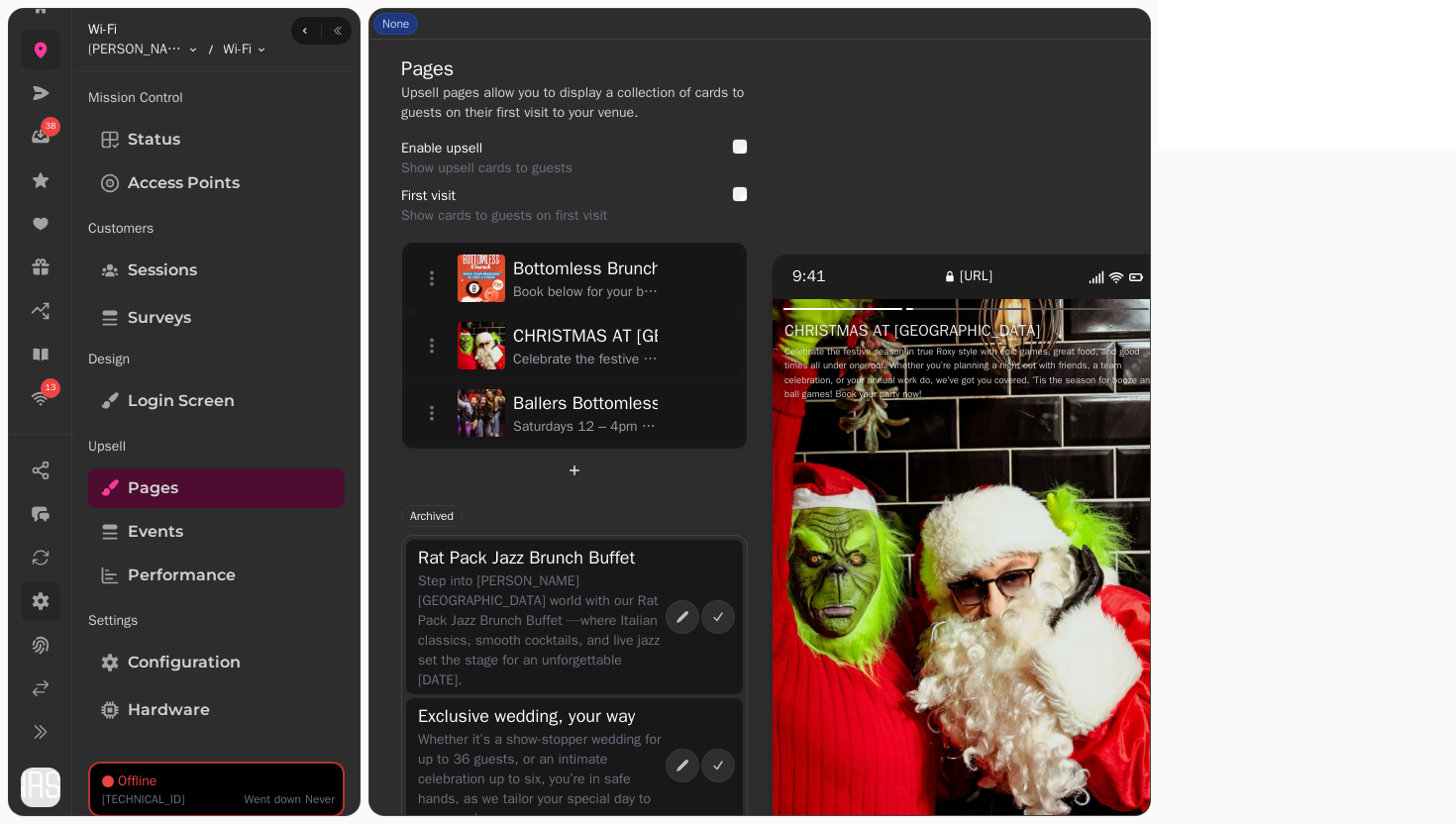 click at bounding box center (1064, 596) 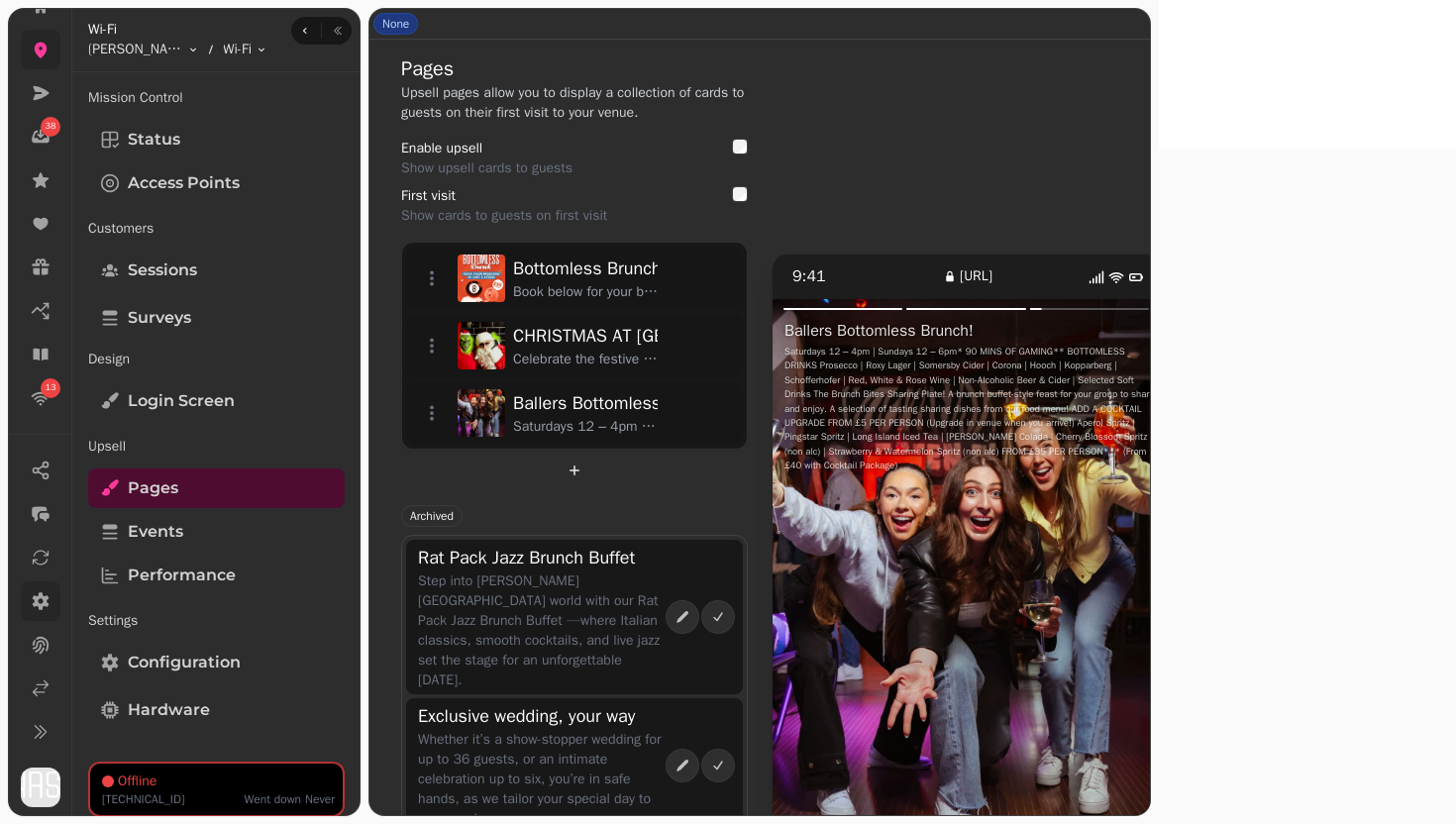 click at bounding box center [870, 596] 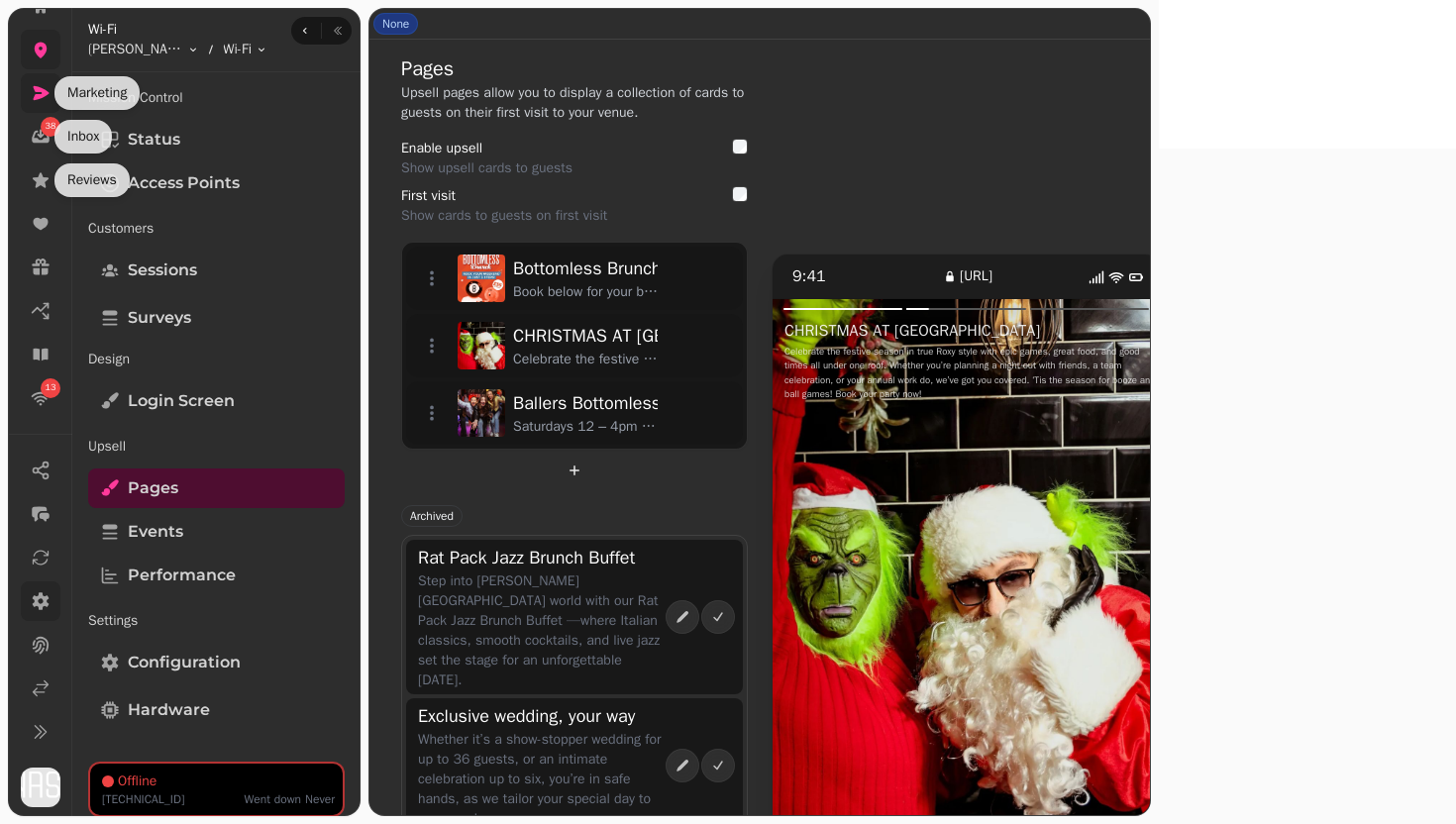 click 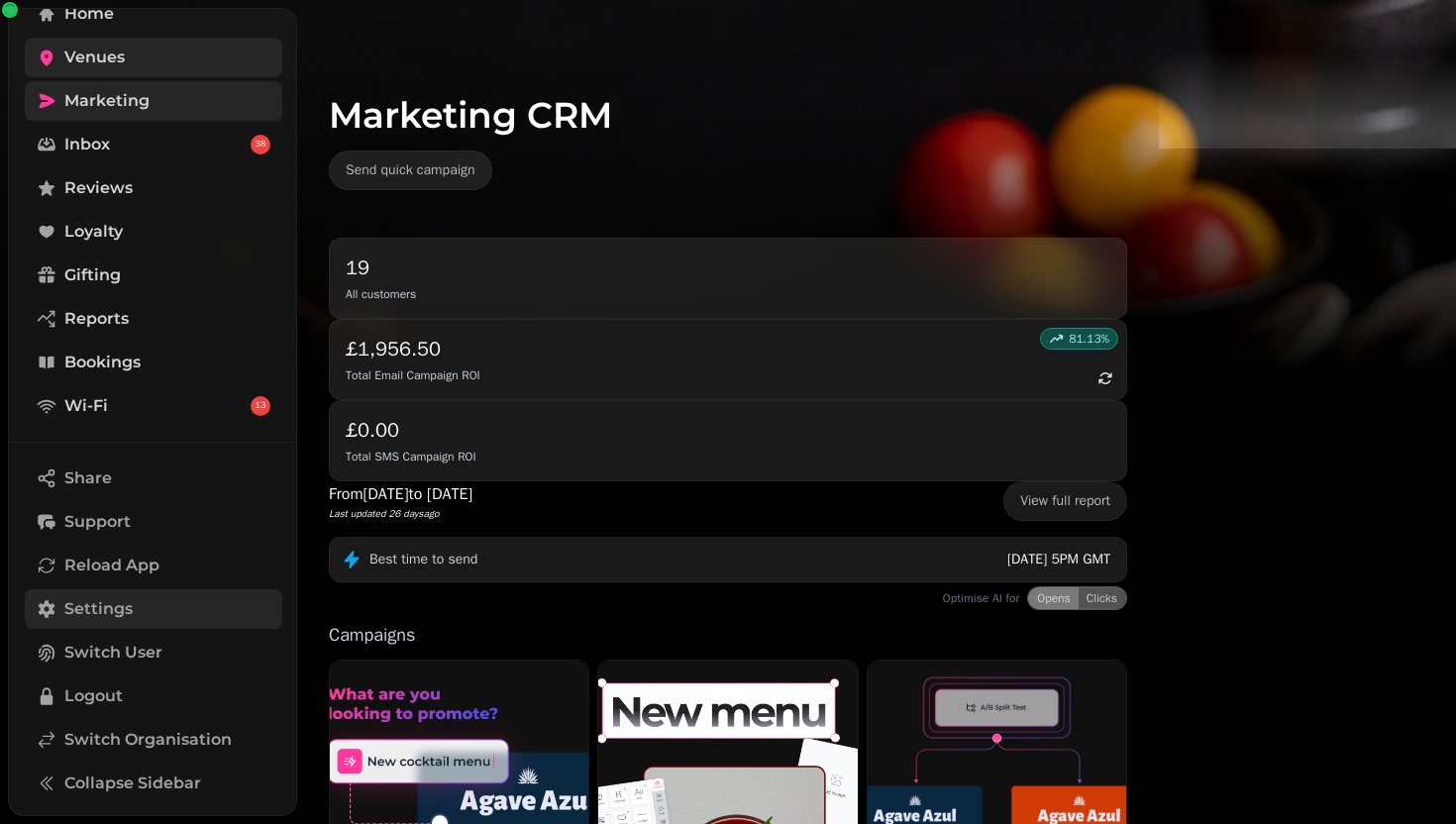 scroll, scrollTop: 175, scrollLeft: 0, axis: vertical 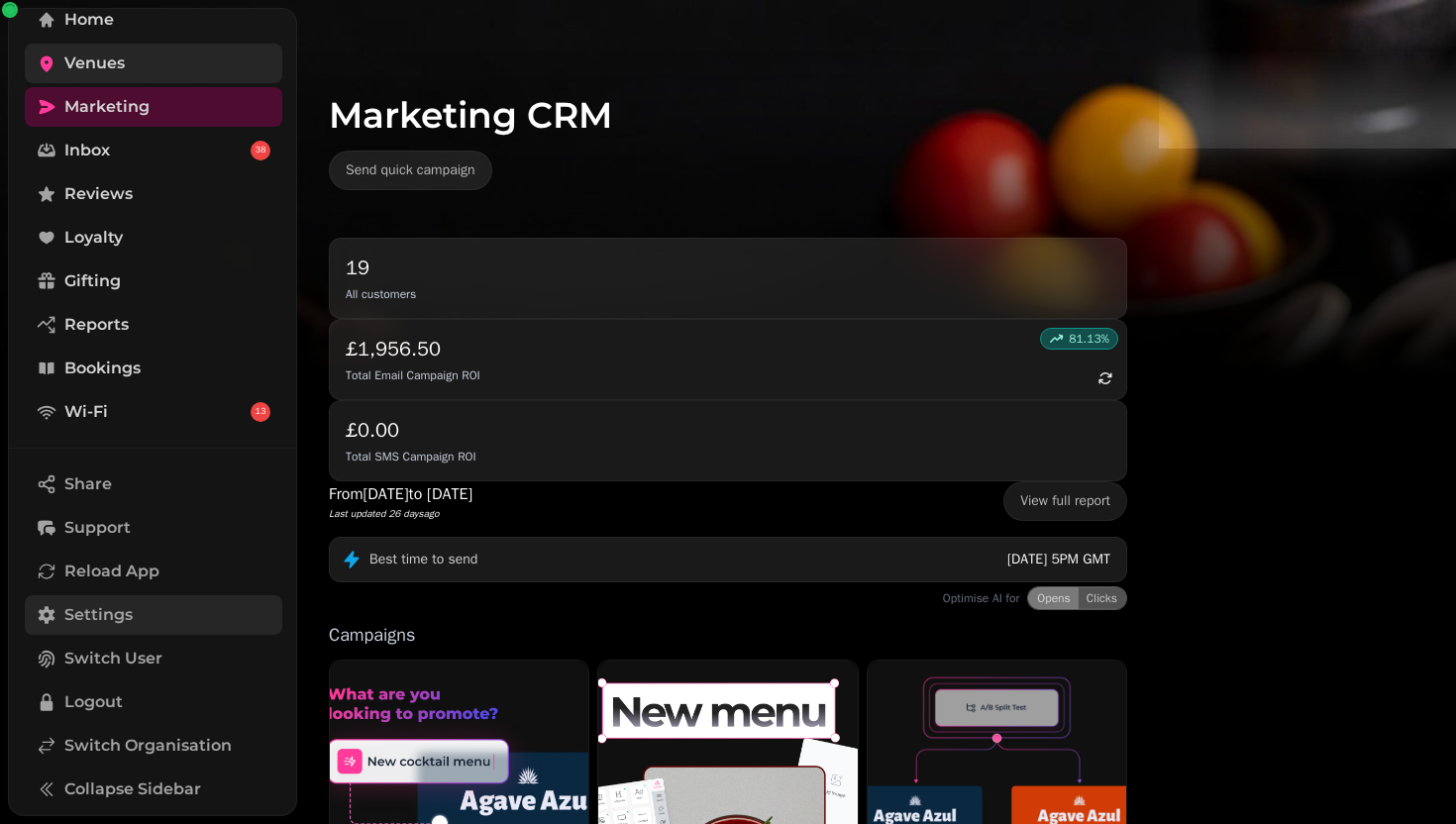 click on "Venues" at bounding box center (94, 63) 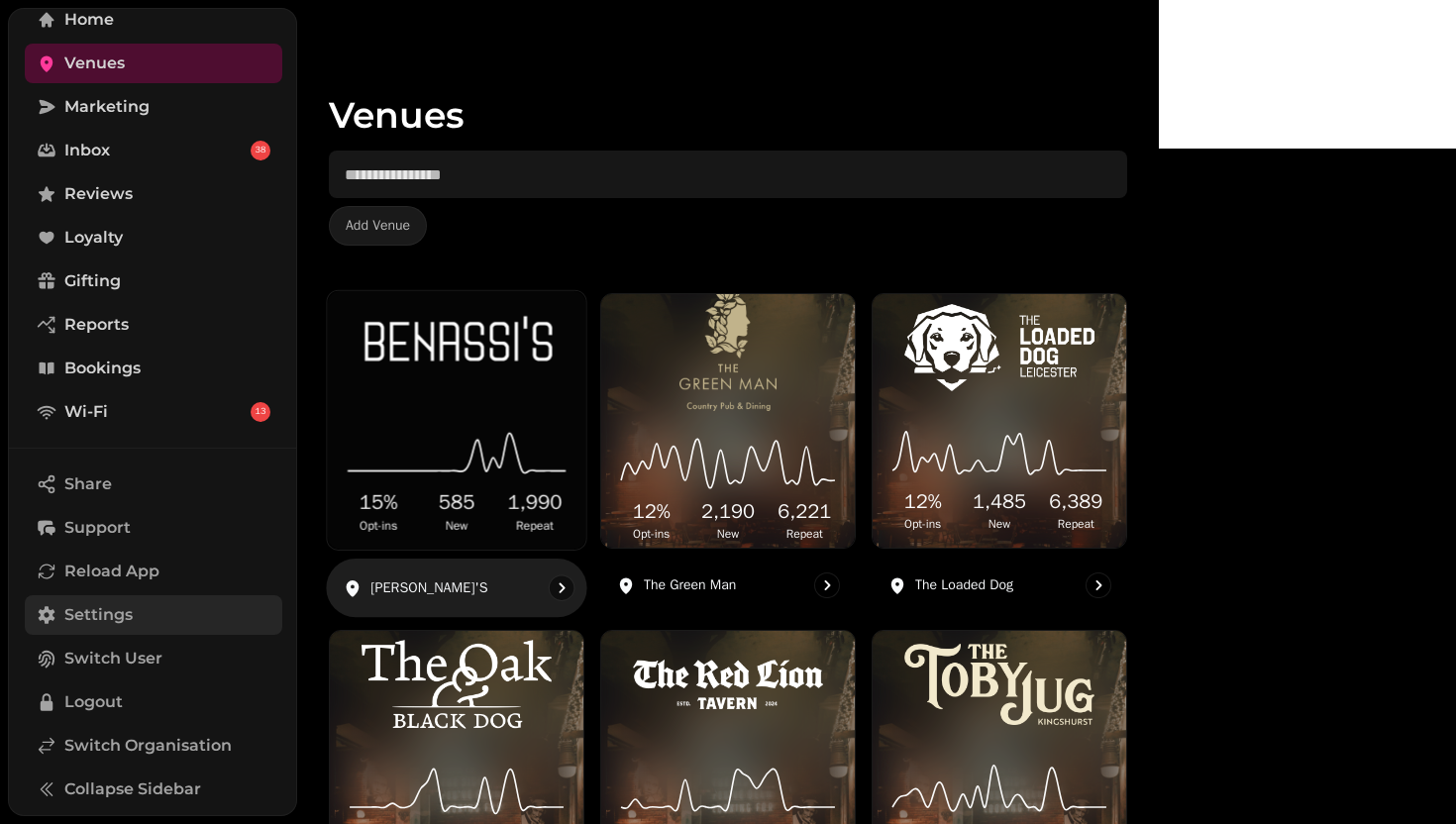 click at bounding box center (457, 346) 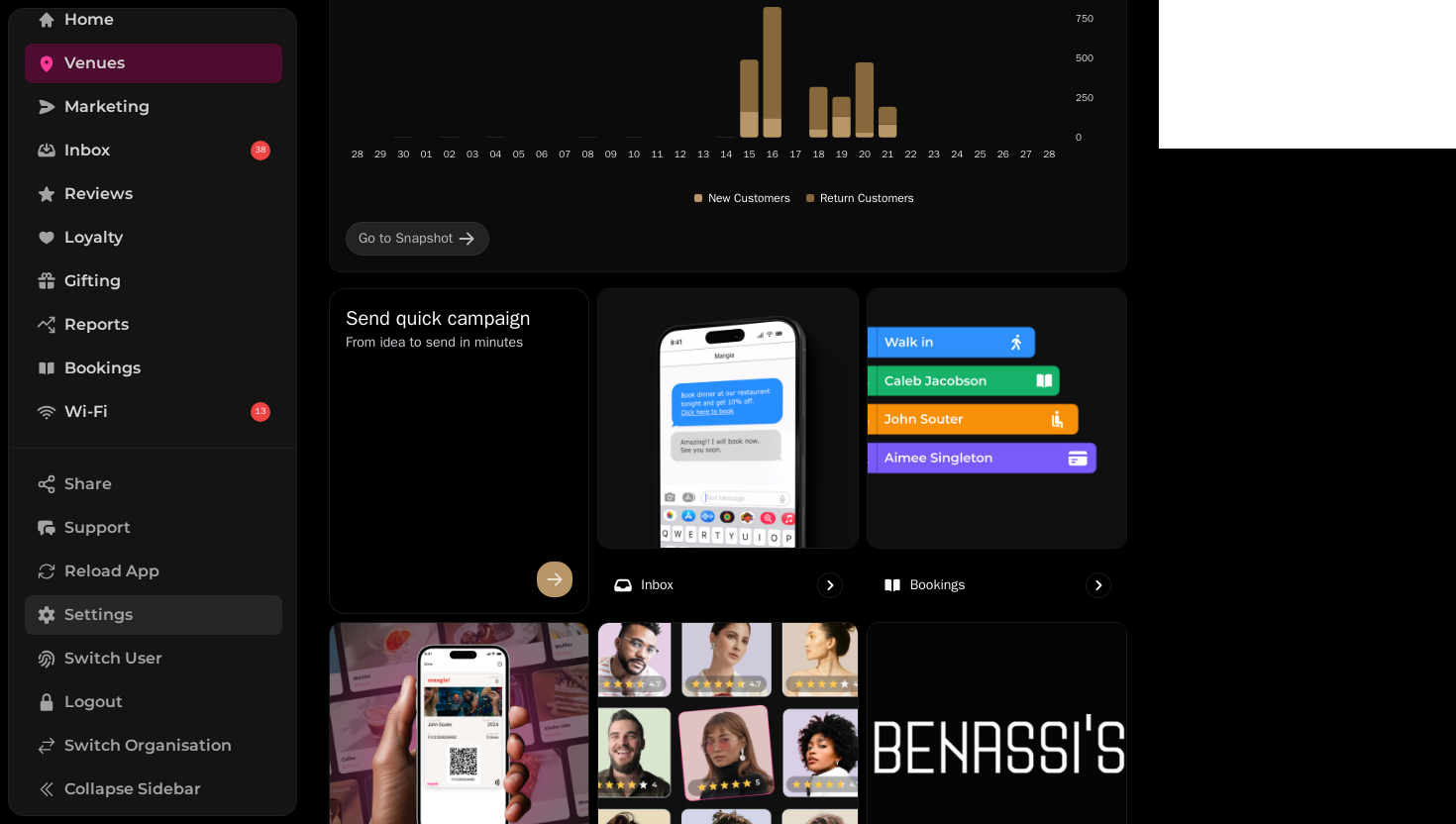 scroll, scrollTop: 472, scrollLeft: 0, axis: vertical 